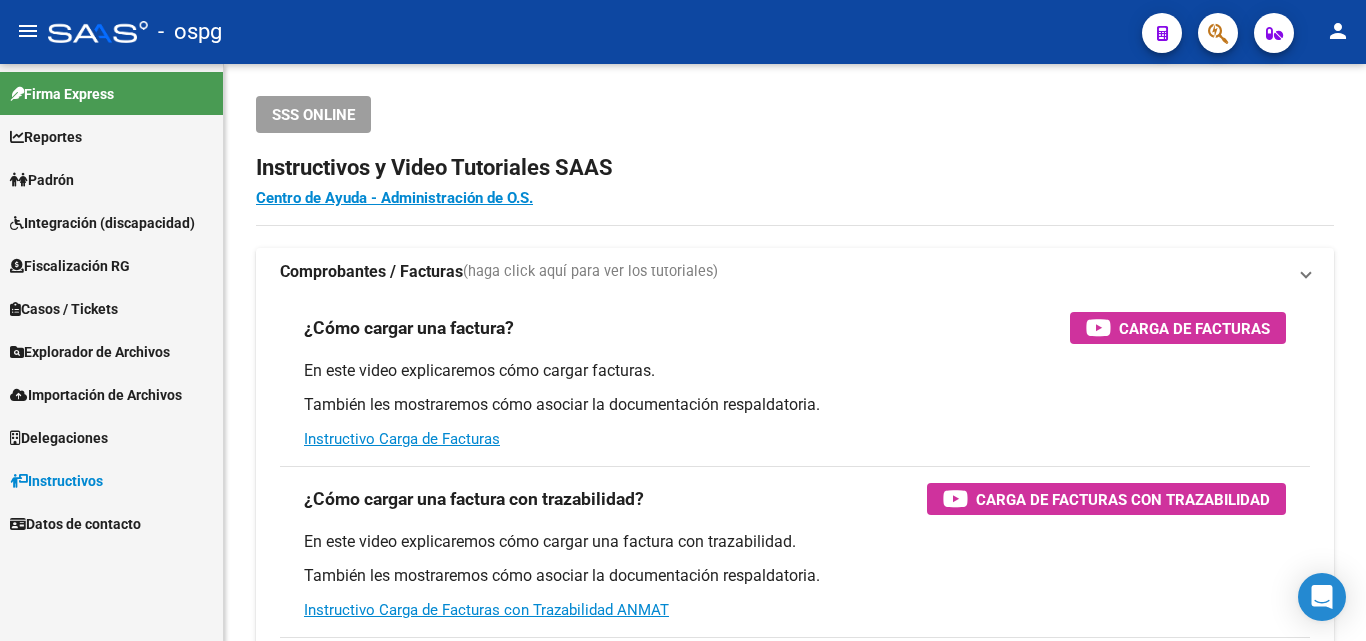 scroll, scrollTop: 0, scrollLeft: 0, axis: both 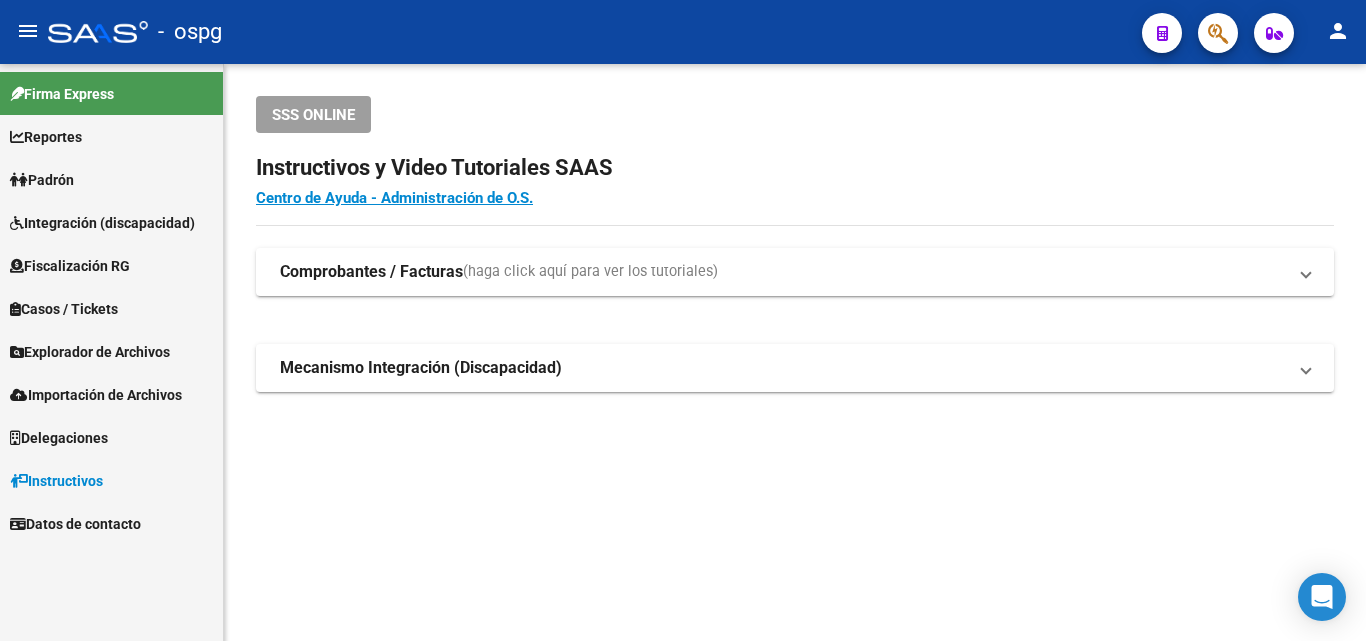 click on "Importación de Archivos" at bounding box center [96, 395] 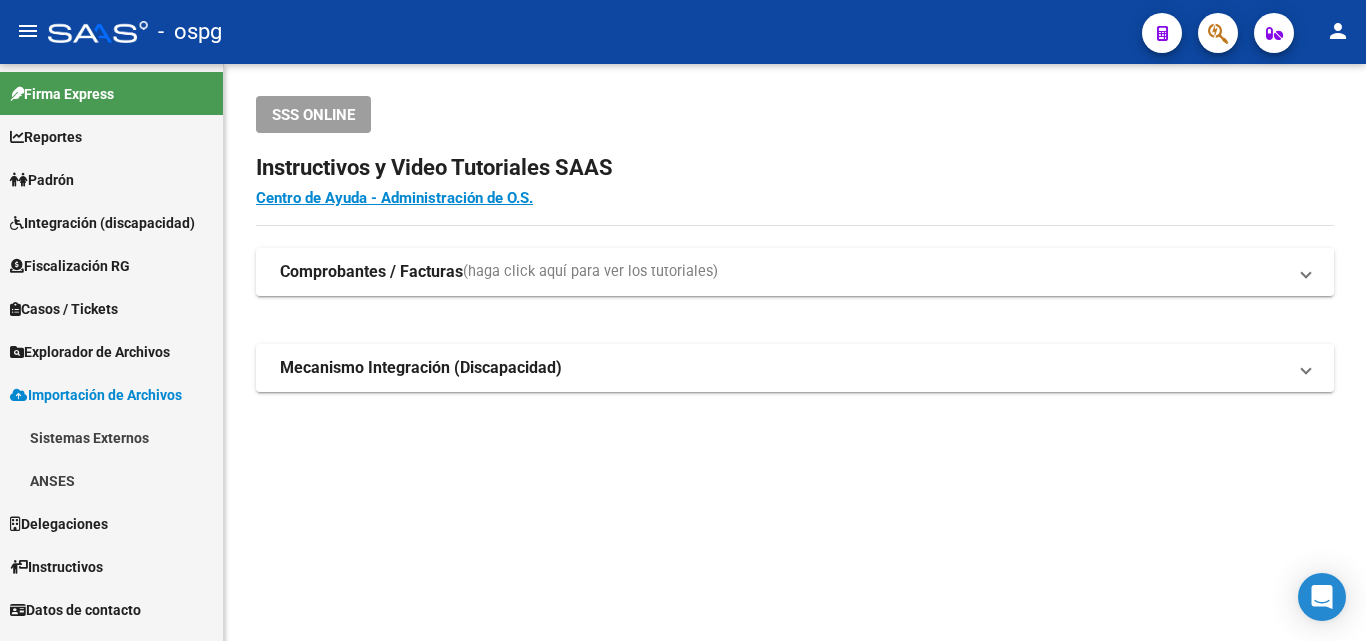 click on "Explorador de Archivos" at bounding box center (90, 352) 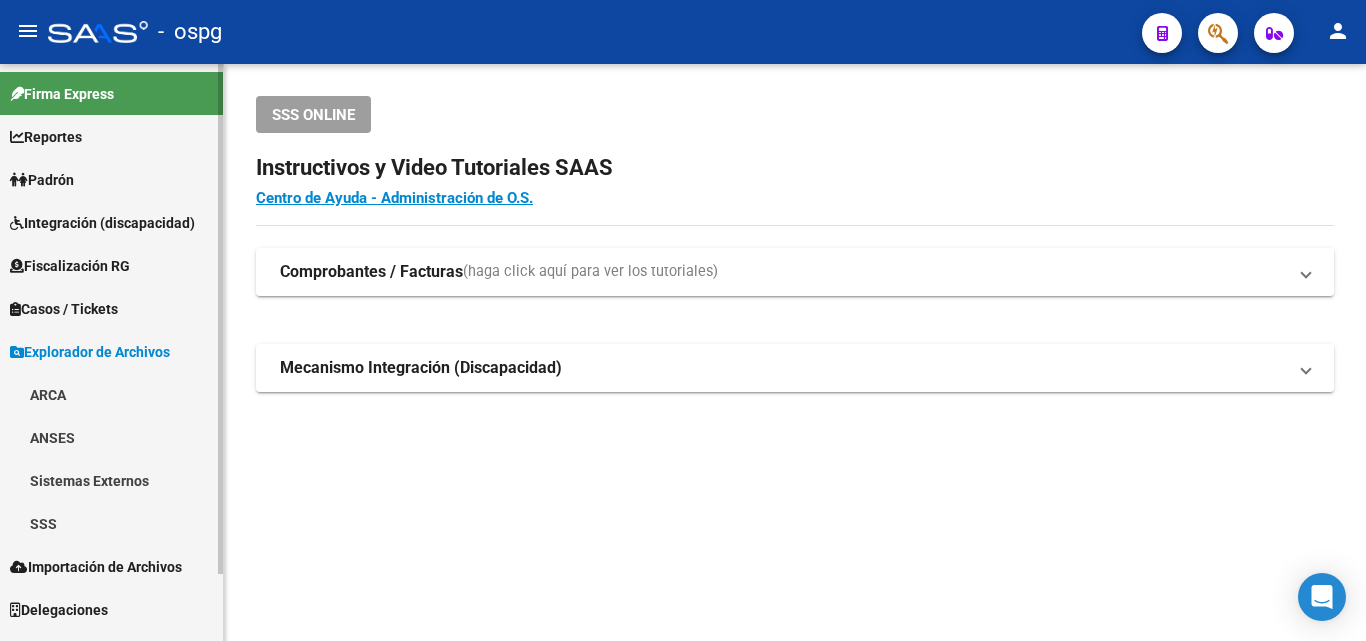 click on "SSS" at bounding box center [111, 523] 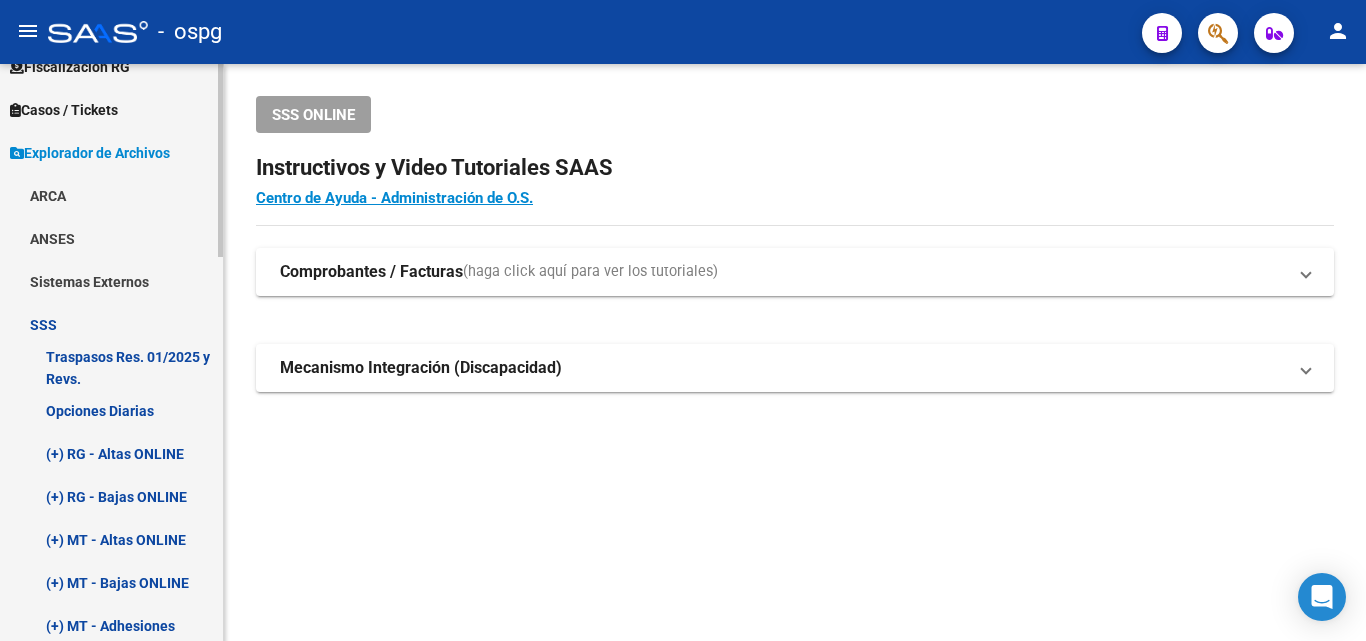 scroll, scrollTop: 200, scrollLeft: 0, axis: vertical 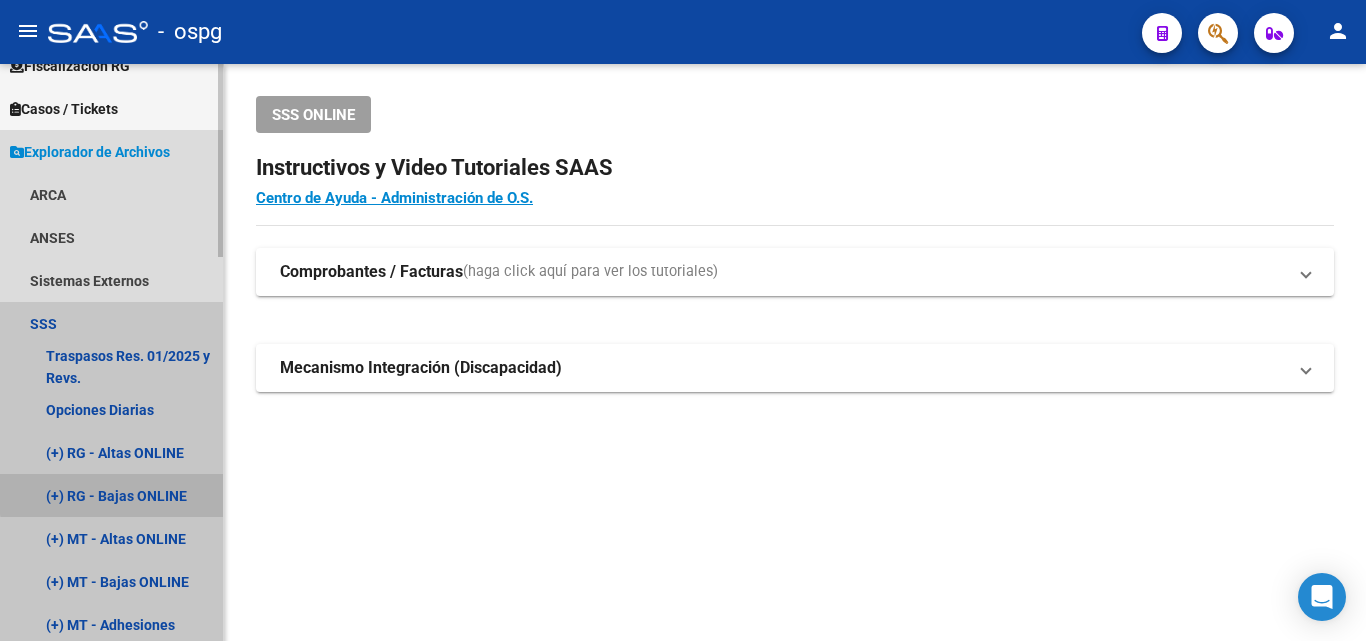 click on "(+) RG - Bajas ONLINE" at bounding box center (111, 495) 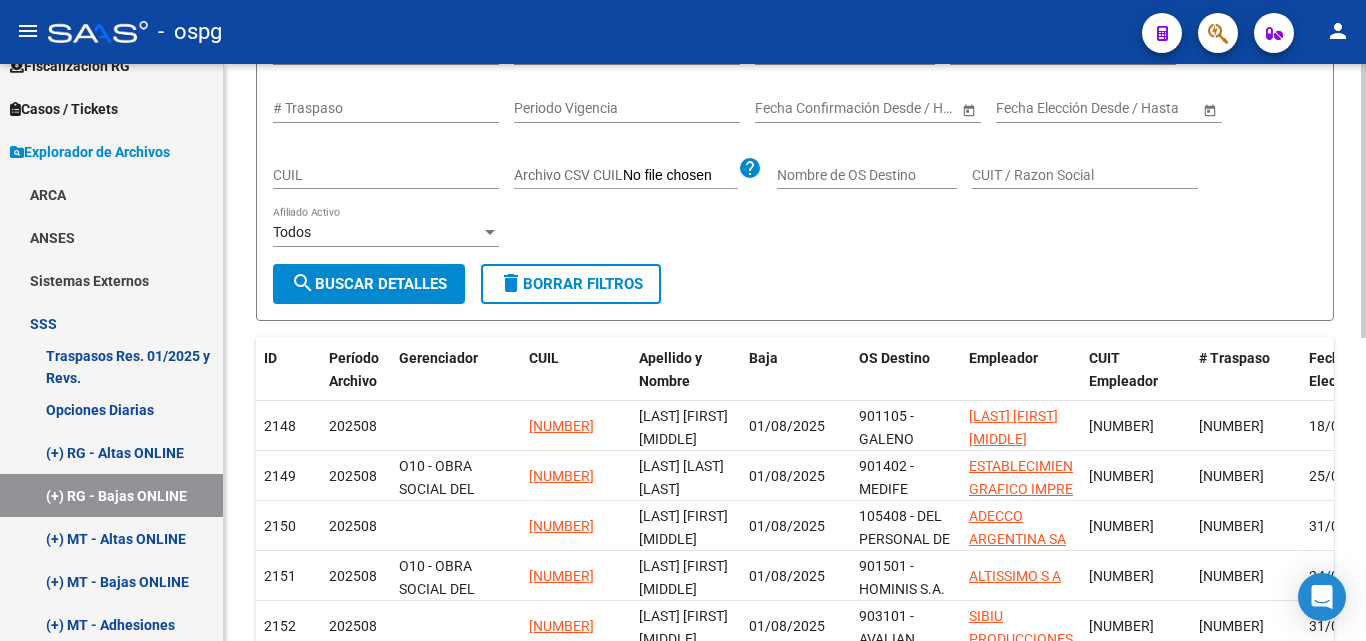 scroll, scrollTop: 500, scrollLeft: 0, axis: vertical 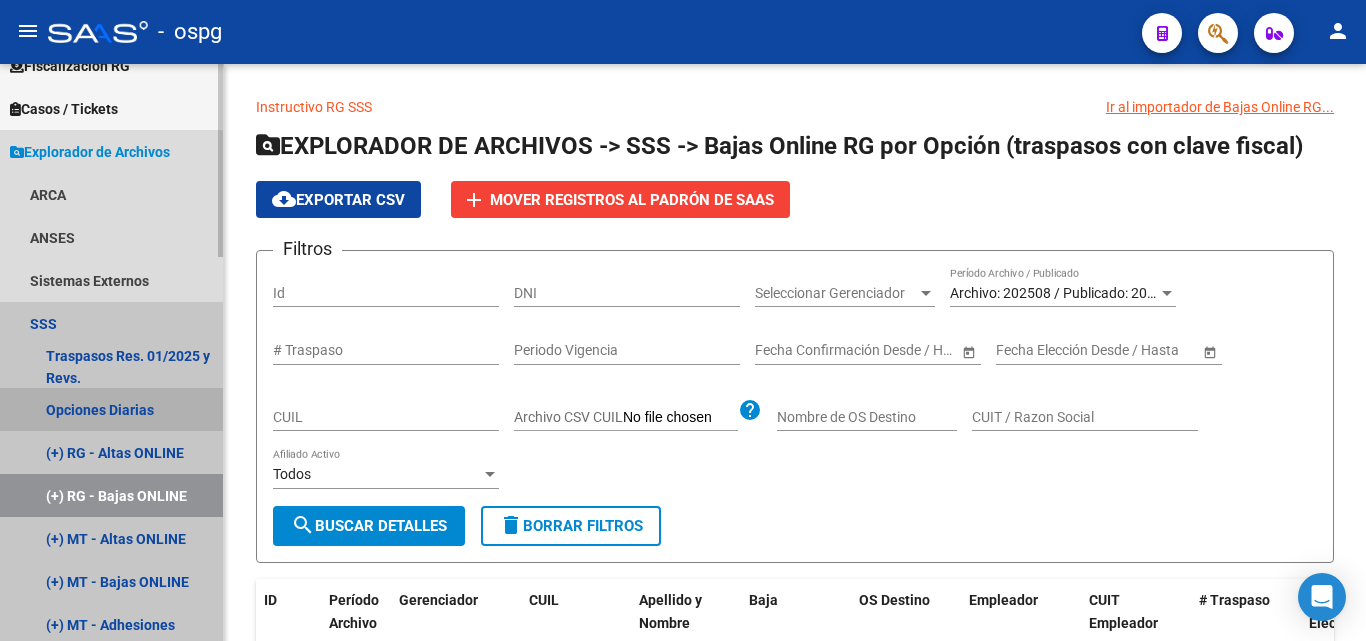 click on "Opciones Diarias" at bounding box center (111, 409) 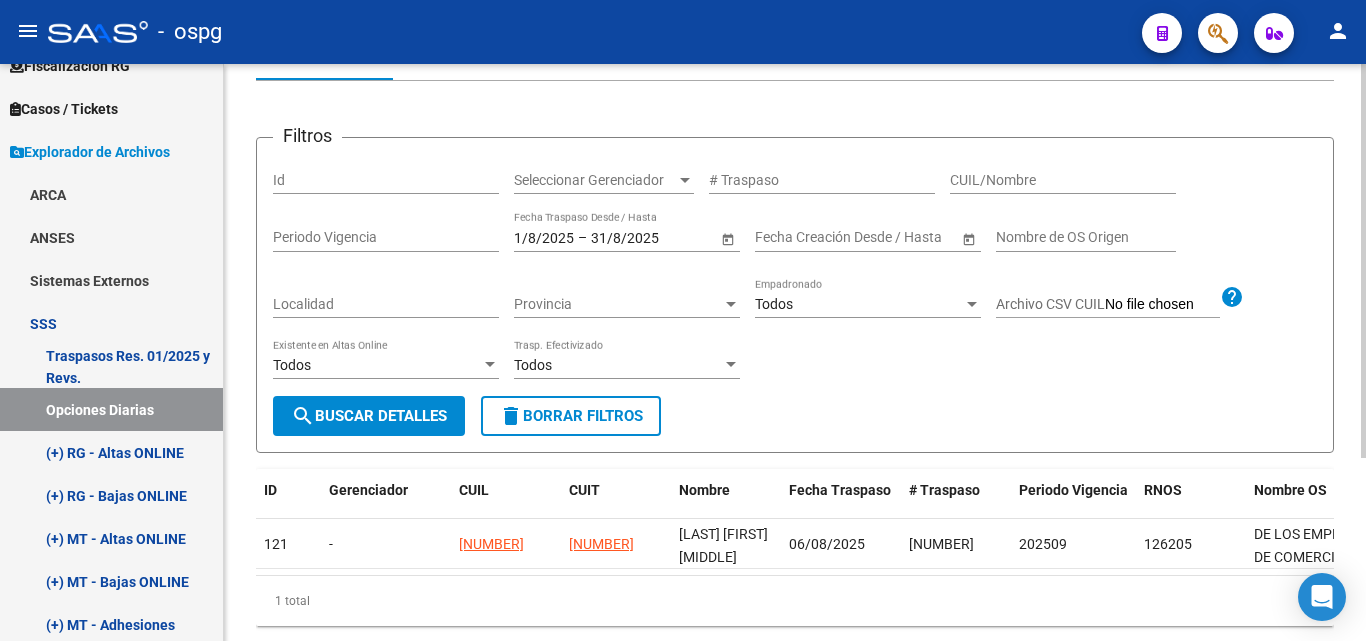 scroll, scrollTop: 268, scrollLeft: 0, axis: vertical 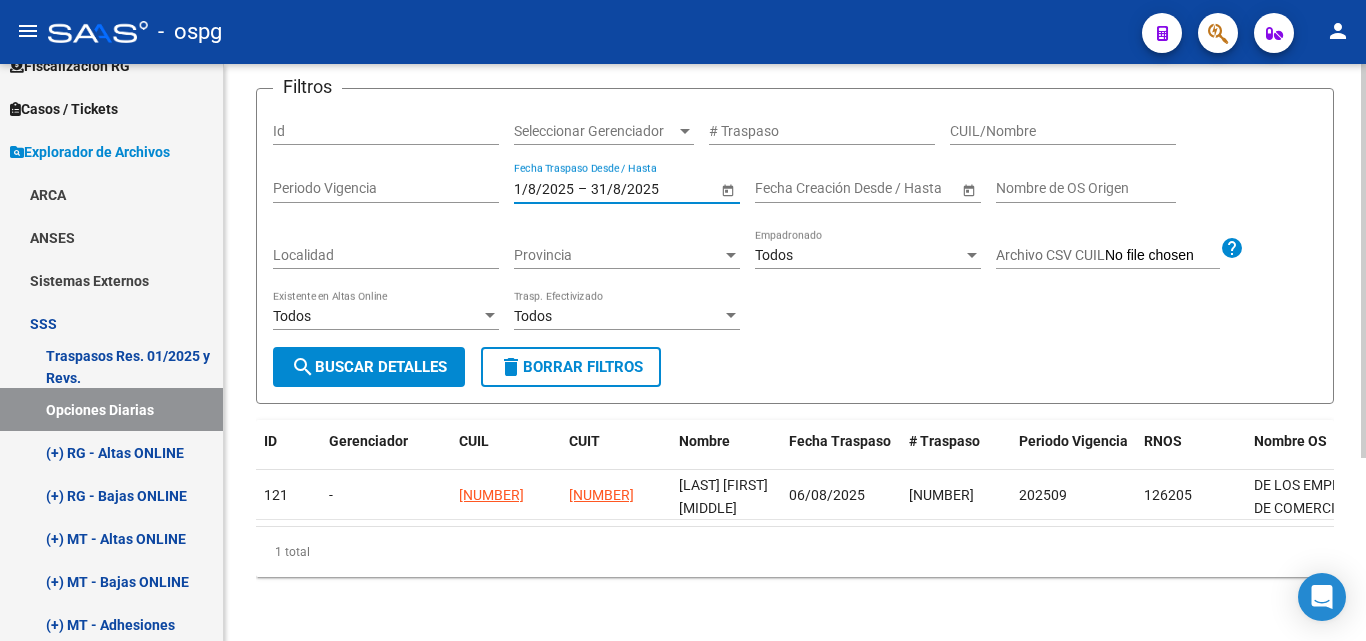 click on "31/8/2025" at bounding box center [640, 188] 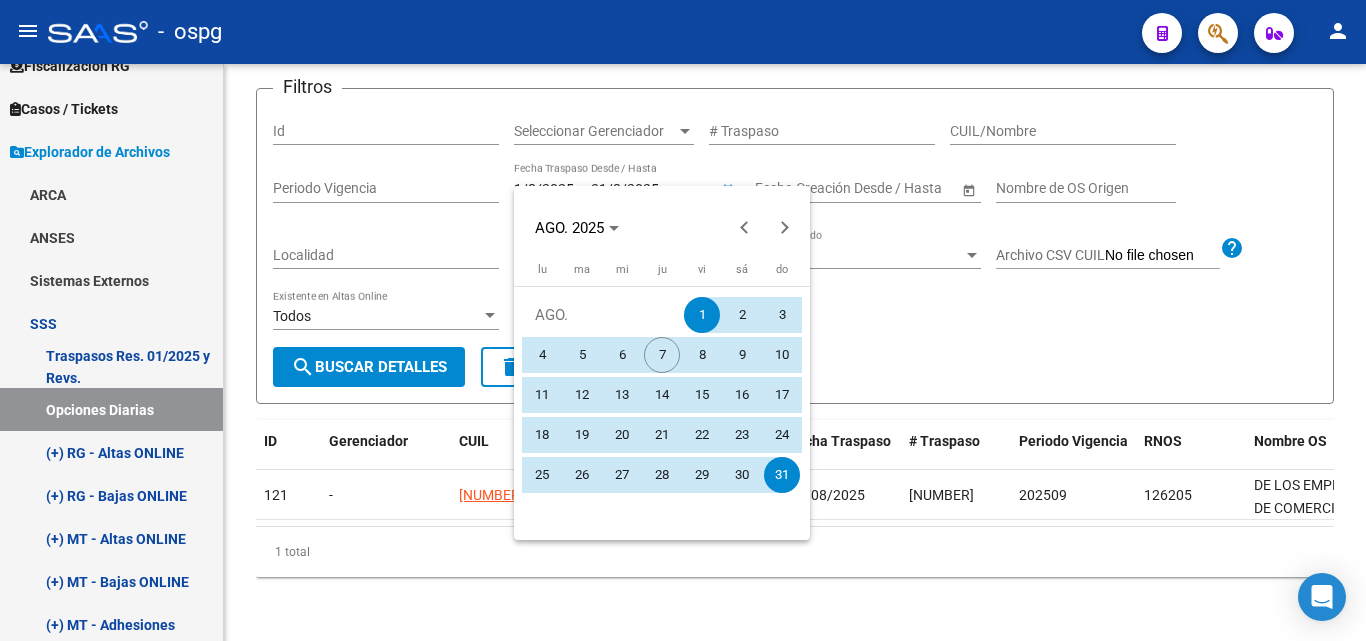 click on "1" at bounding box center (702, 315) 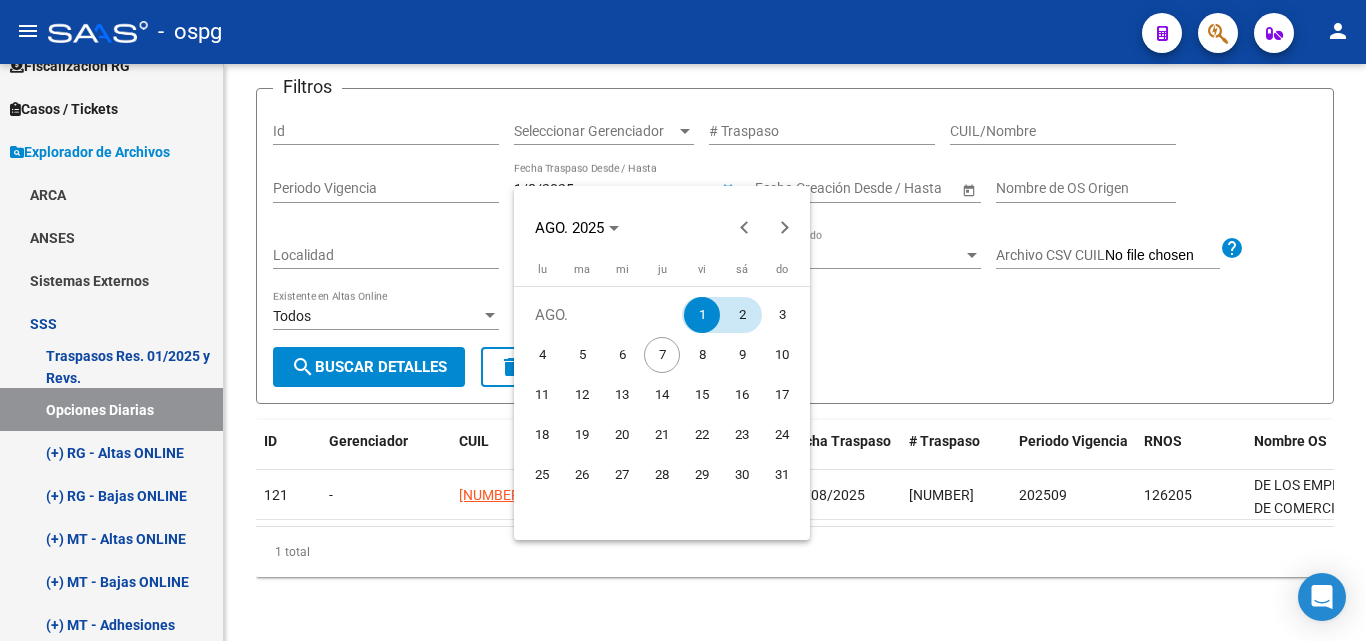 click on "2" at bounding box center (742, 315) 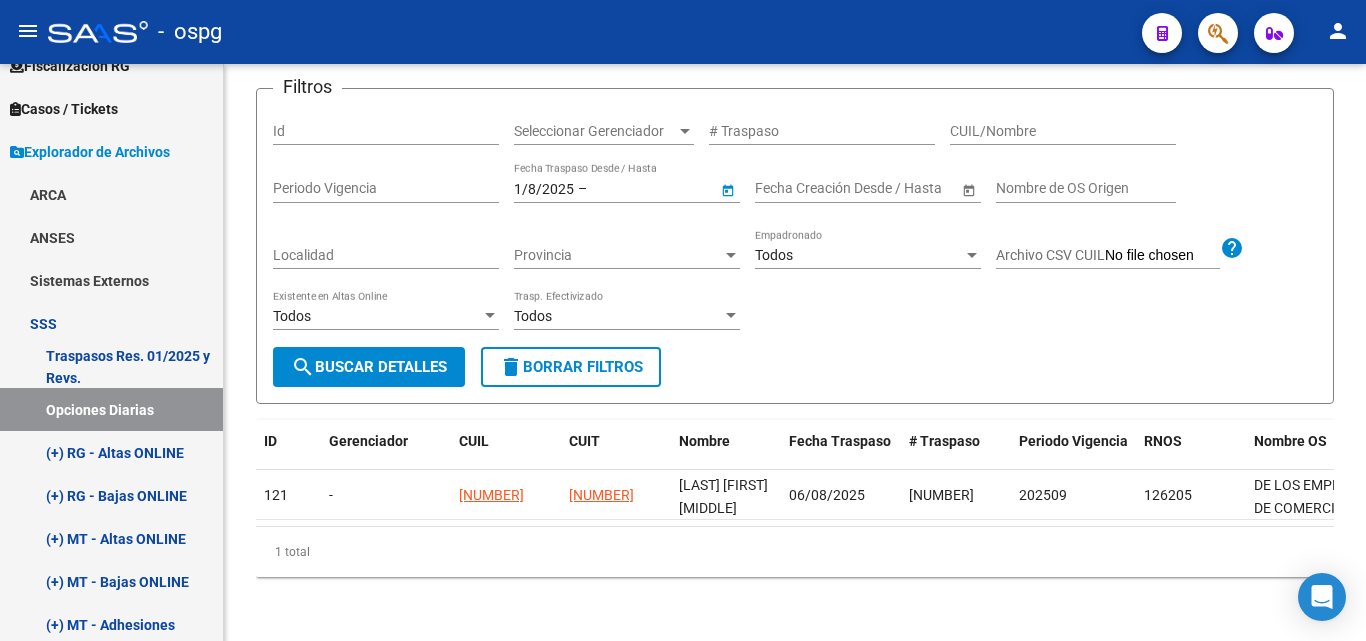 type on "2/8/2025" 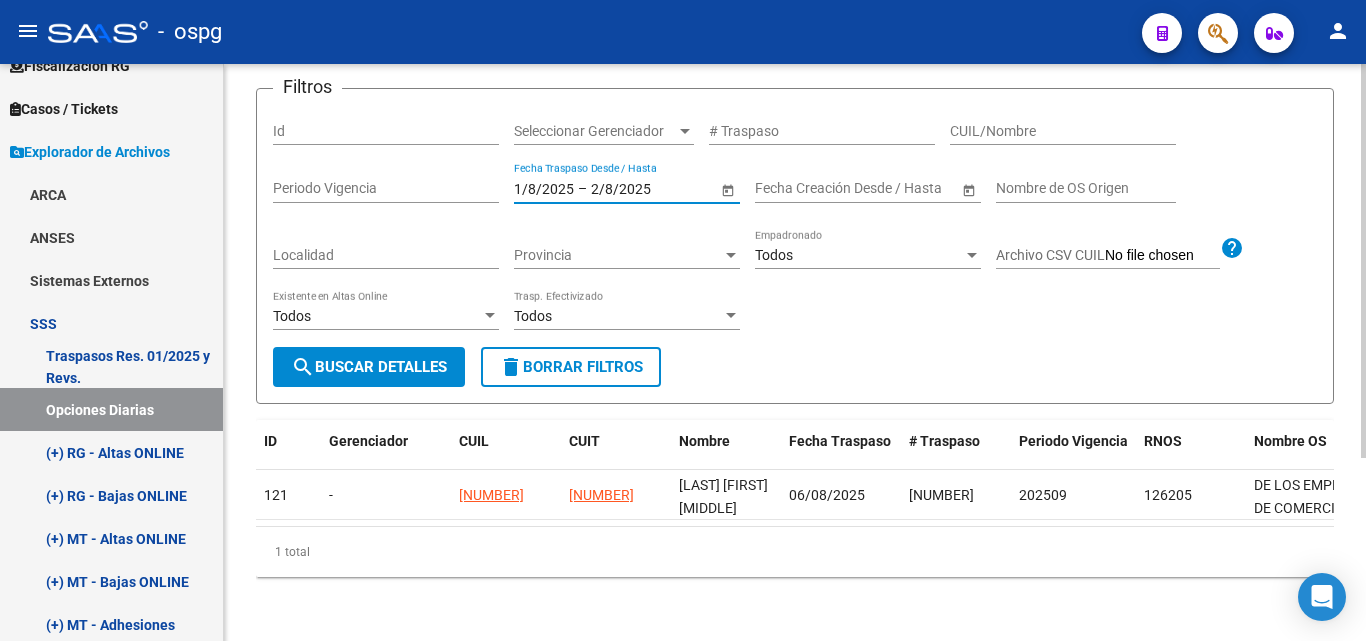 click on "search  Buscar Detalles" at bounding box center (369, 367) 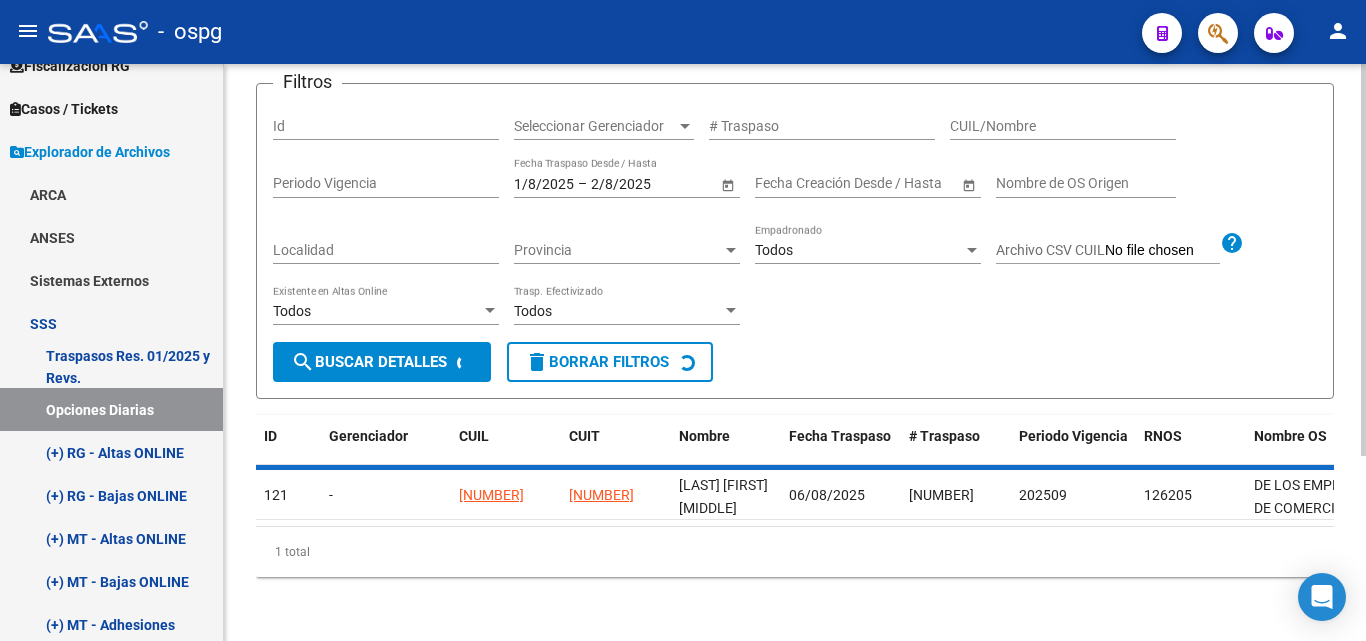 scroll, scrollTop: 246, scrollLeft: 0, axis: vertical 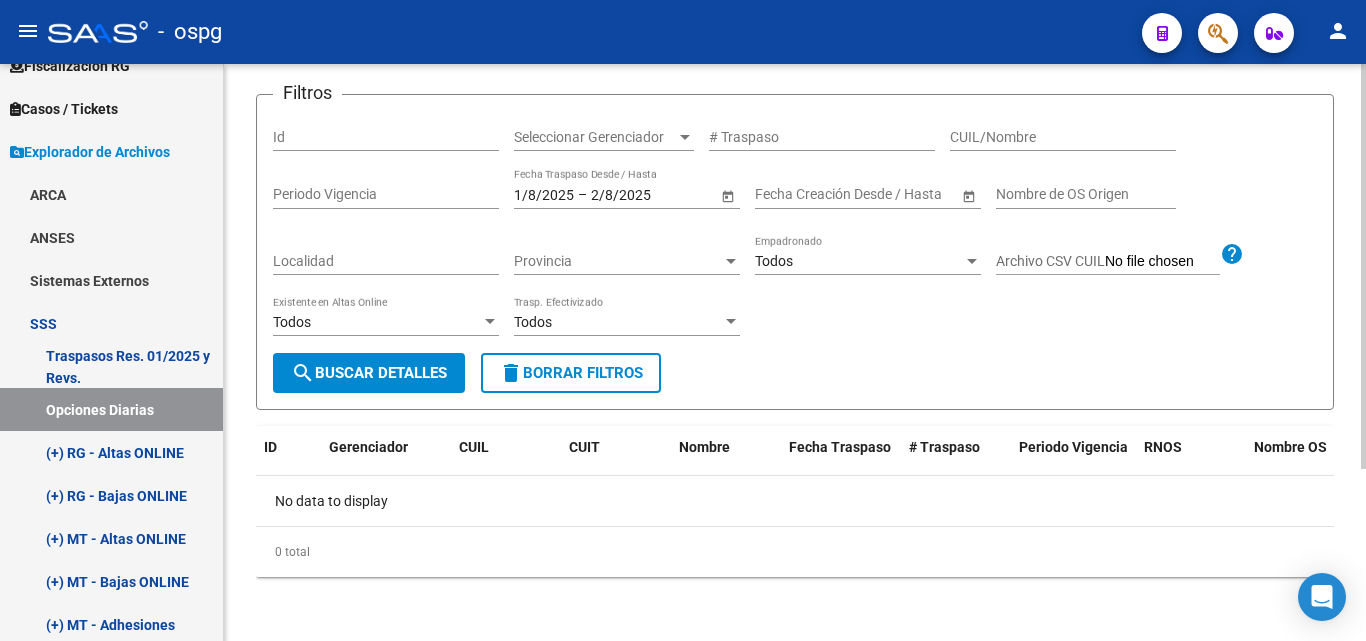 click on "2/8/2025" at bounding box center [640, 194] 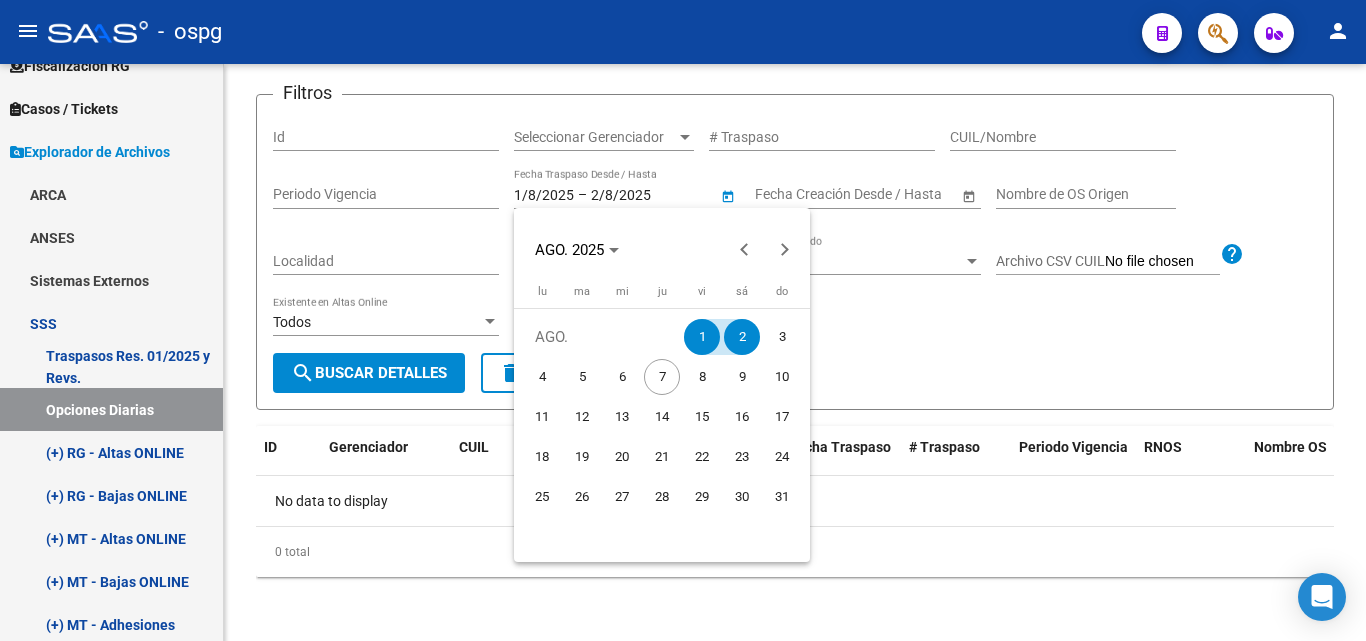 drag, startPoint x: 699, startPoint y: 327, endPoint x: 600, endPoint y: 354, distance: 102.61579 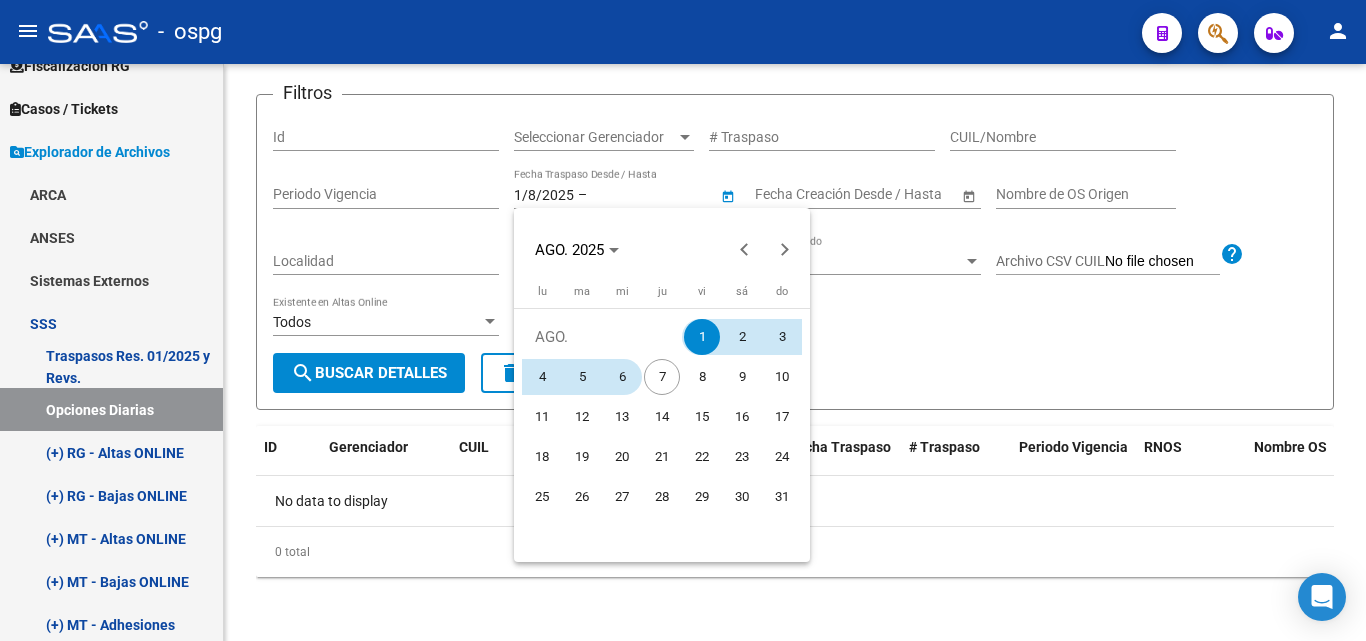 click on "6" at bounding box center (622, 377) 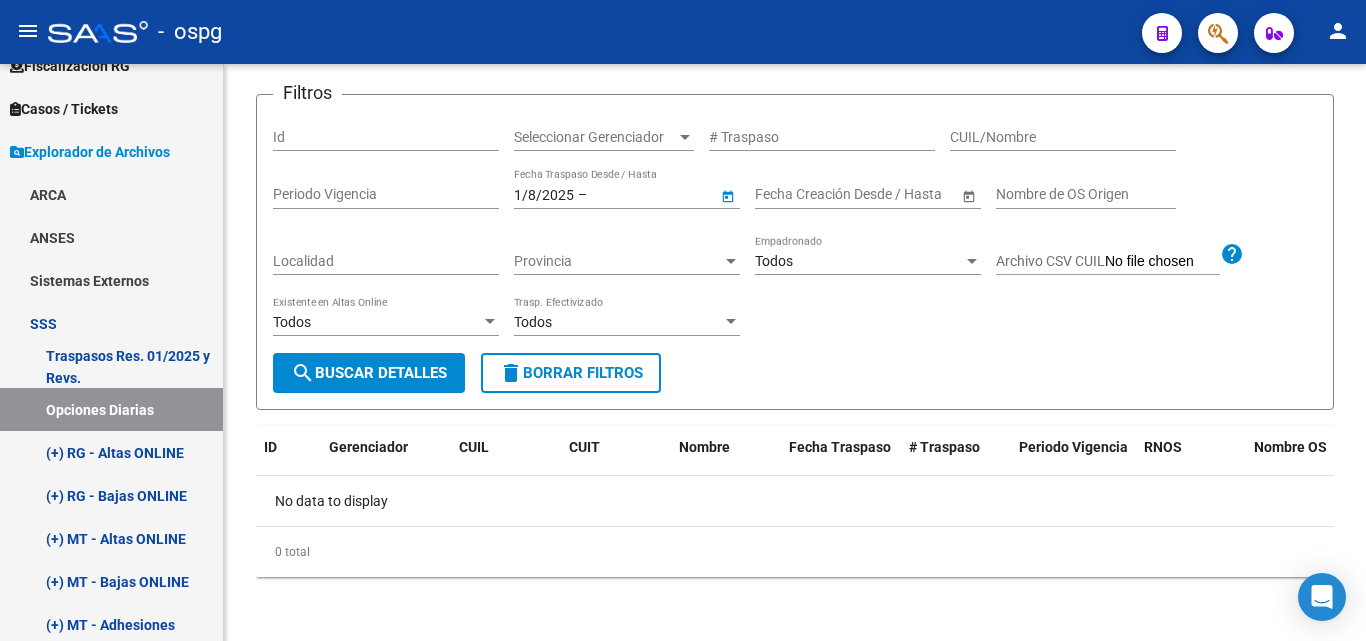 type on "6/8/2025" 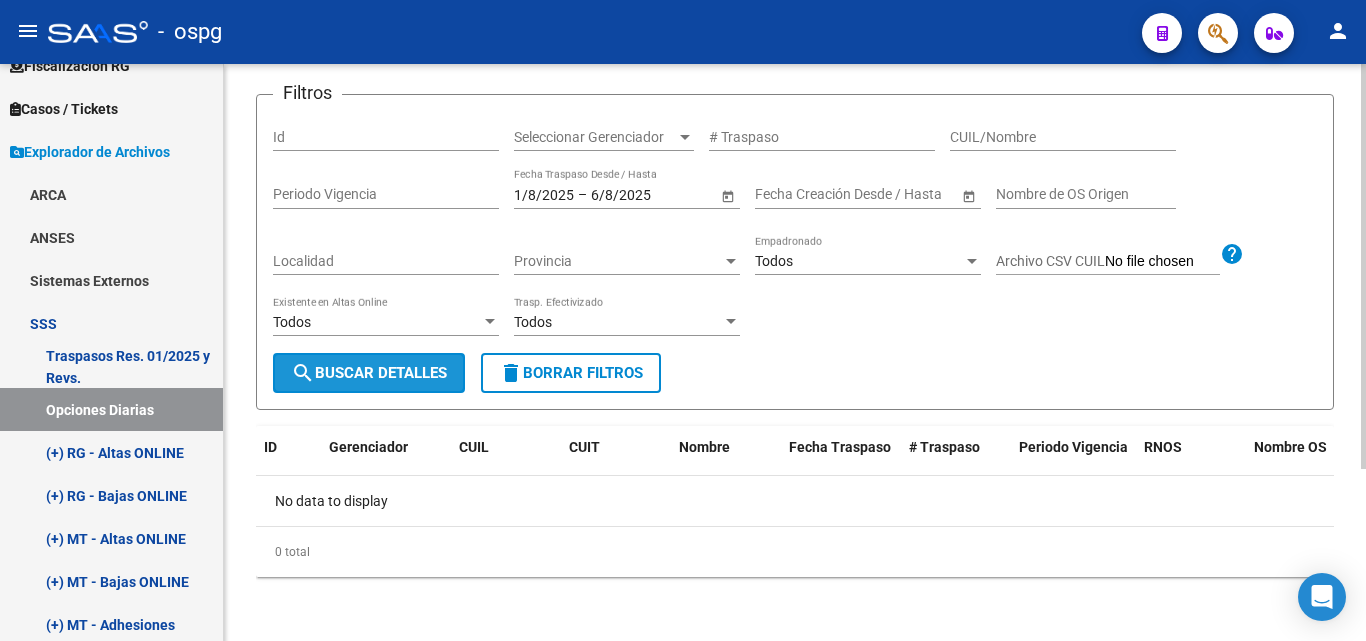 click on "search  Buscar Detalles" at bounding box center (369, 373) 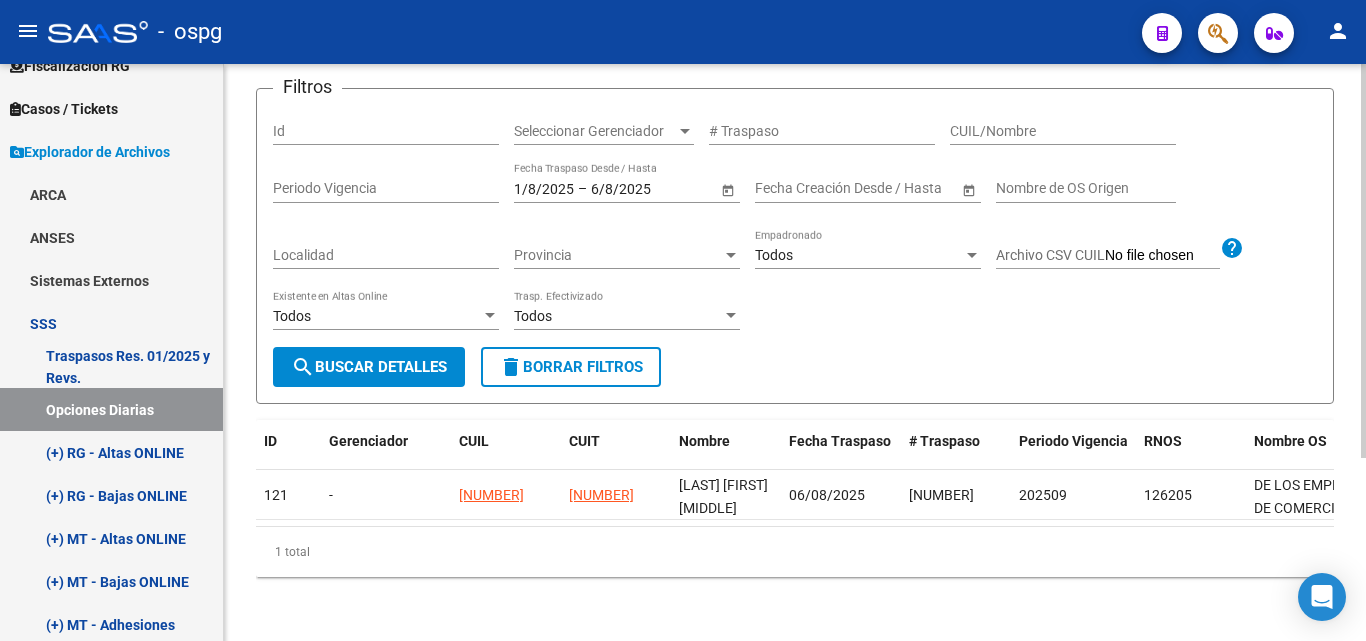 scroll, scrollTop: 268, scrollLeft: 0, axis: vertical 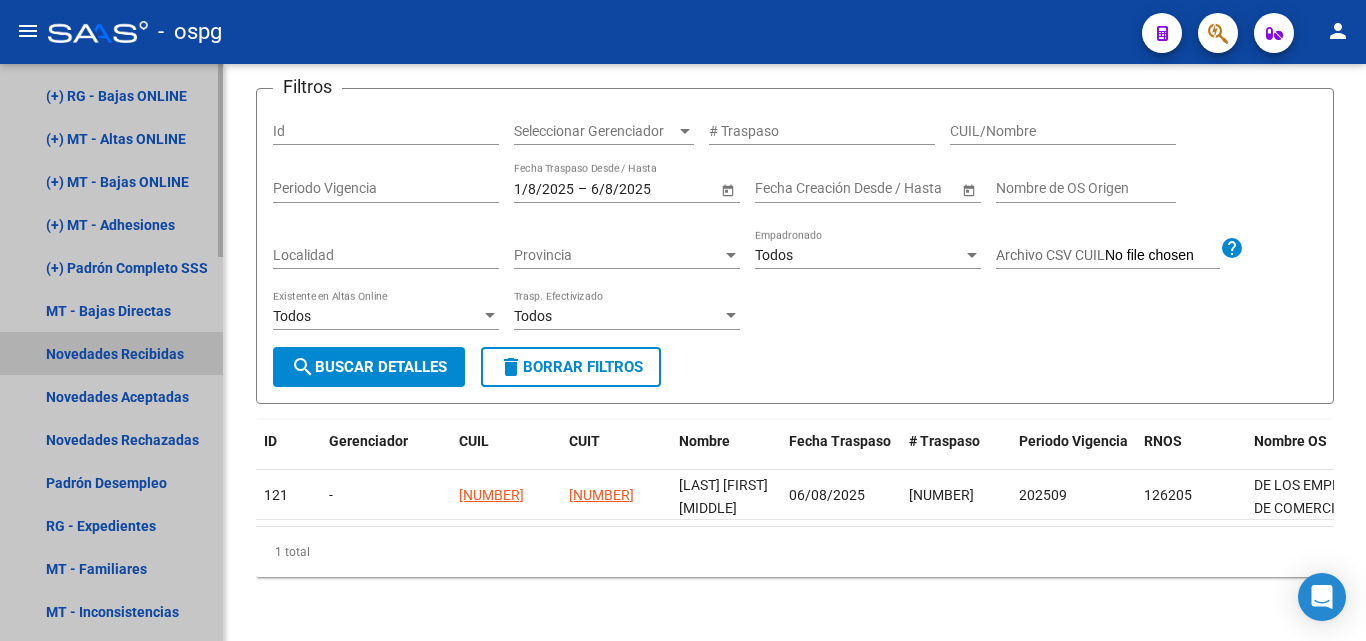 click on "Novedades Recibidas" at bounding box center (111, 353) 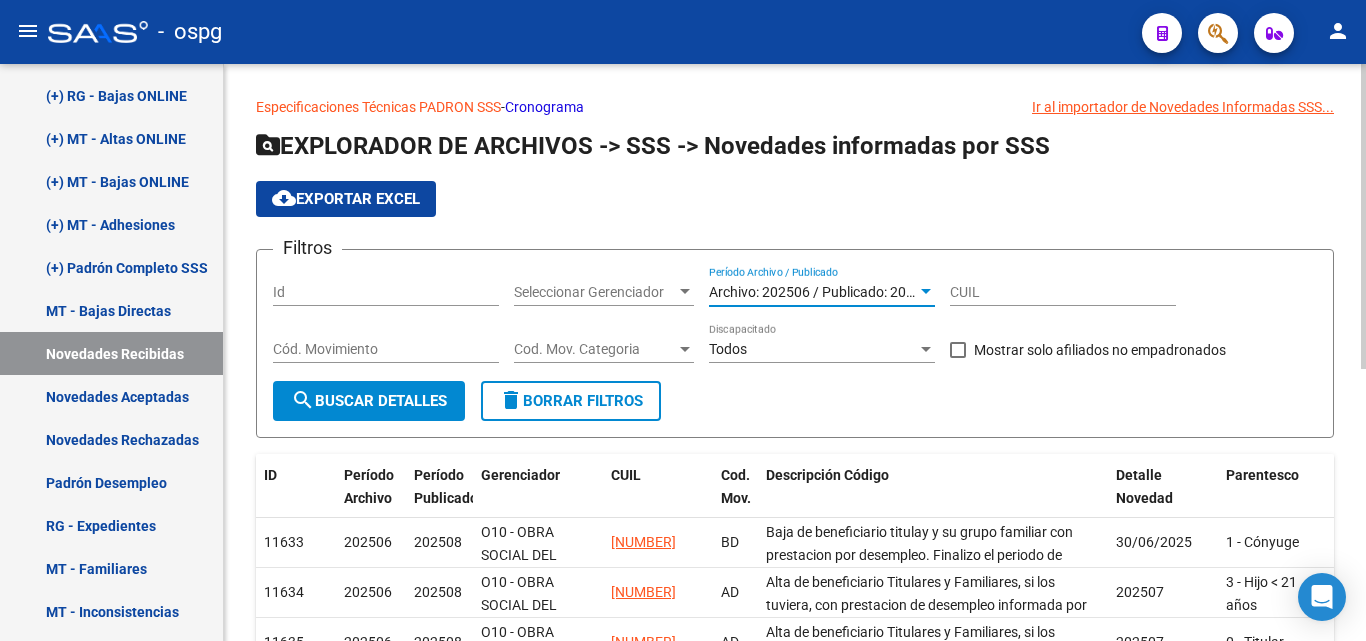 click on "Archivo: 202506 / Publicado: 202508" at bounding box center (823, 292) 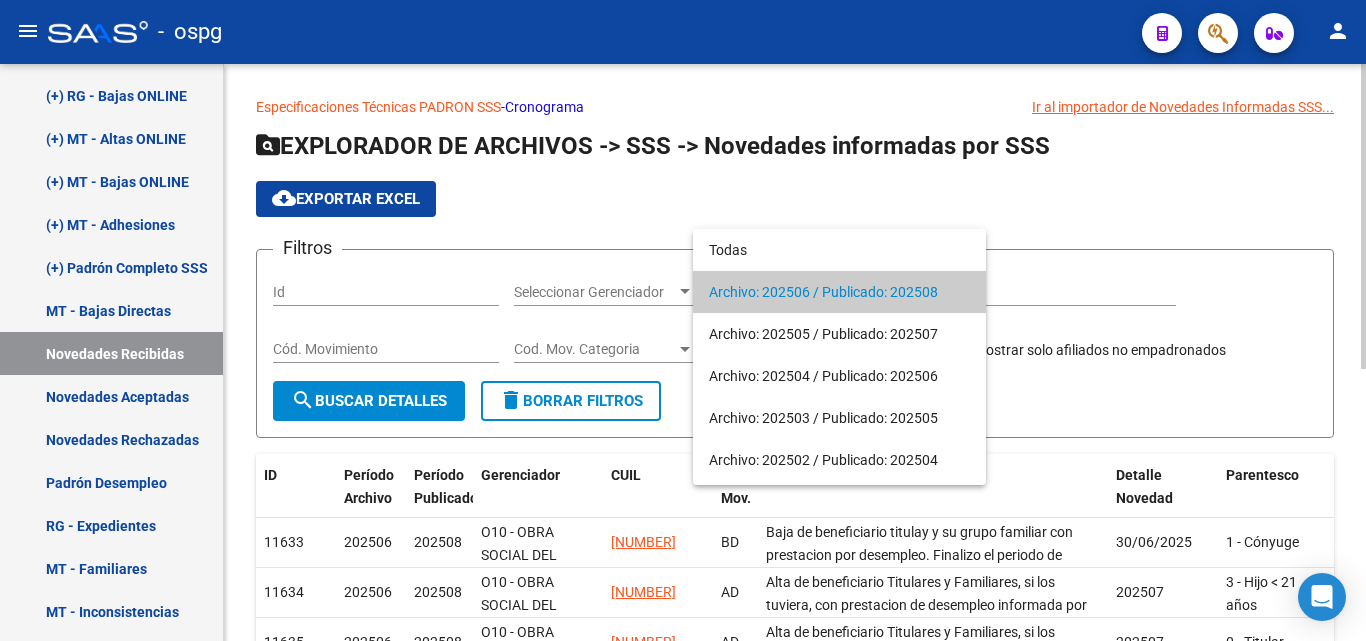 click on "Archivo: 202506 / Publicado: 202508" at bounding box center [839, 292] 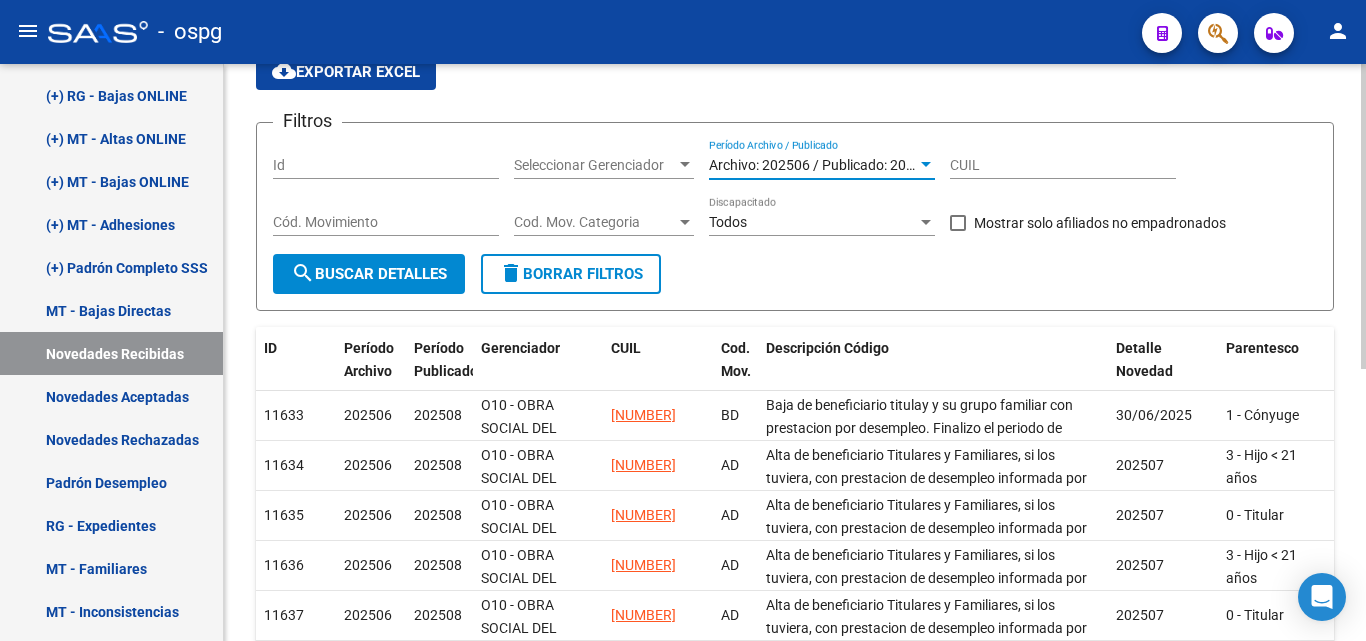 scroll, scrollTop: 200, scrollLeft: 0, axis: vertical 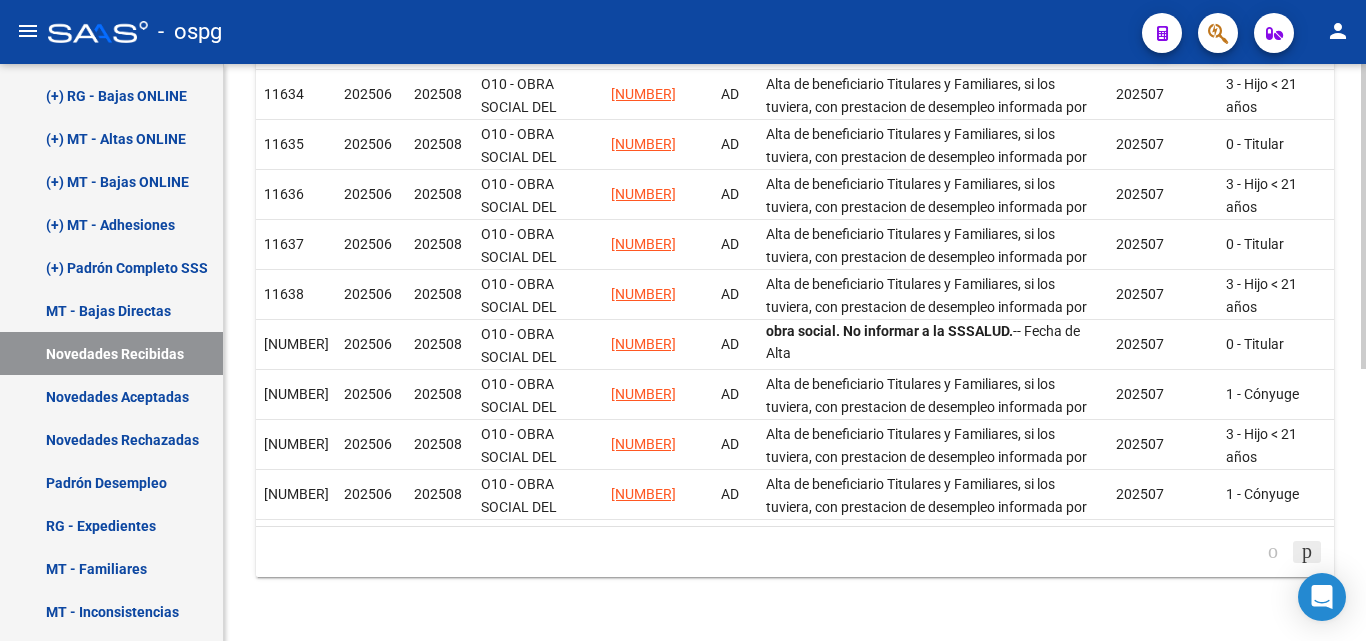 click 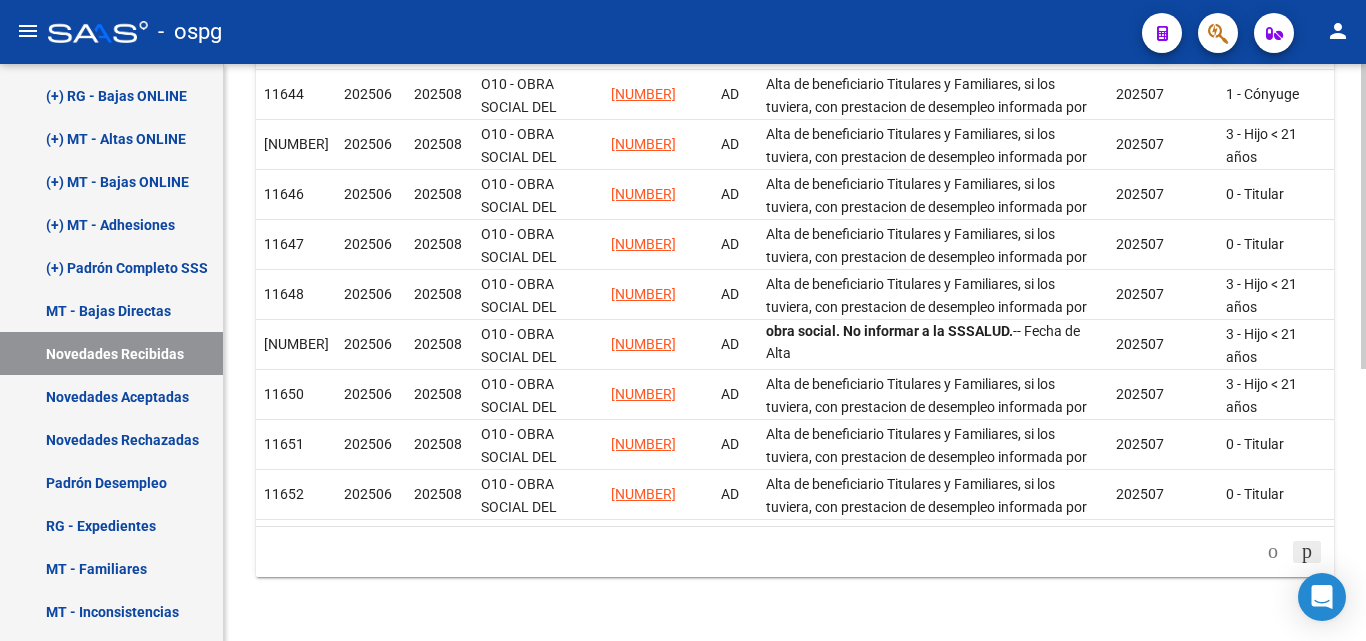 scroll, scrollTop: 514, scrollLeft: 0, axis: vertical 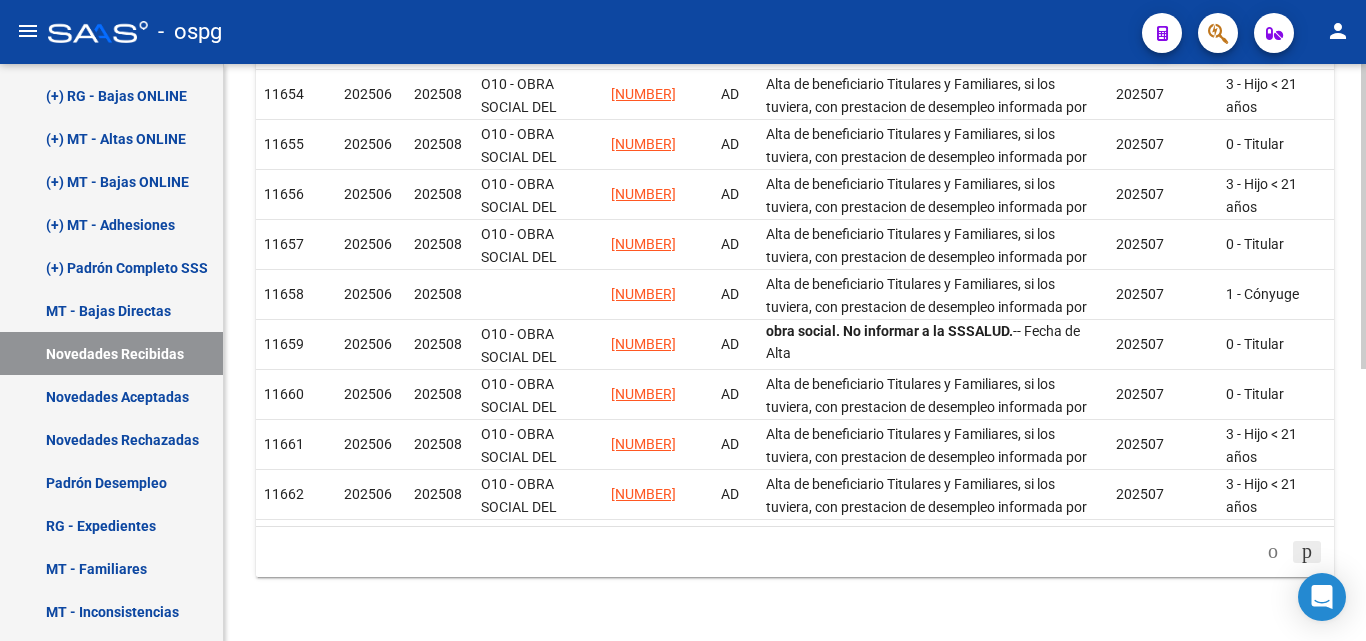 click 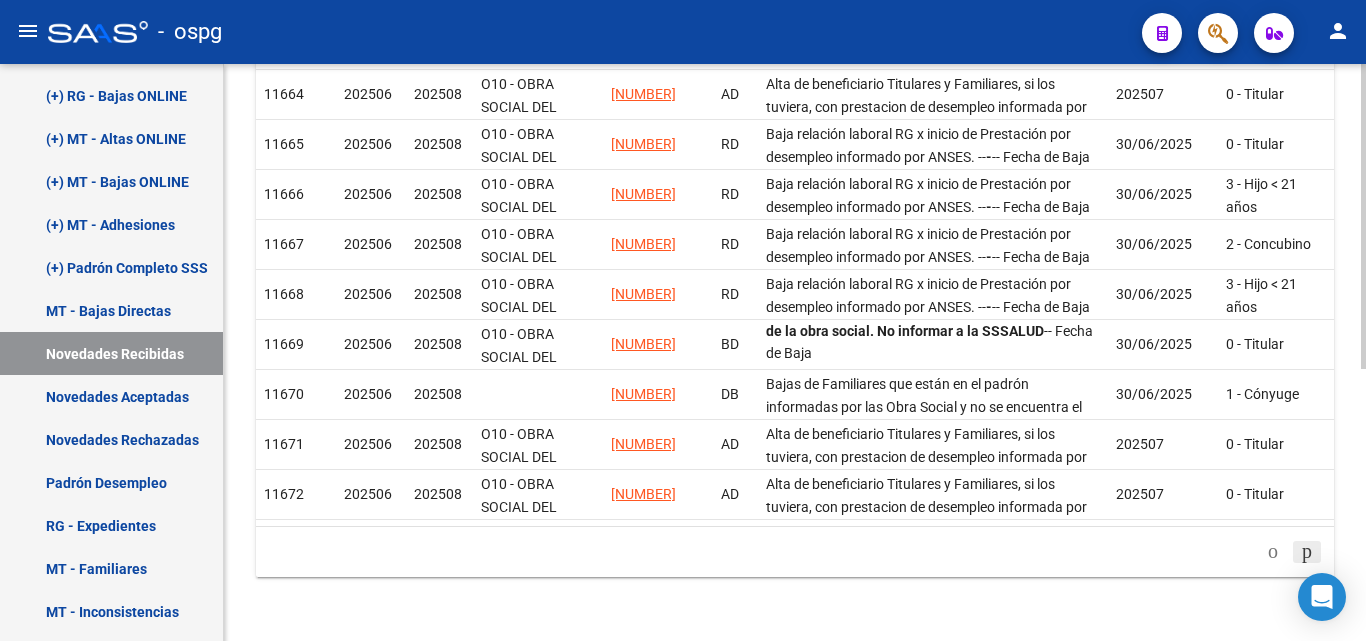 click 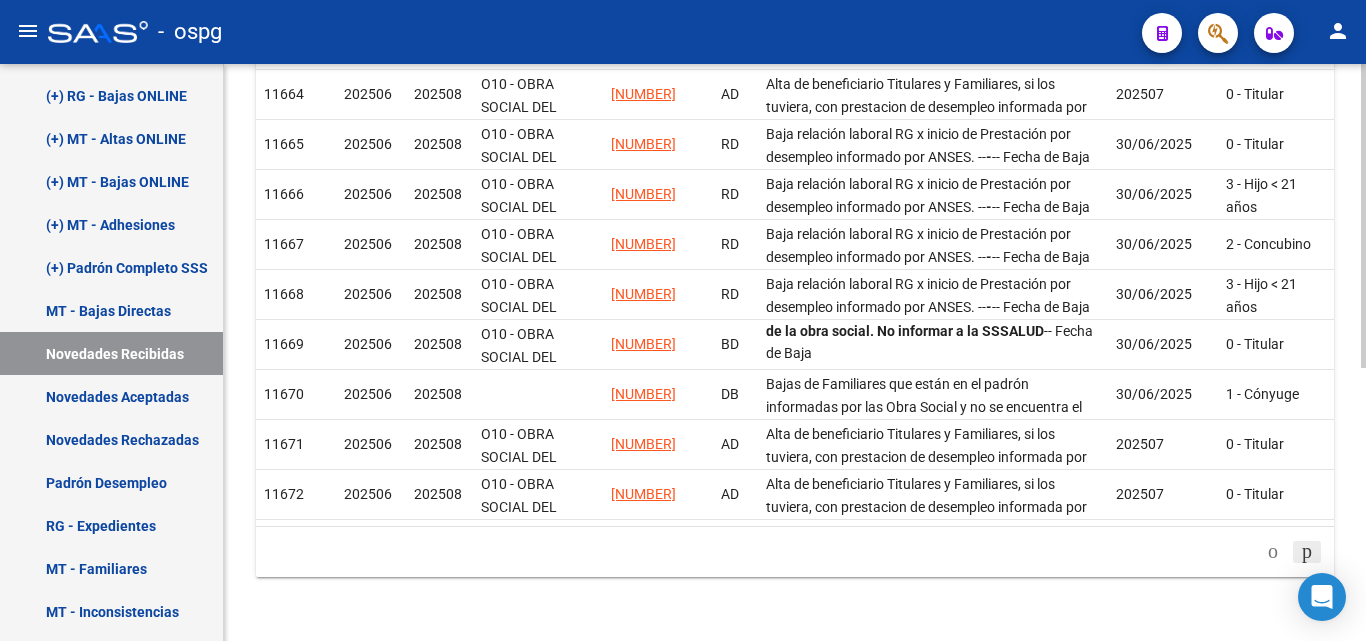 click on "[NUMBER] total   3   4   5   6   7" 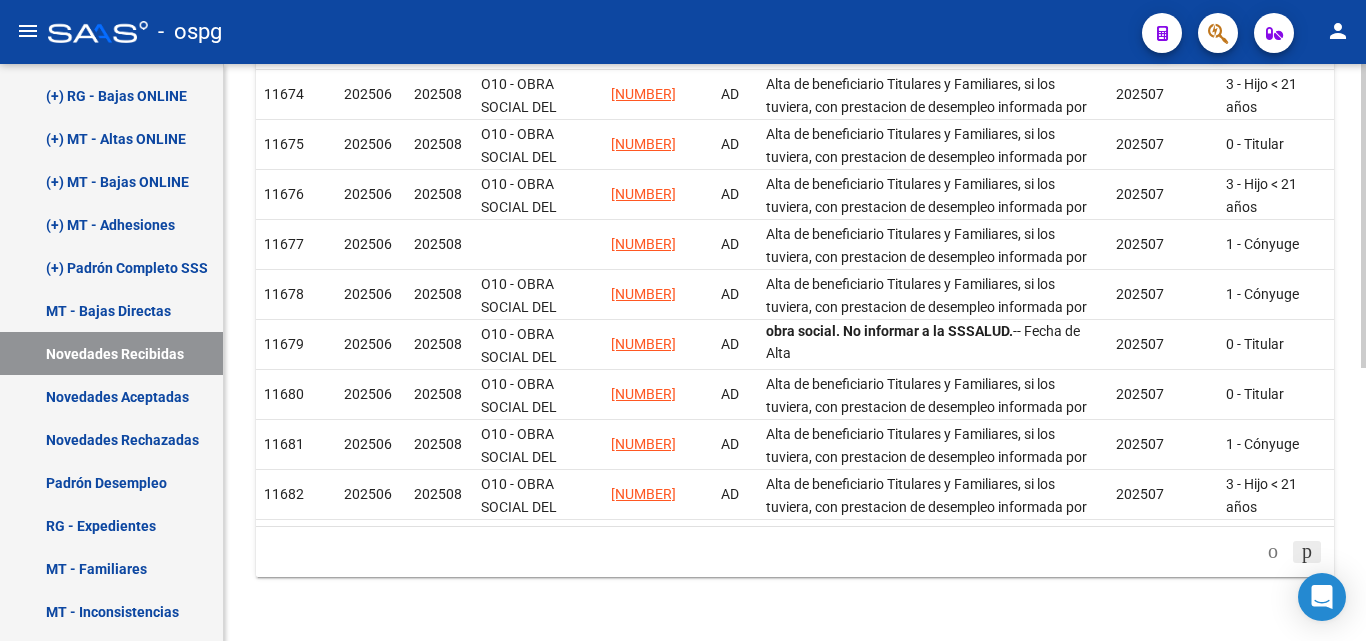 click on "179.769.313.486.231.570.000.000.000.000.000.000.000.000.000.000.000.000.000.000.000.000.000.000.000.000.000.000.000.000.000.000.000.000.000.000.000.000.000.000.000.000.000.000.000.000.000.000.000.000.000.000.000.000.000.000.000.000.000.000.000.000.000.000.000.000.000.000.000.000.000.000.000.000.000.000.000.000.000.000.000.000.000.000.000.000.000.000.000.000.000.000.000.000.000.000.000.000.000.000.000.000.000 total   4   5   6   7   8" 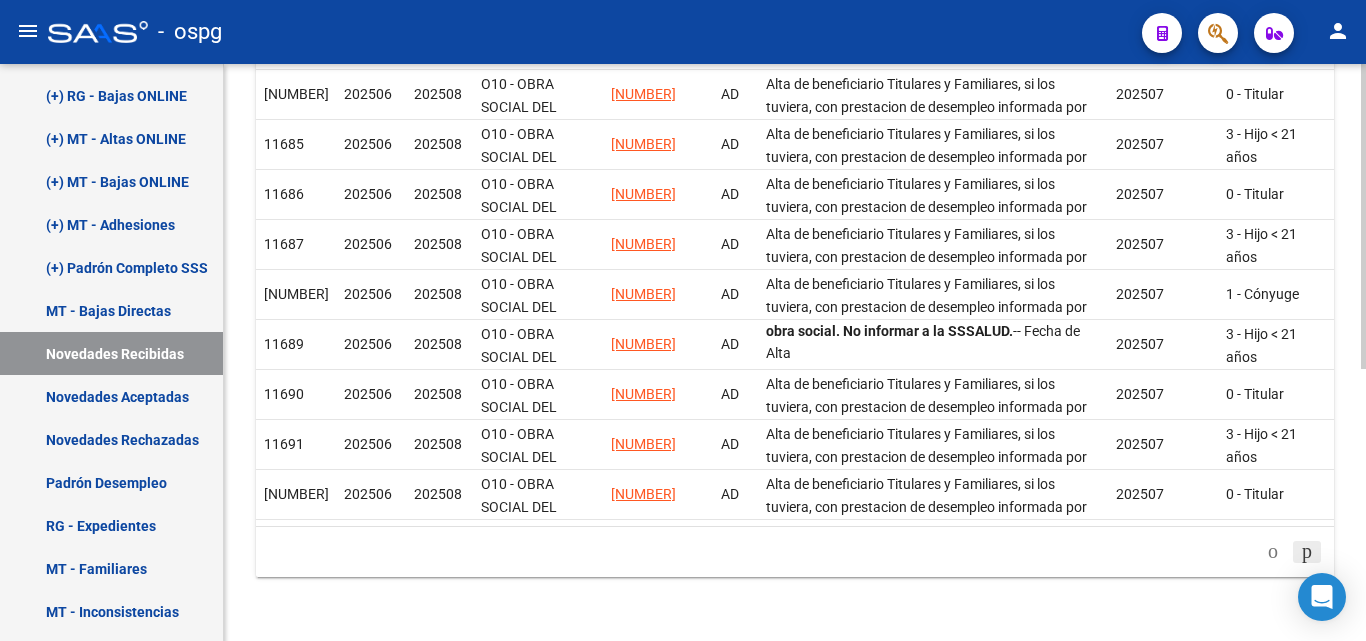 click on "179.769.313.486.231.570.000.000.000.000.000.000.000.000.000.000.000.000.000.000.000.000.000.000.000.000.000.000.000.000.000.000.000.000.000.000.000.000.000.000.000.000.000.000.000.000.000.000.000.000.000.000.000.000.000.000.000.000.000.000.000.000.000.000.000.000.000.000.000.000.000.000.000.000.000.000.000.000.000.000.000.000.000.000.000.000.000.000.000.000.000.000.000.000.000.000.000.000.000.000.000.000.000 total   4   5   6   7   8" 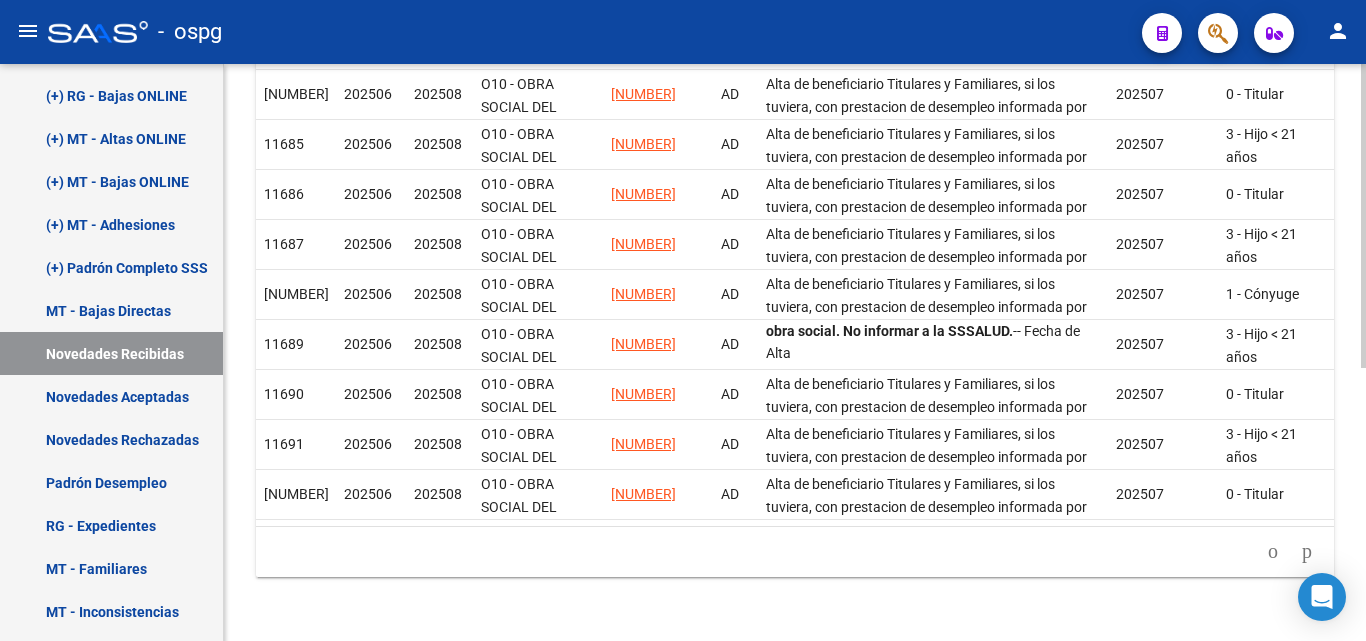 click on "179.769.313.486.231.570.000.000.000.000.000.000.000.000.000.000.000.000.000.000.000.000.000.000.000.000.000.000.000.000.000.000.000.000.000.000.000.000.000.000.000.000.000.000.000.000.000.000.000.000.000.000.000.000.000.000.000.000.000.000.000.000.000.000.000.000.000.000.000.000.000.000.000.000.000.000.000.000.000.000.000.000.000.000.000.000.000.000.000.000.000.000.000.000.000.000.000.000.000.000.000.000.000 total   5   6   7   8   9" 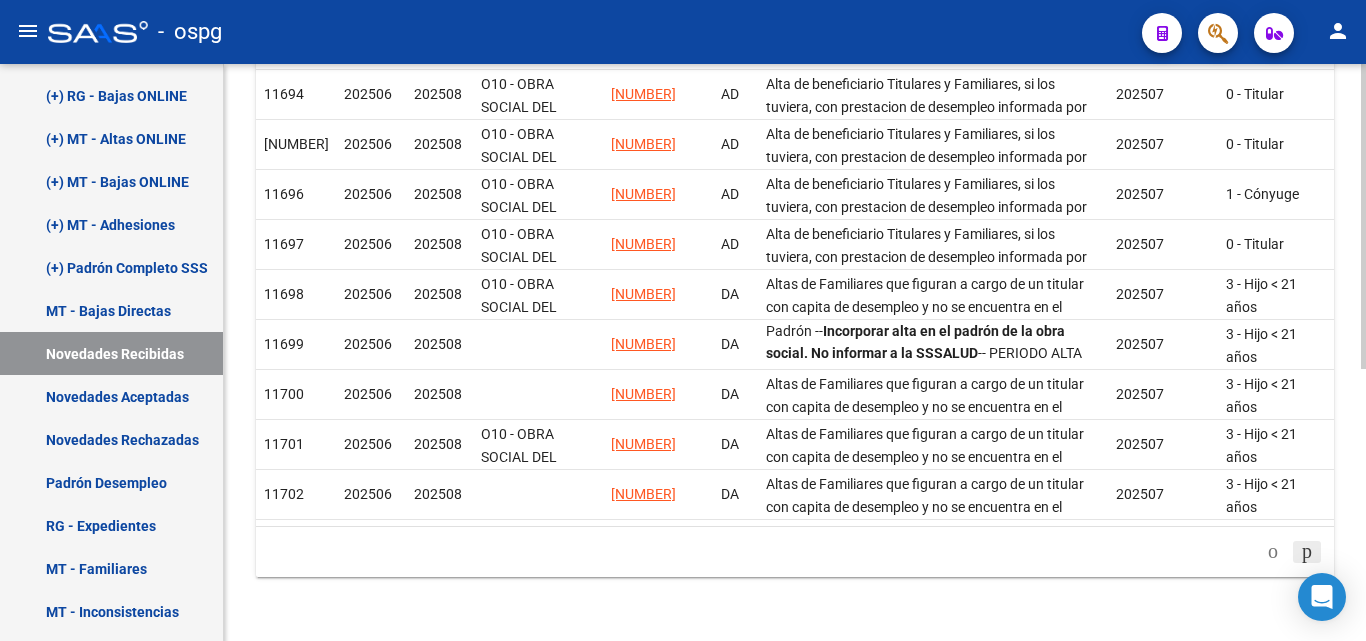 scroll, scrollTop: 514, scrollLeft: 0, axis: vertical 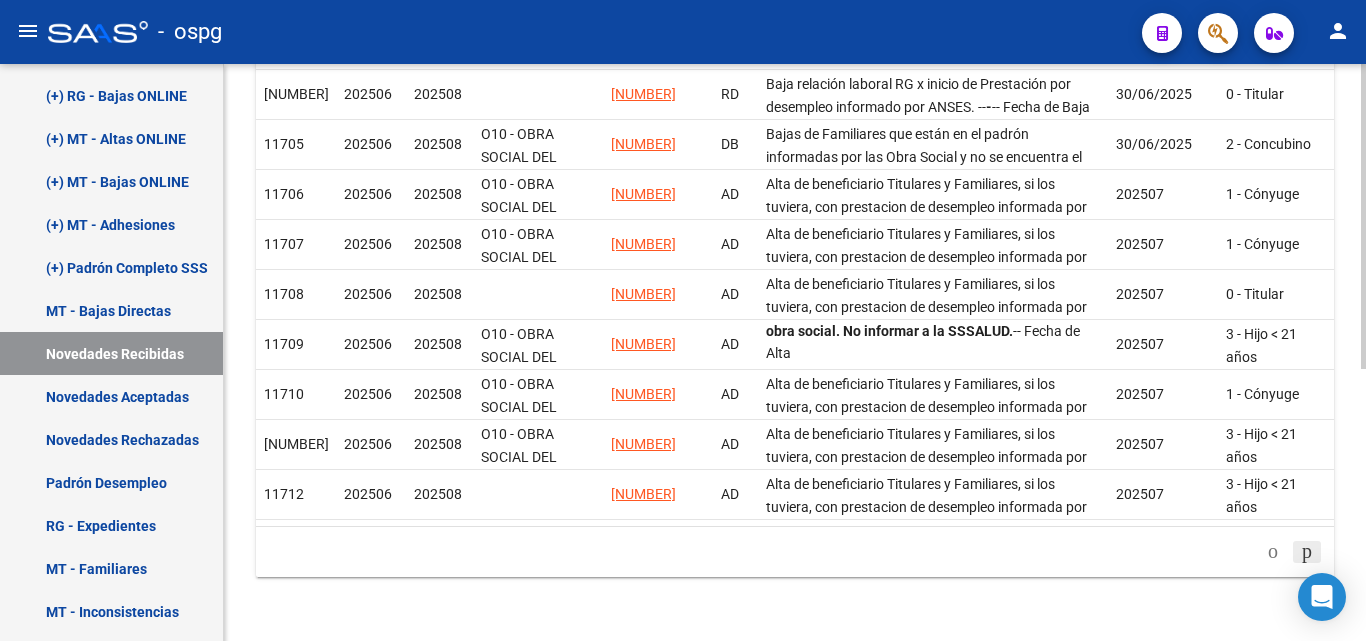 click 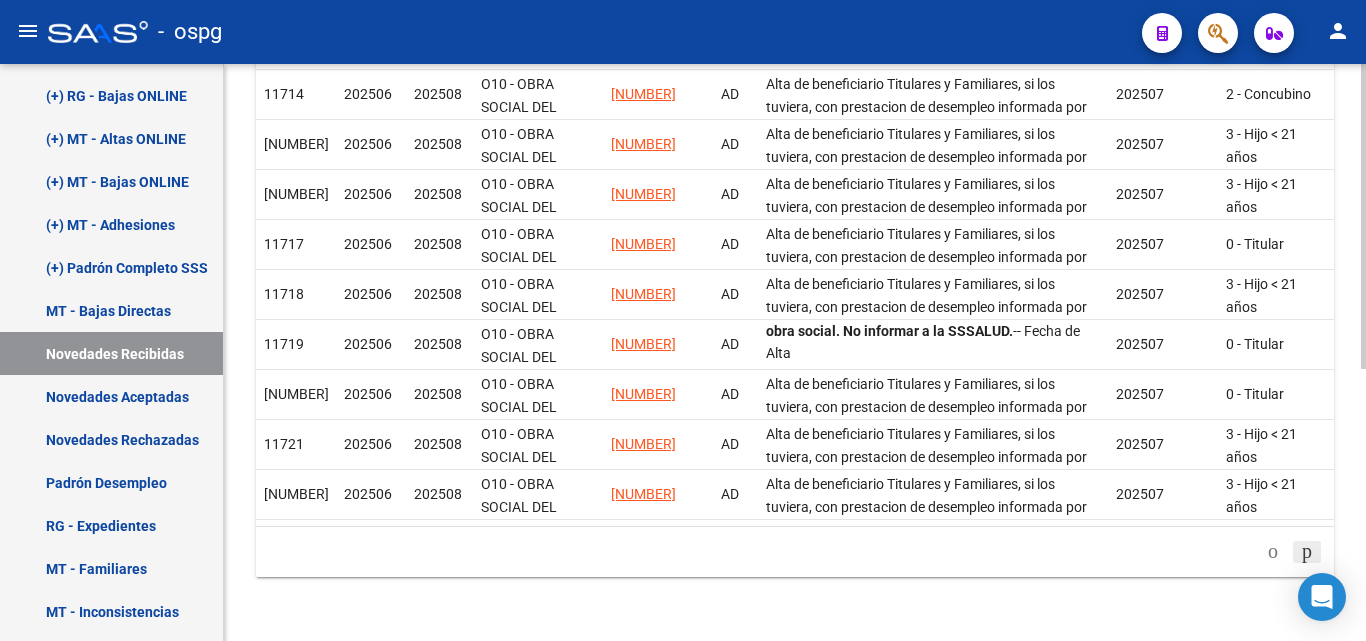 click 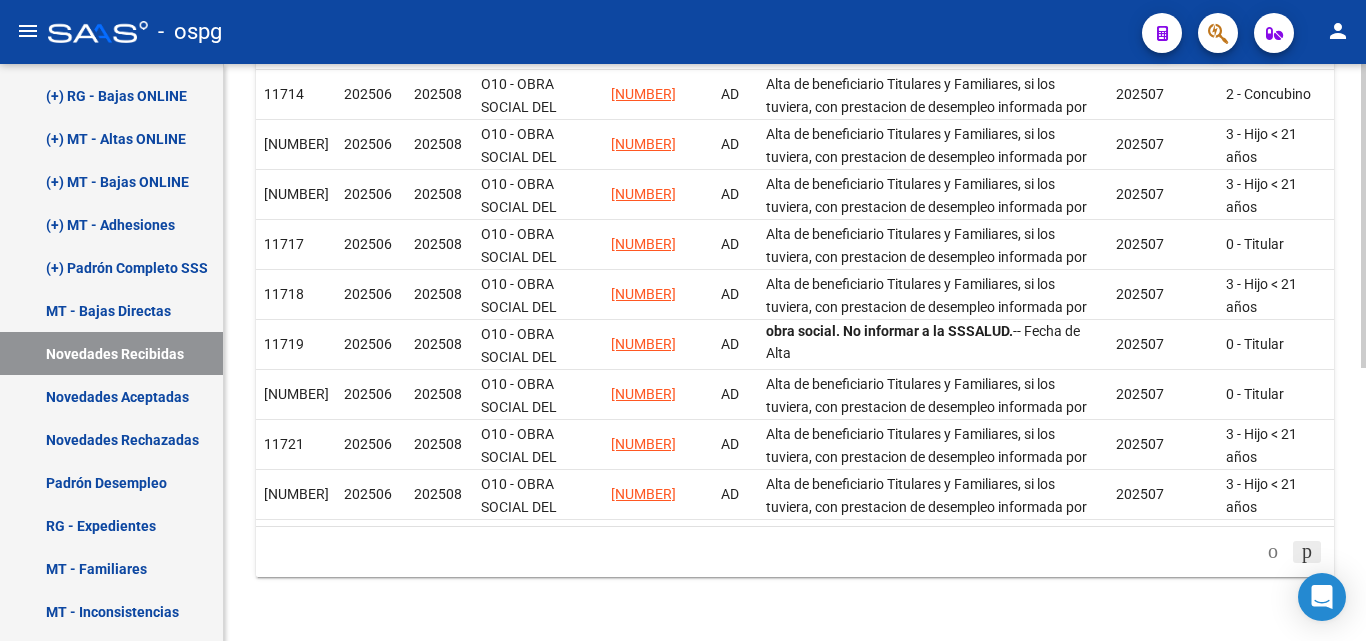 click on "[NUMBER] total   3   4   5   6   7" 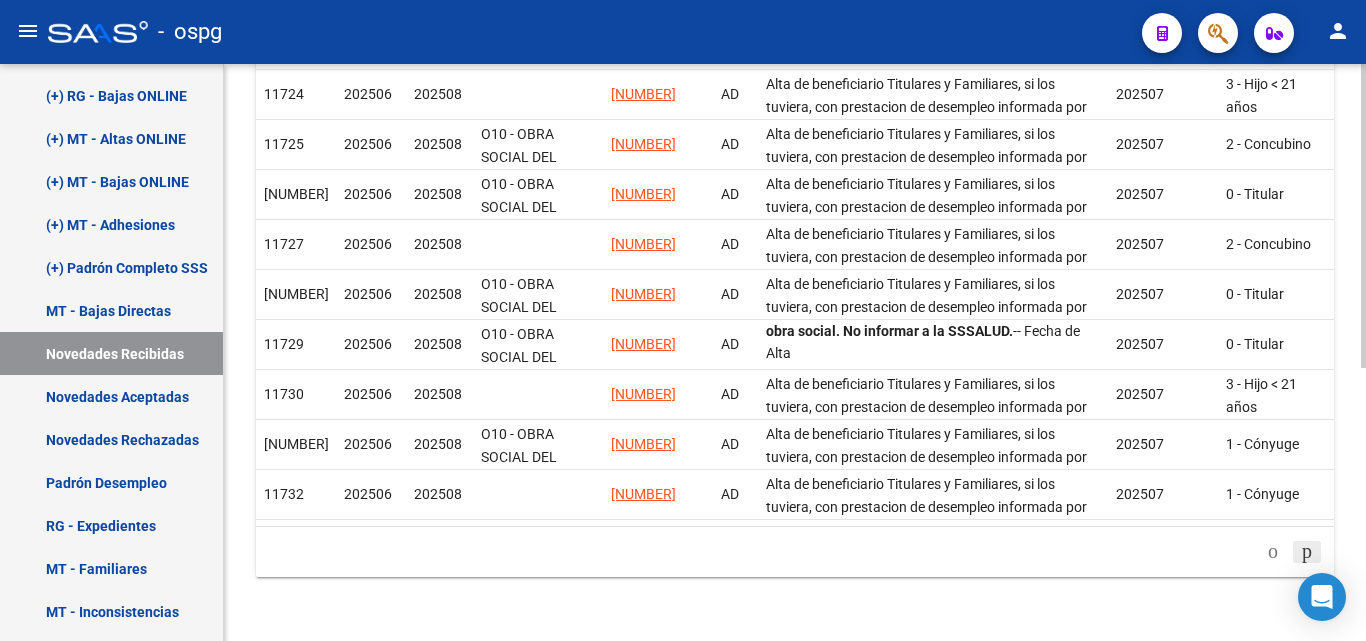 click 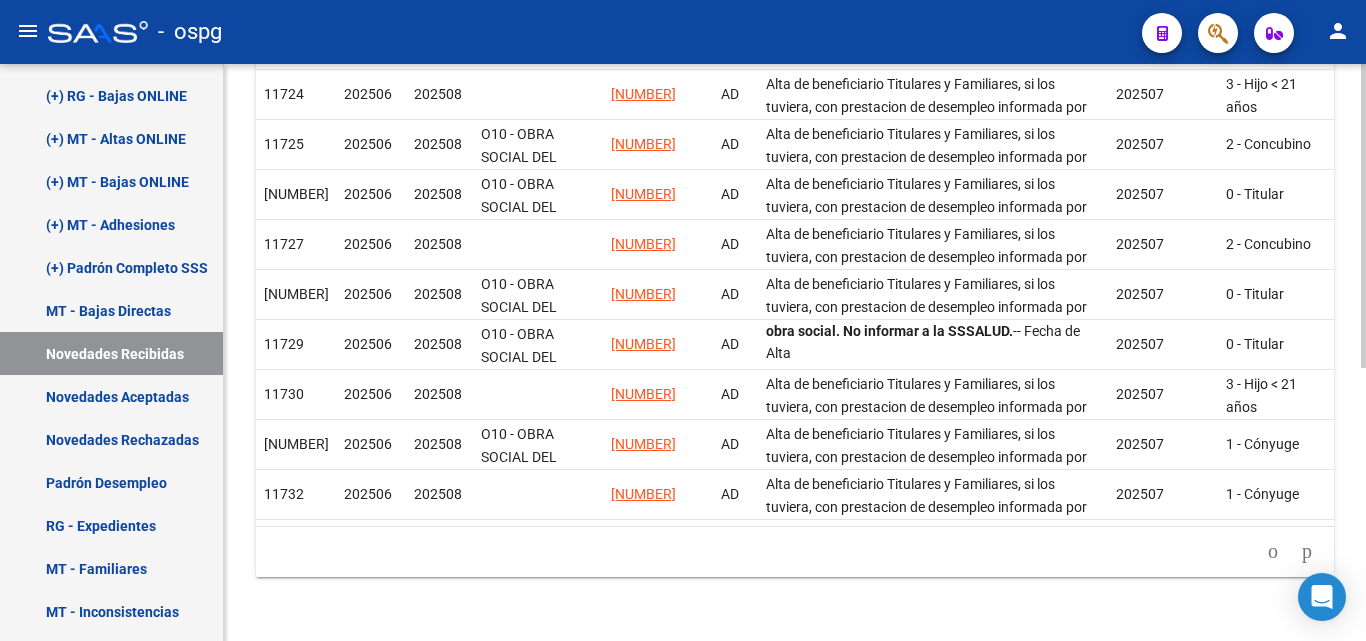 click on "[NUMBER] total   9   10   11   12   13" 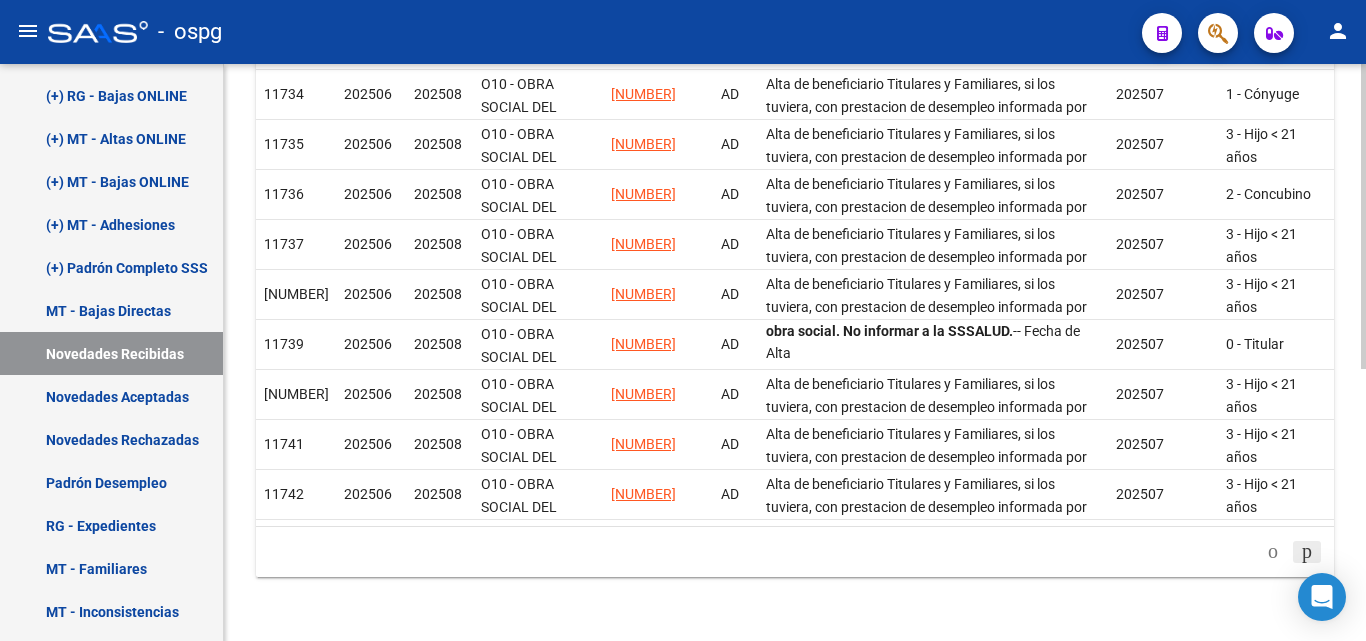 click on "[NUMBER] total   9   10   11   12   13" 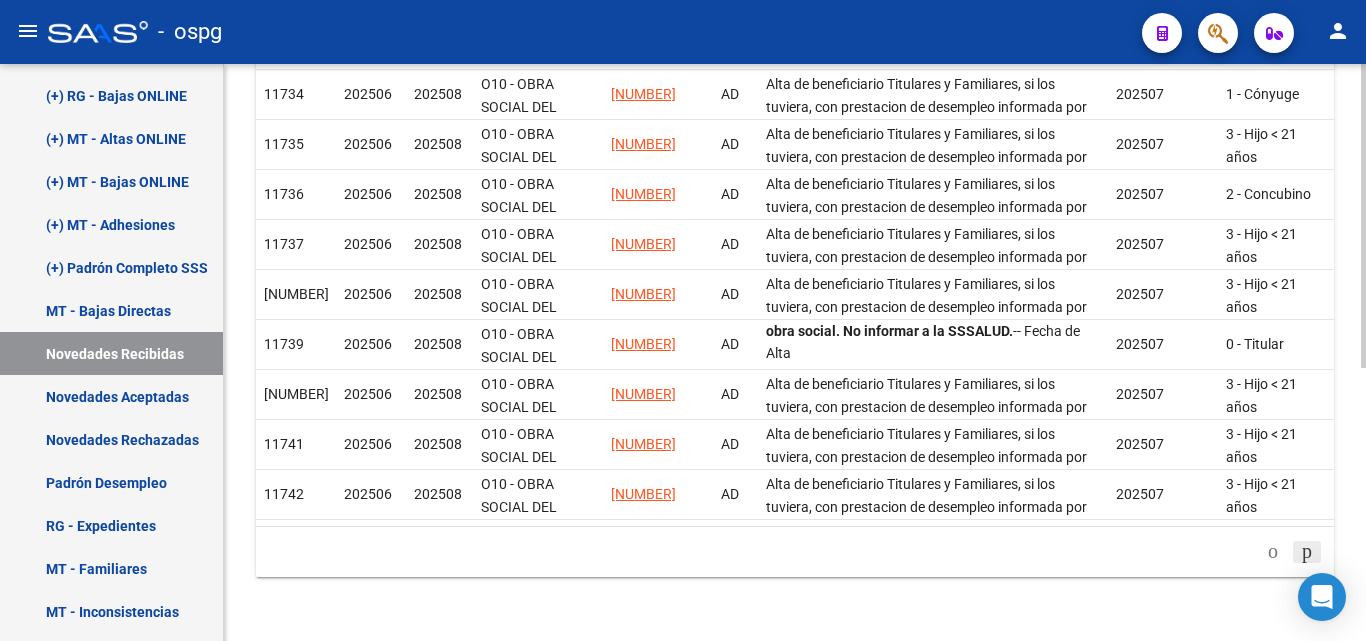 click on "[NUMBER] total   [NUMBER]   [NUMBER]   [NUMBER]   [NUMBER]   [NUMBER]" 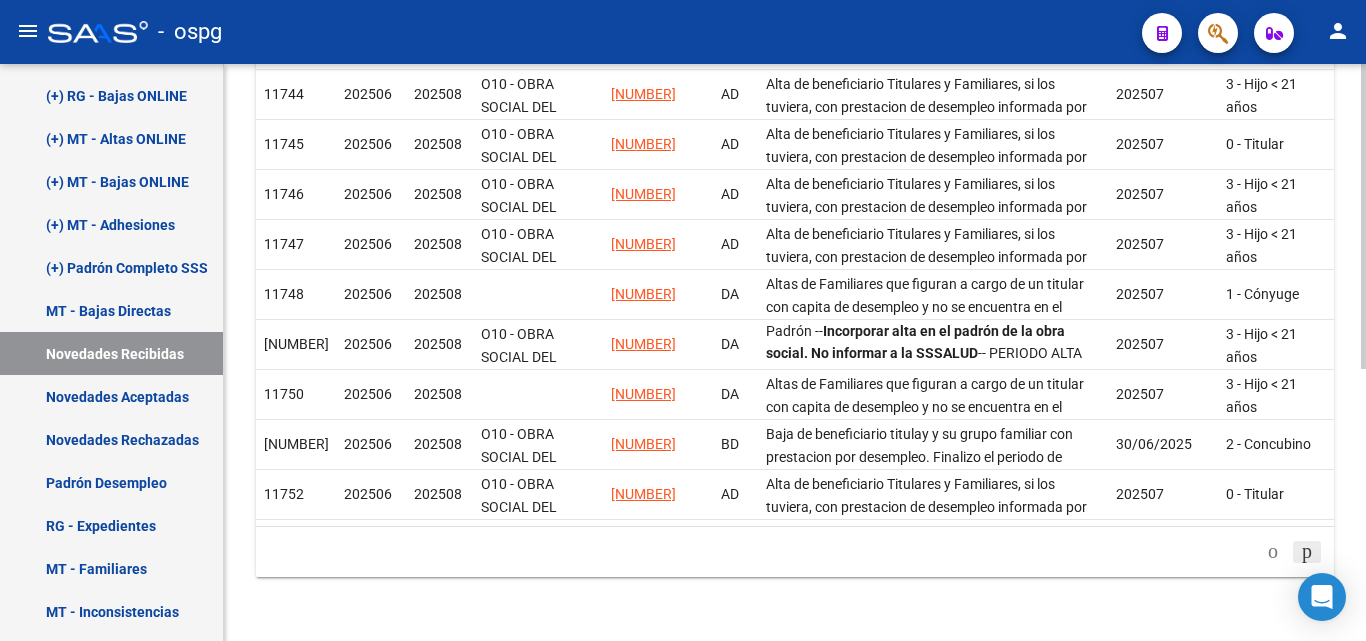 click on "[NUMBER] total   [NUMBER]   [NUMBER]   [NUMBER]   [NUMBER]   [NUMBER]" 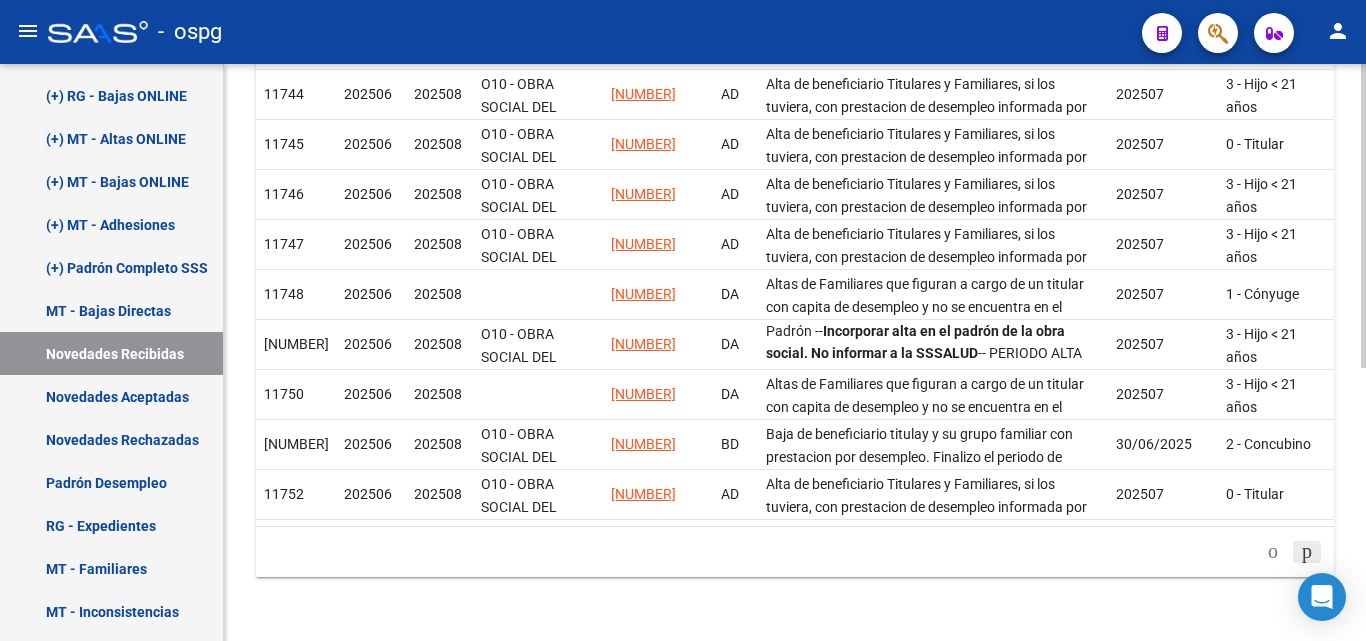 click on "[NUMBER] total   8   9   10   11   12" 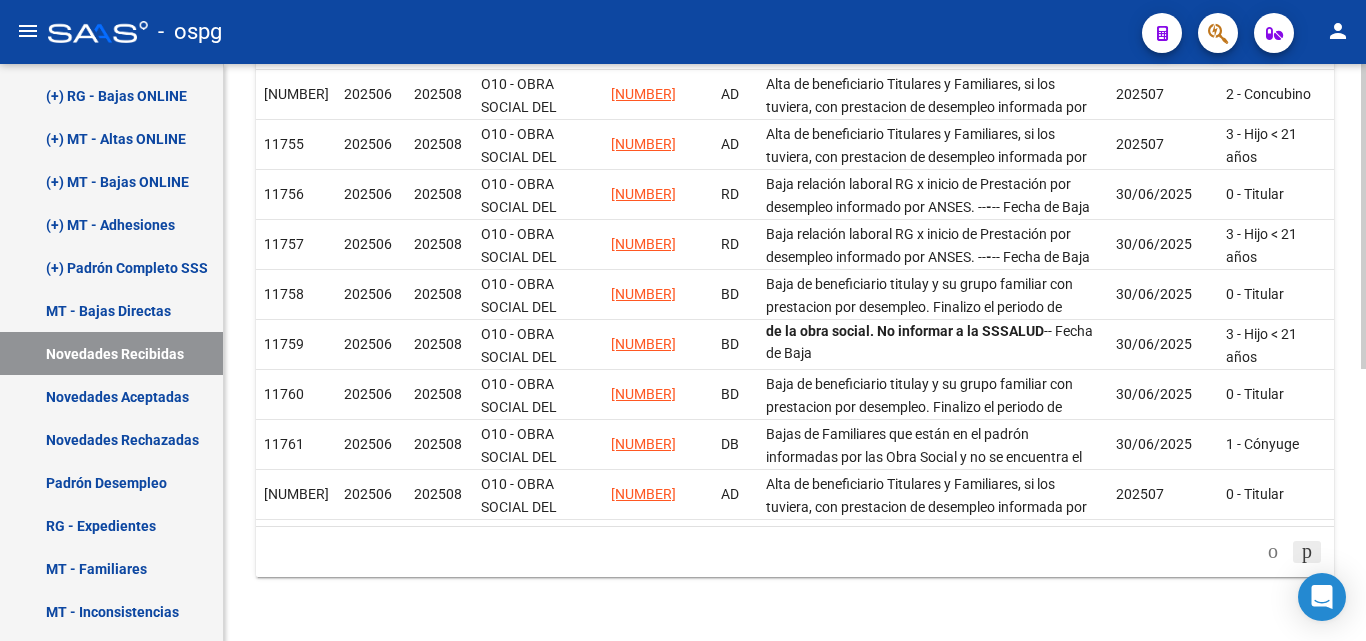 click 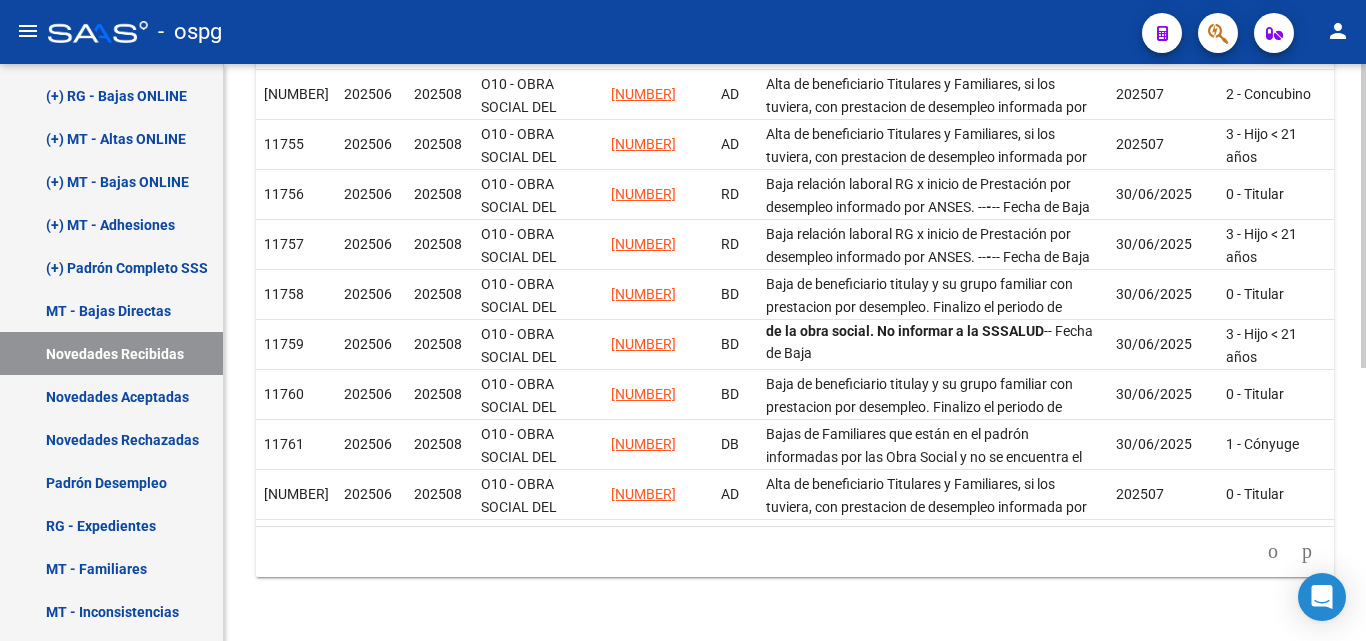 click on "[NUMBER] total   [NUMBER]   [NUMBER]   [NUMBER]   [NUMBER]   [NUMBER]" 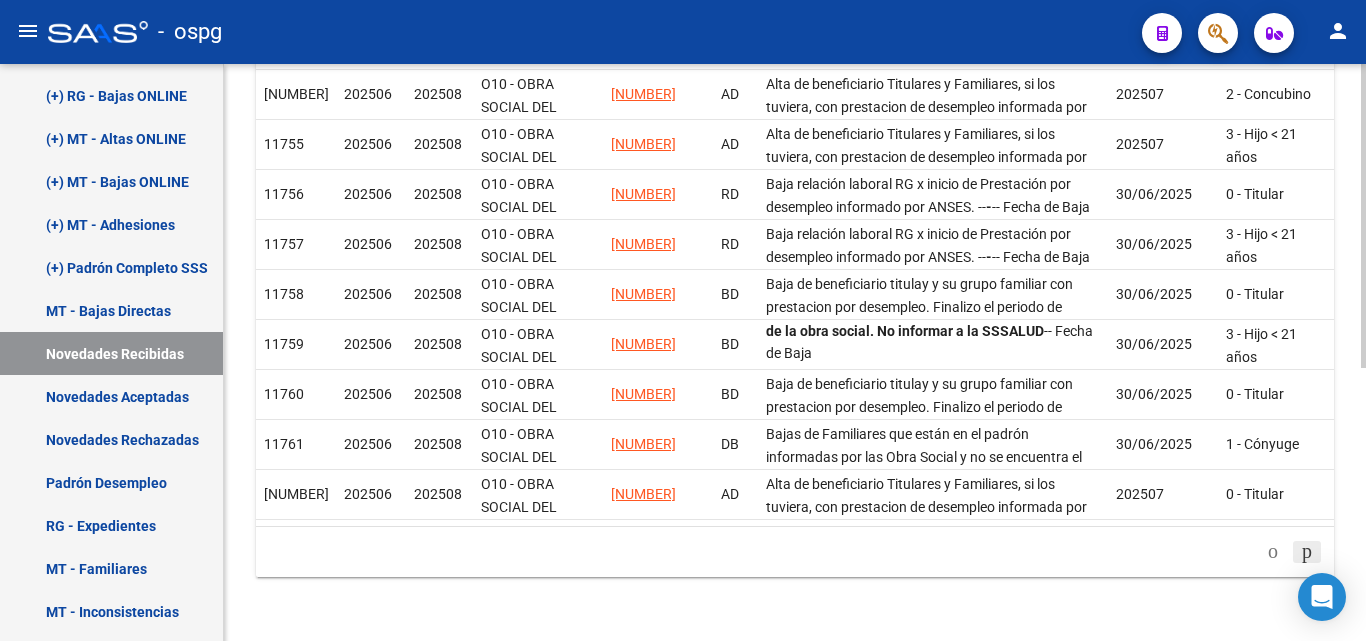 click on "[NUMBER] total   [NUMBER]   [NUMBER]   [NUMBER]   [NUMBER]   [NUMBER]" 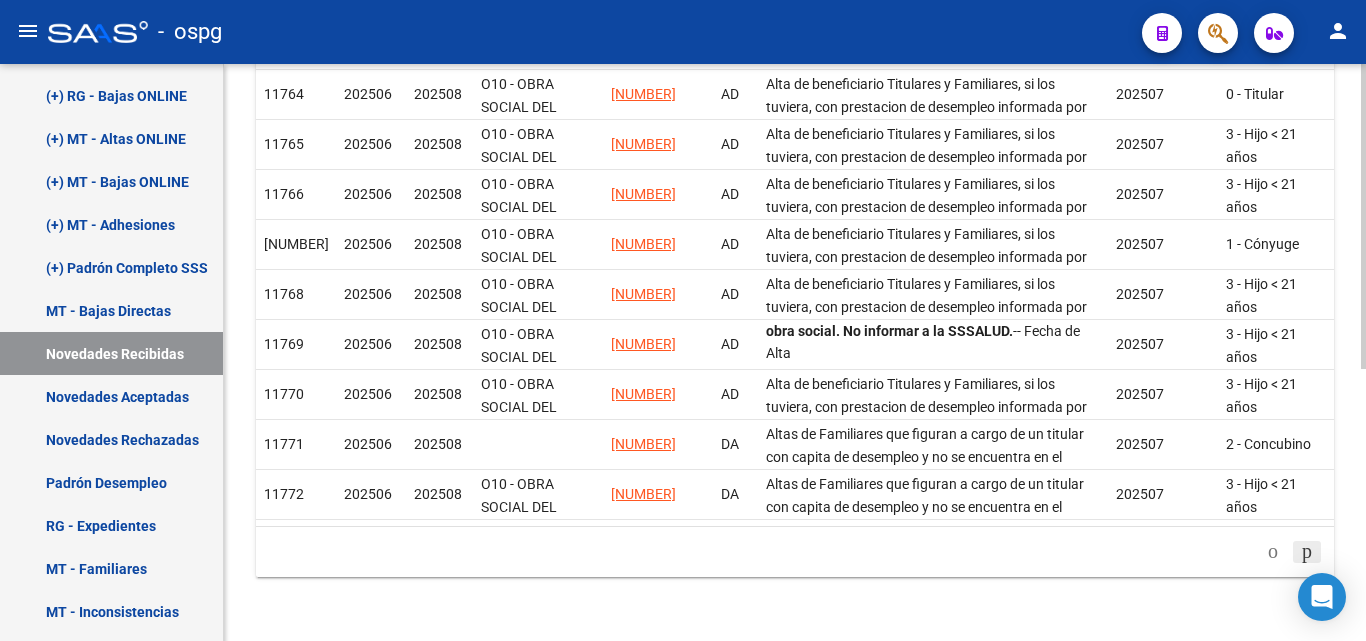 click 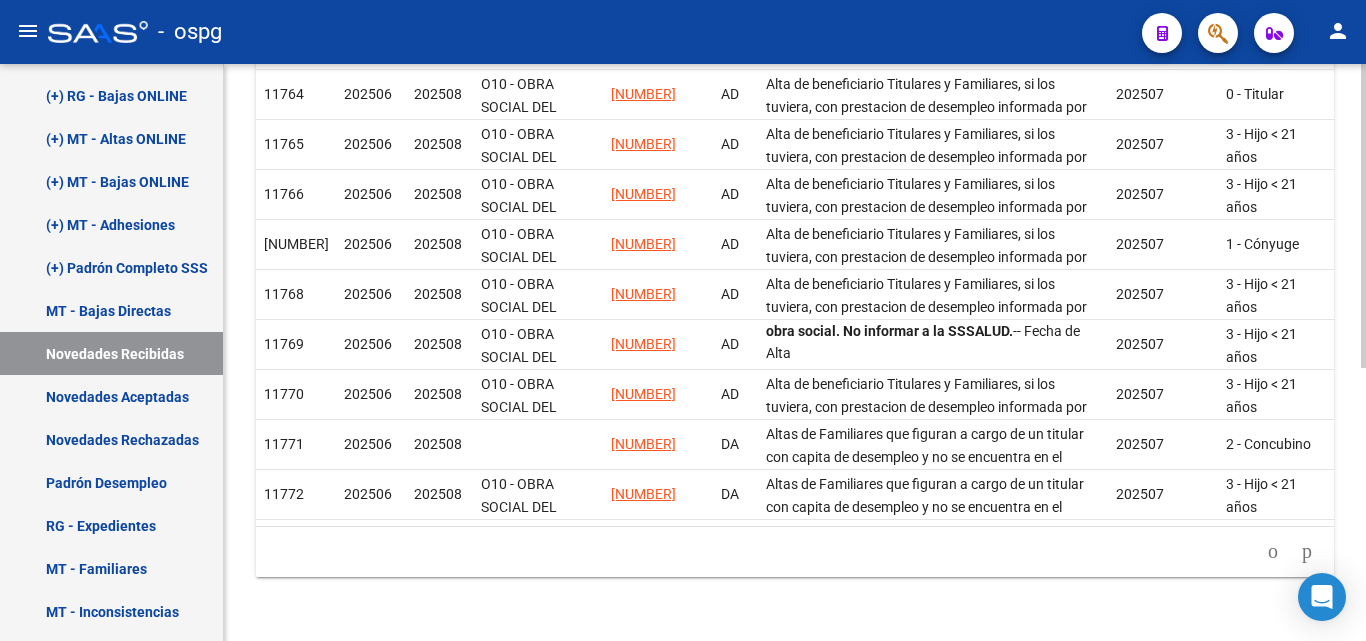 scroll, scrollTop: 519, scrollLeft: 0, axis: vertical 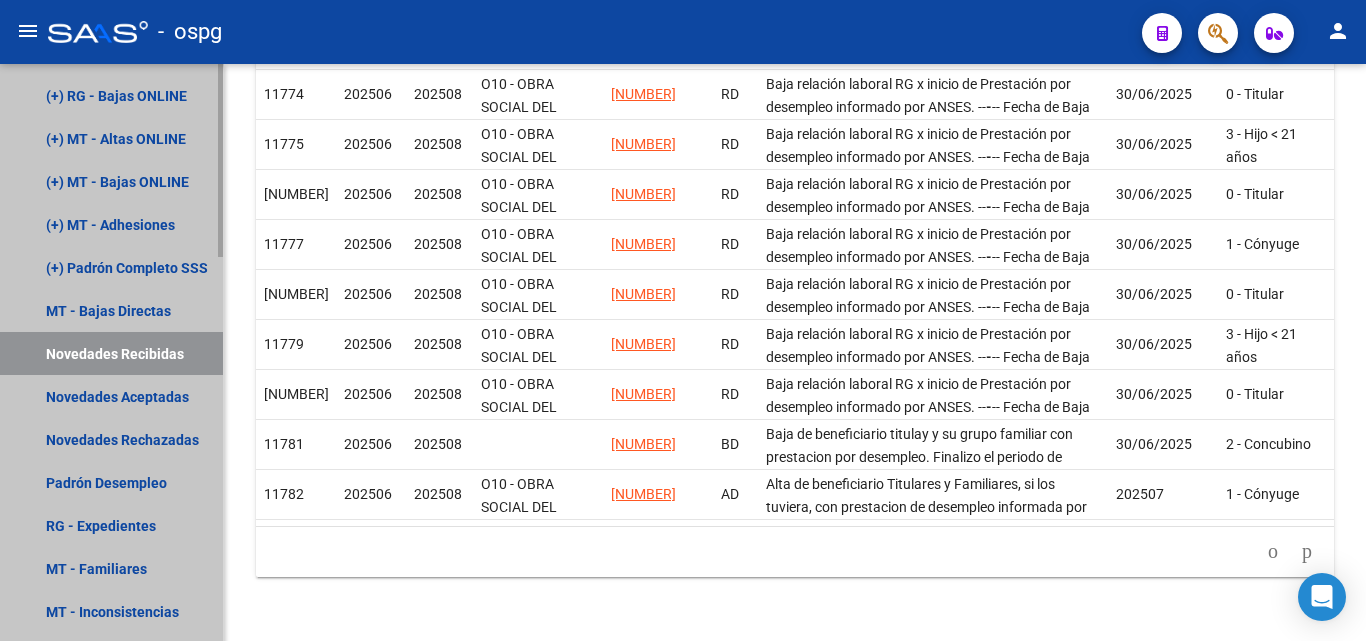 click on "Novedades Recibidas" at bounding box center [111, 353] 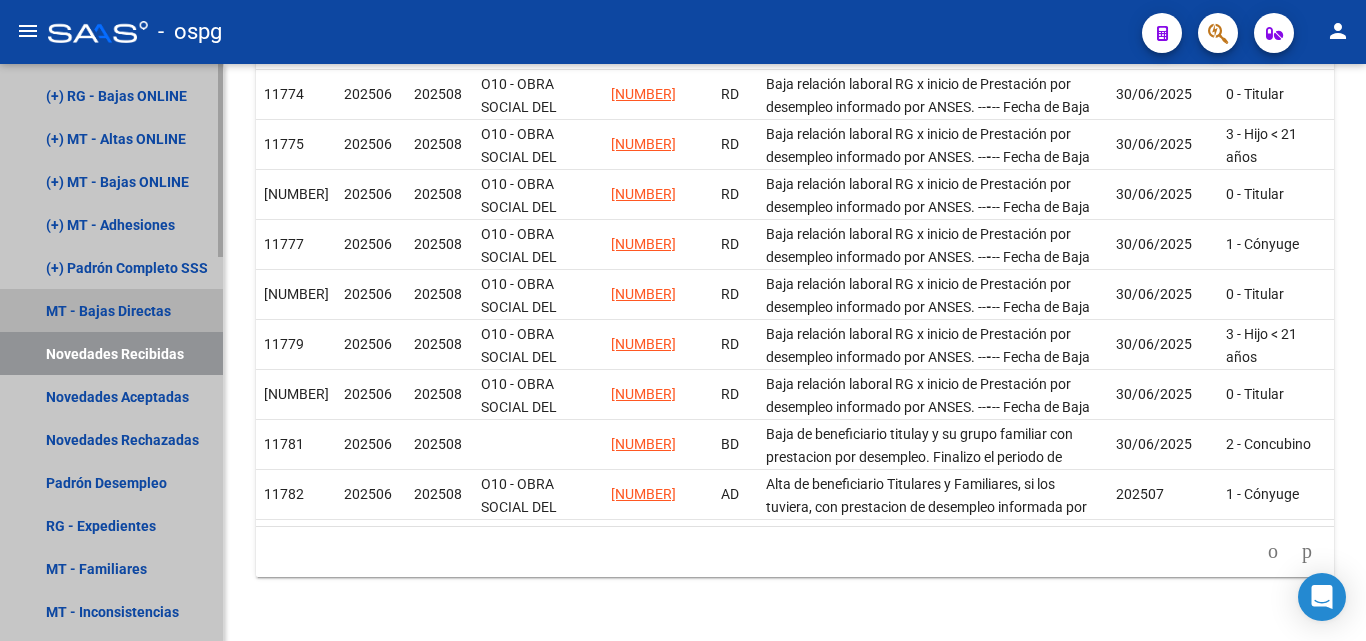 click on "MT - Bajas Directas" at bounding box center (111, 310) 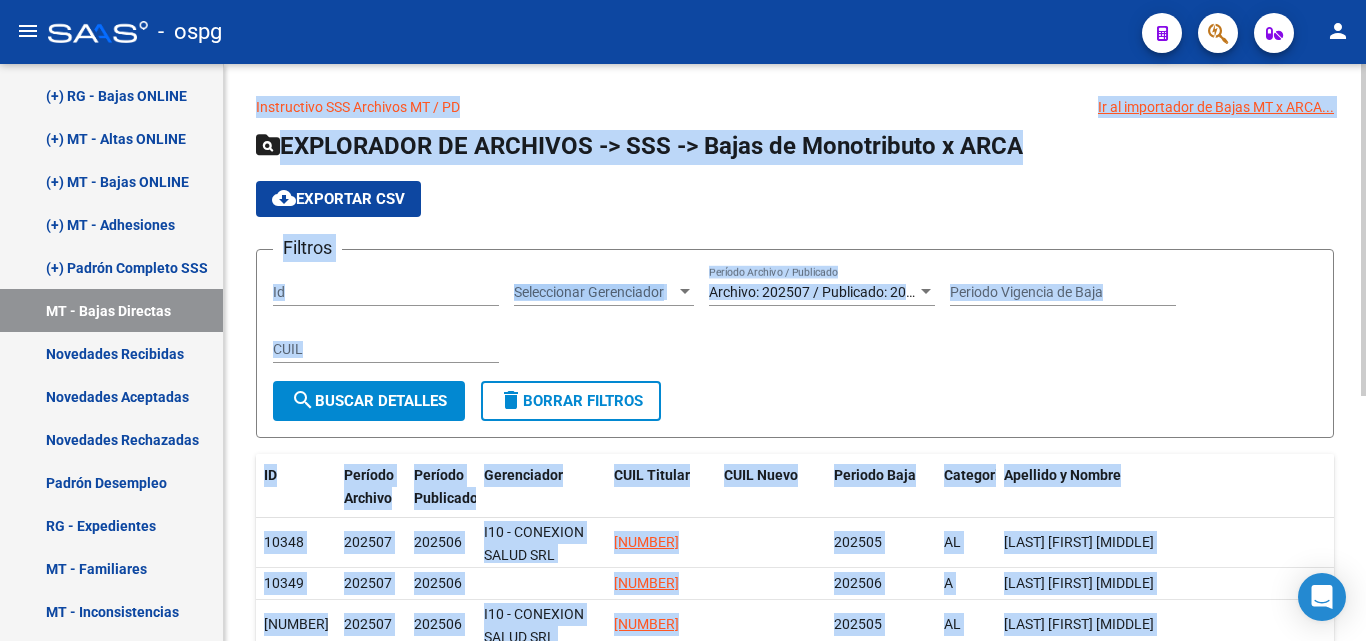 click on "Filtros Id Seleccionar Gerenciador Seleccionar Gerenciador Archivo: [NUMBER] / Publicado: [NUMBER] Período Archivo / Publicado Periodo Vigencia de Baja CUIL" 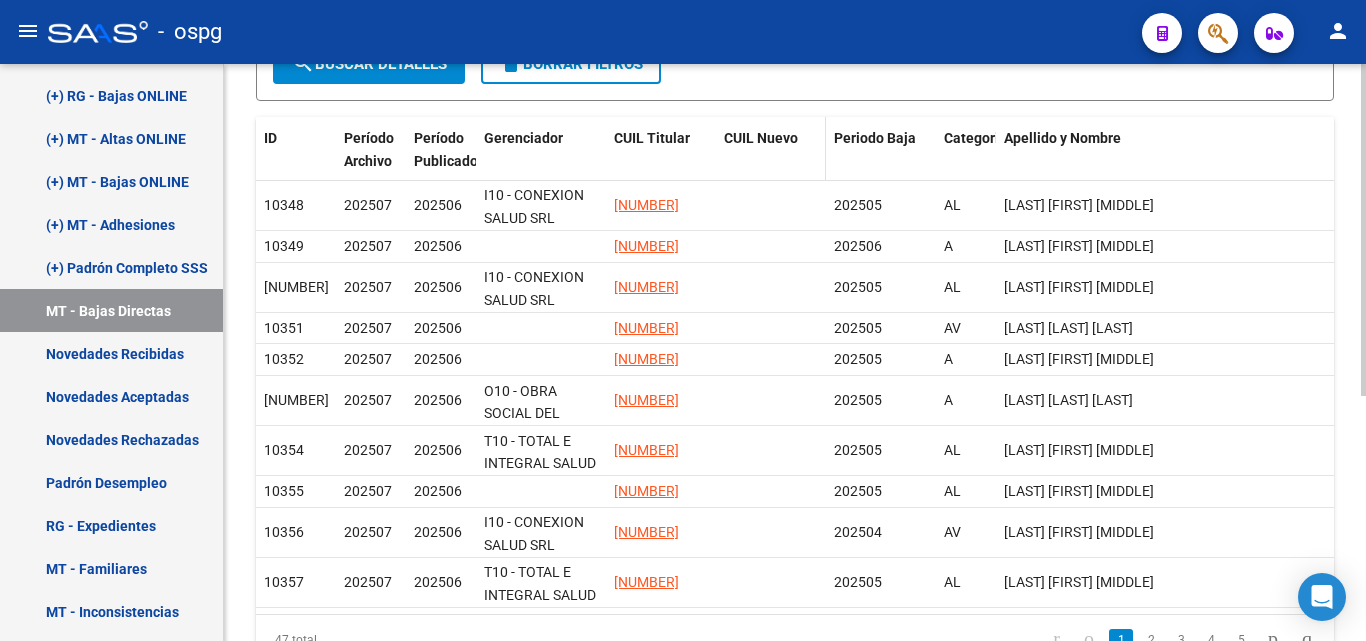 scroll, scrollTop: 400, scrollLeft: 0, axis: vertical 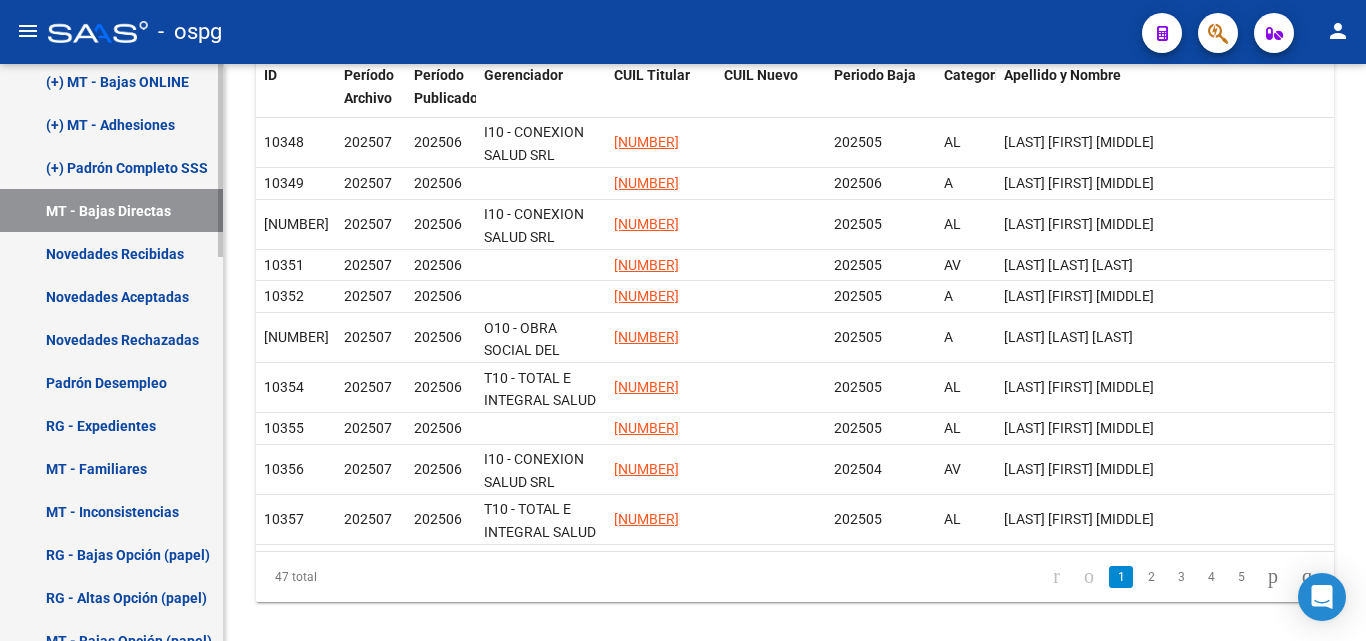 click on "Novedades Recibidas" at bounding box center (111, 253) 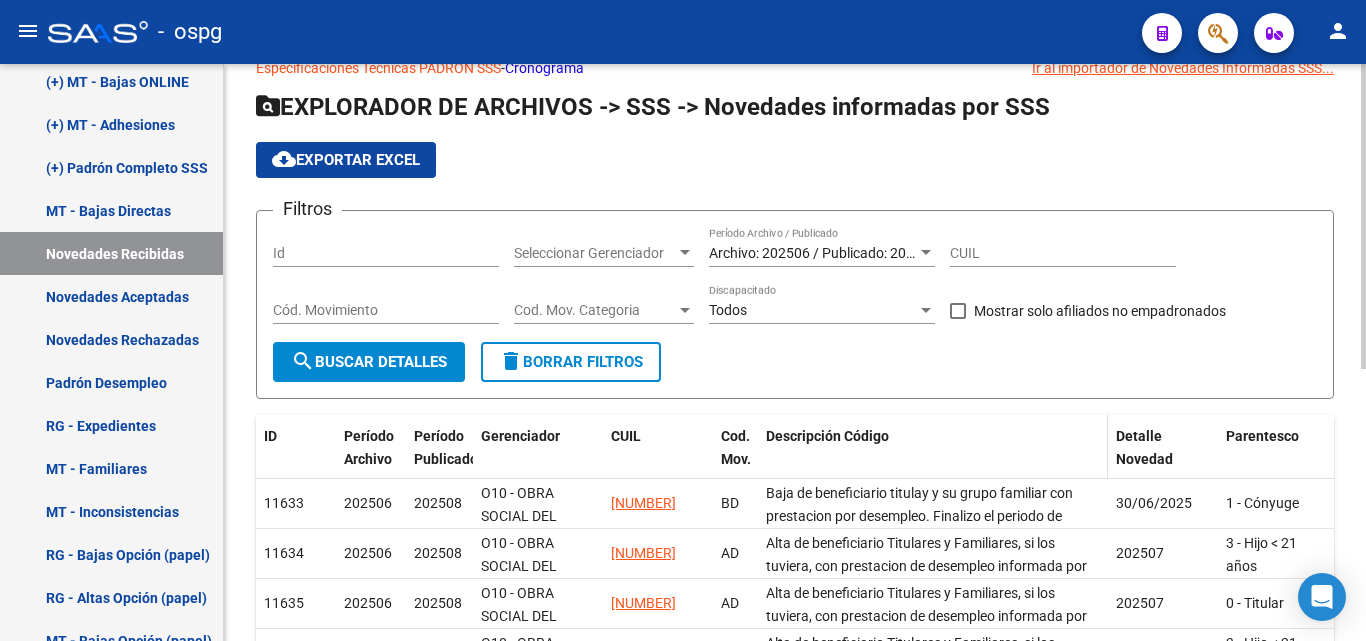 scroll, scrollTop: 0, scrollLeft: 0, axis: both 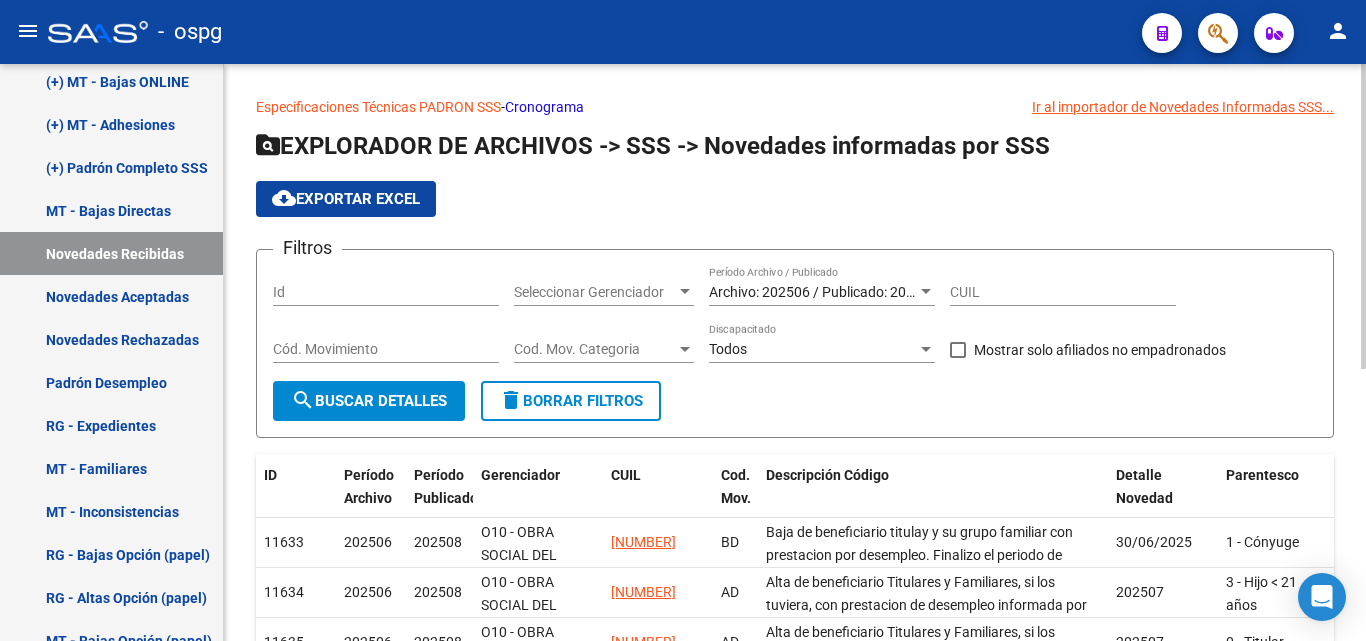 click on "cloud_download  Exportar EXCEL" 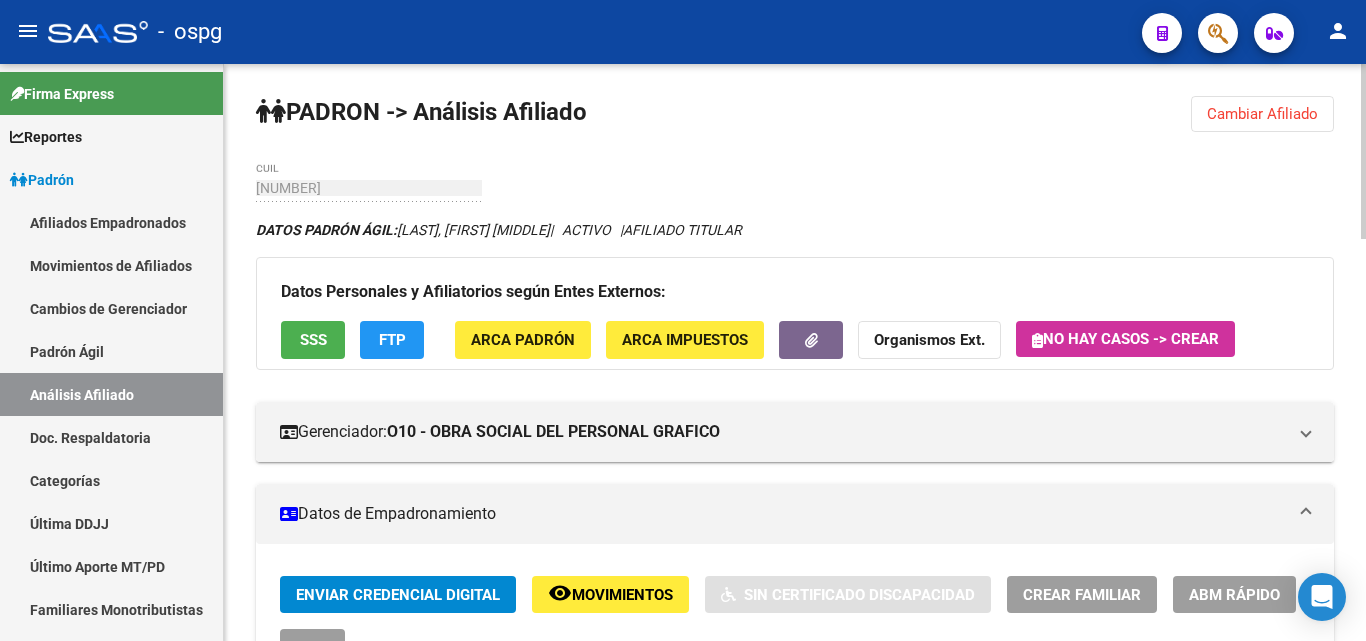 scroll, scrollTop: 0, scrollLeft: 0, axis: both 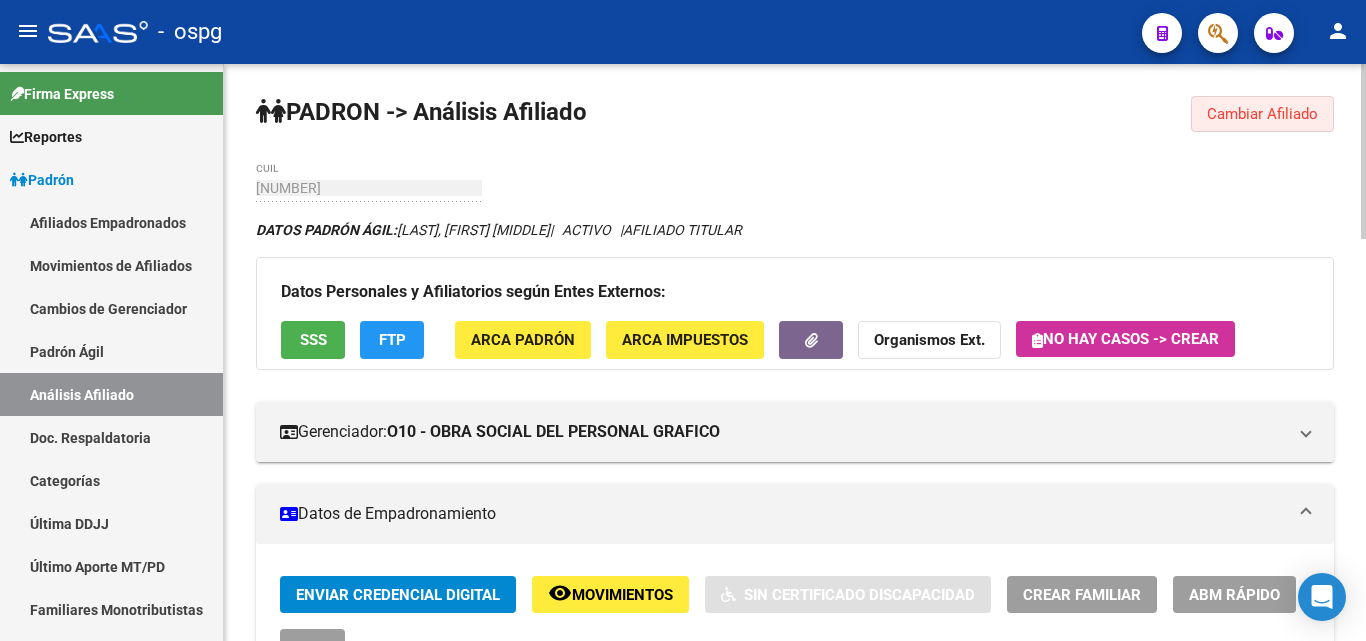 drag, startPoint x: 1279, startPoint y: 117, endPoint x: 1224, endPoint y: 114, distance: 55.081757 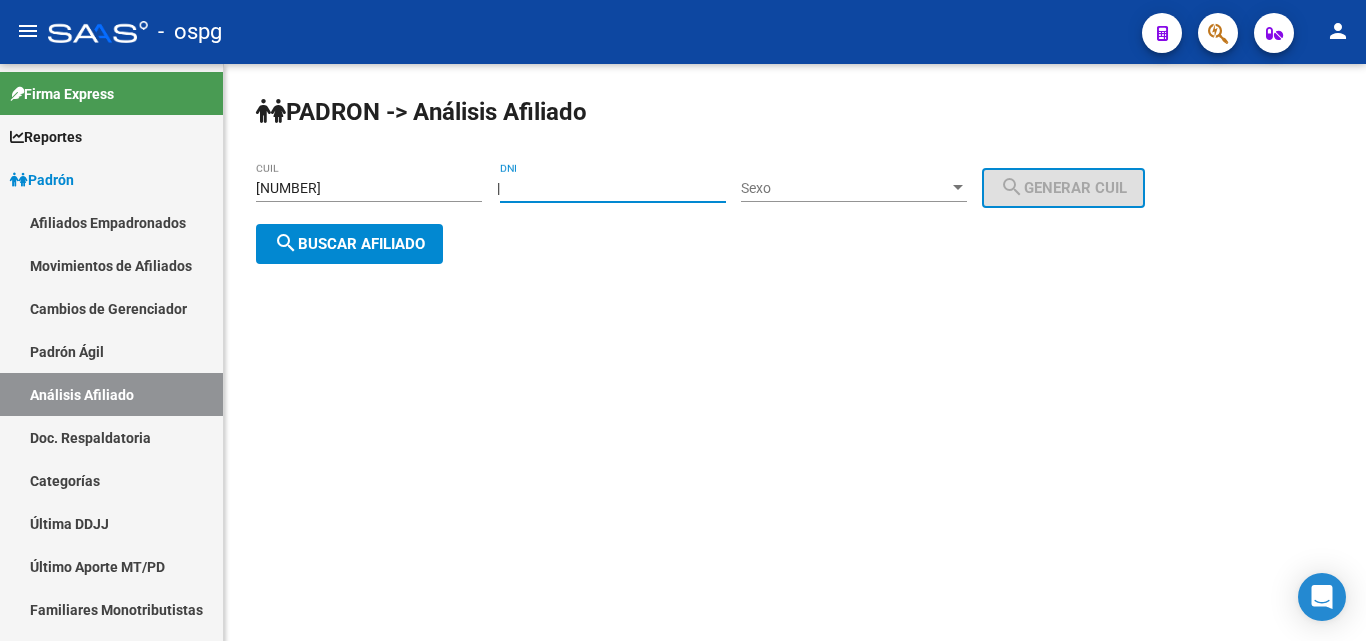 click on "DNI" at bounding box center (613, 188) 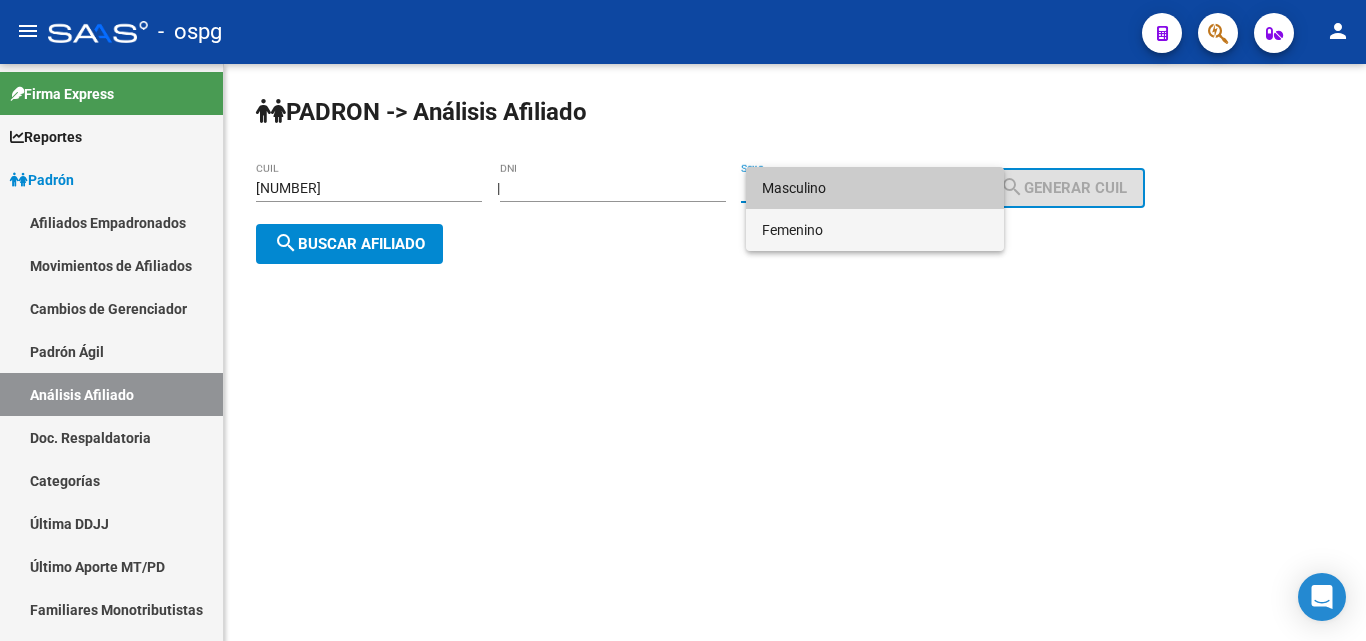 drag, startPoint x: 805, startPoint y: 231, endPoint x: 820, endPoint y: 229, distance: 15.132746 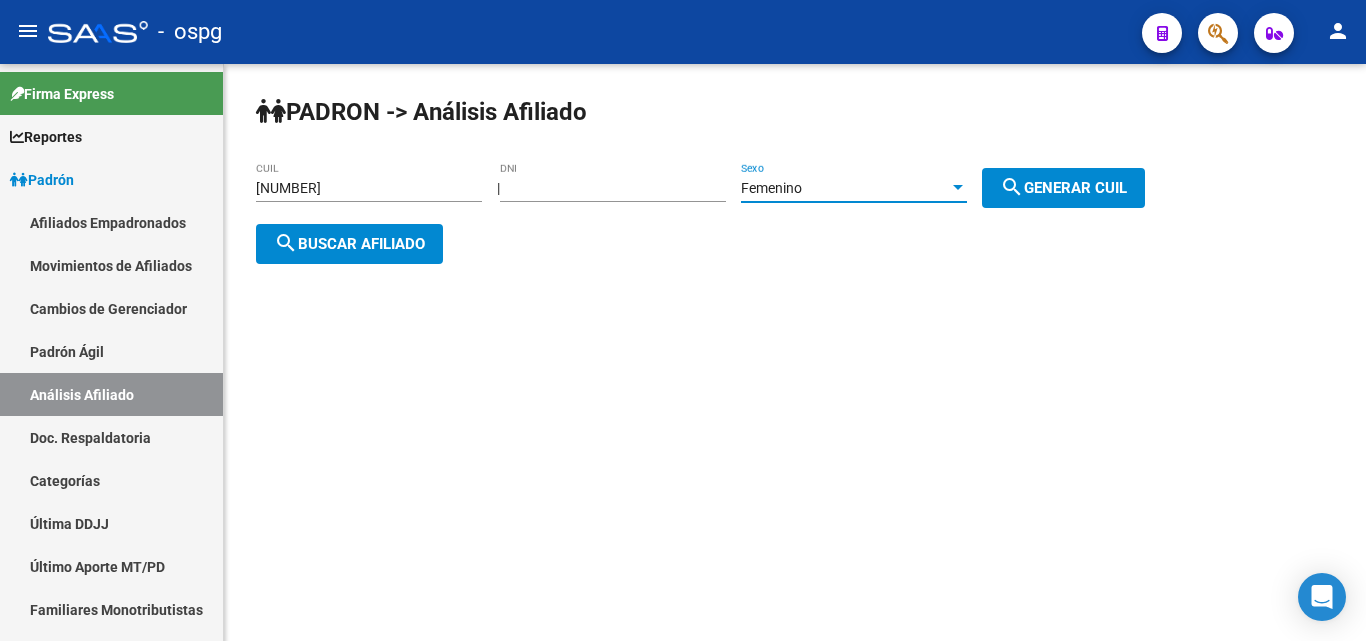 drag, startPoint x: 1100, startPoint y: 171, endPoint x: 1060, endPoint y: 179, distance: 40.792156 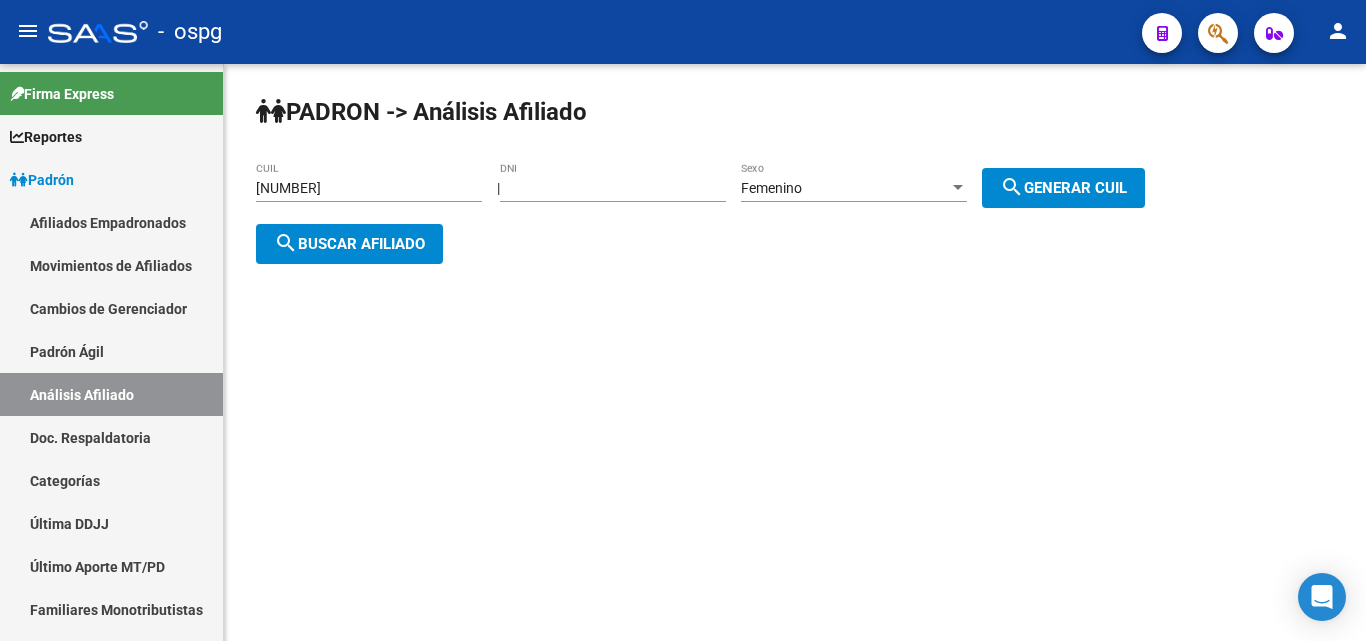 click on "search  Buscar afiliado" 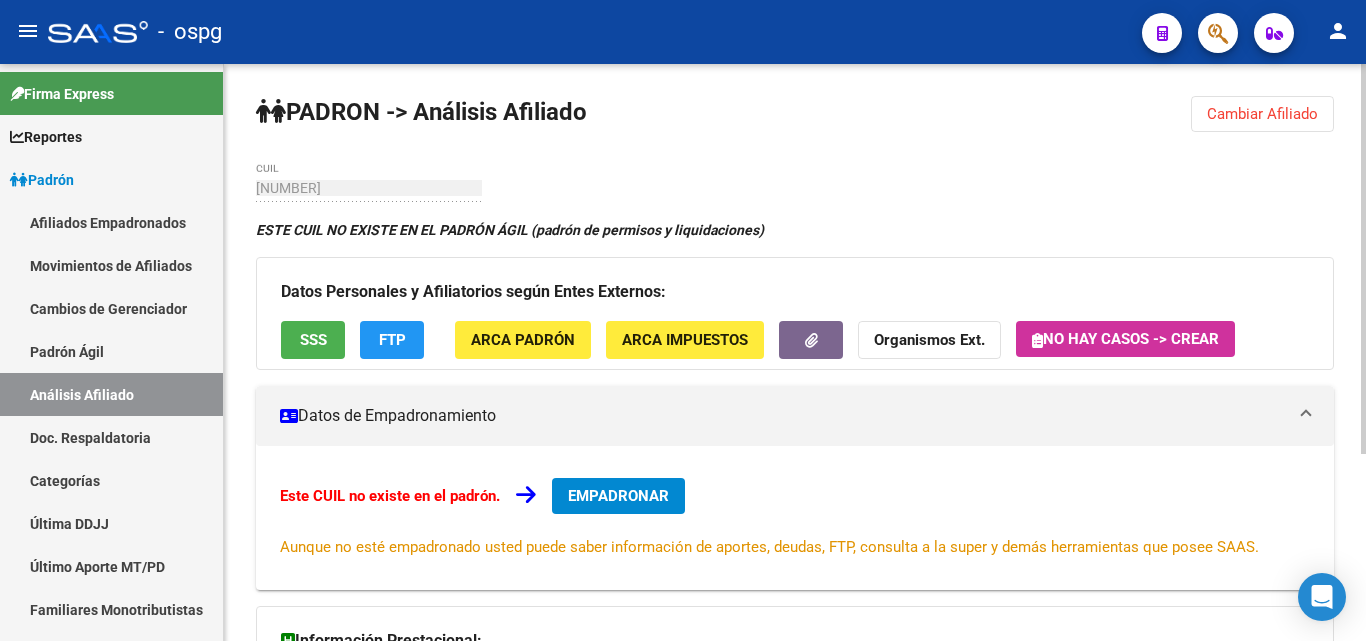 click on "Cambiar Afiliado" 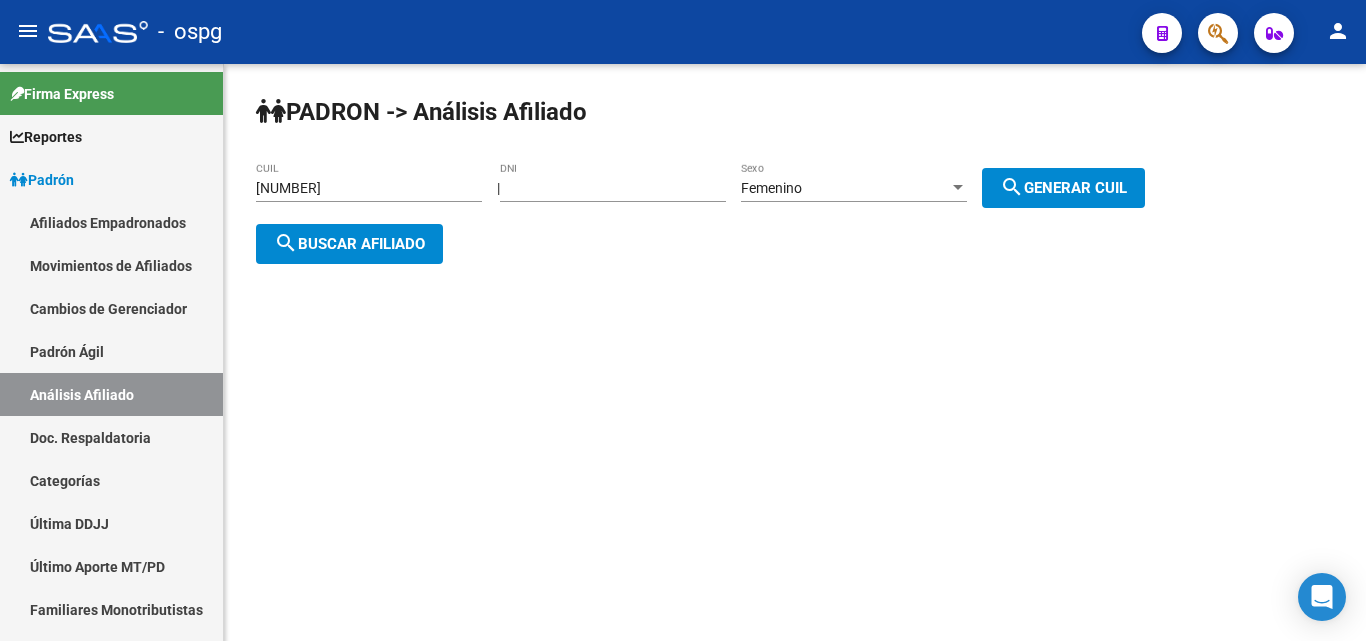 click on "Femenino" at bounding box center (845, 188) 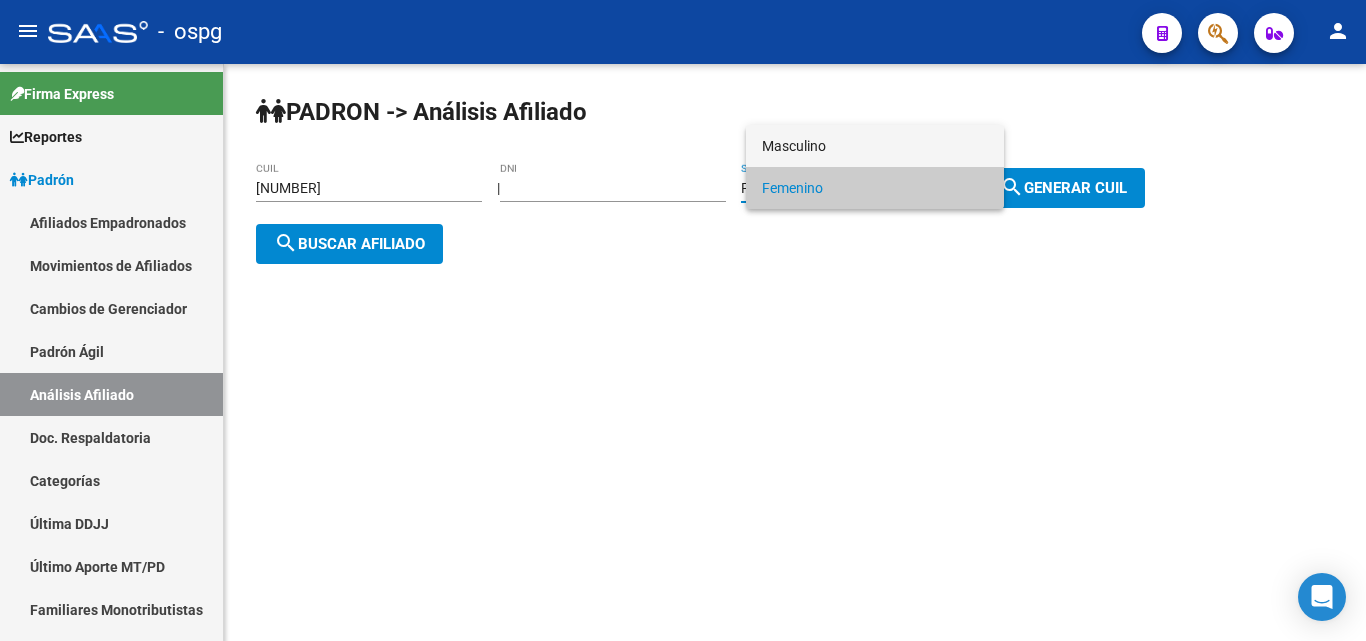 drag, startPoint x: 785, startPoint y: 142, endPoint x: 875, endPoint y: 153, distance: 90.66973 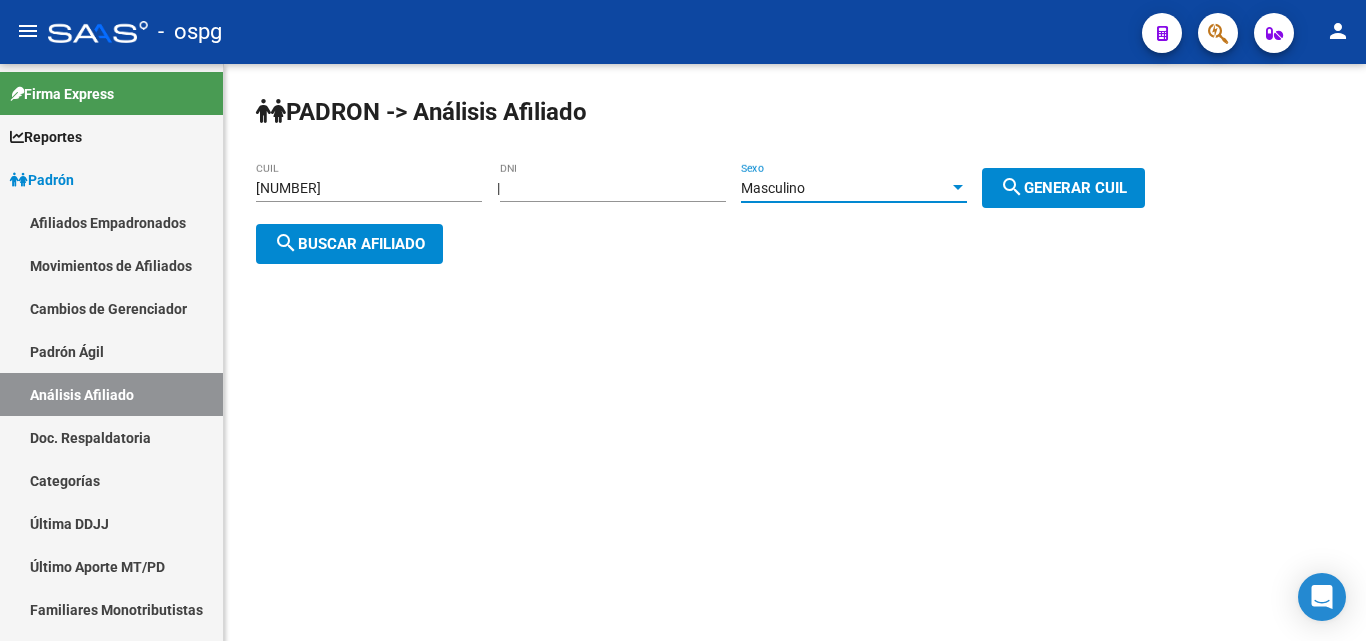 drag, startPoint x: 1081, startPoint y: 189, endPoint x: 1035, endPoint y: 189, distance: 46 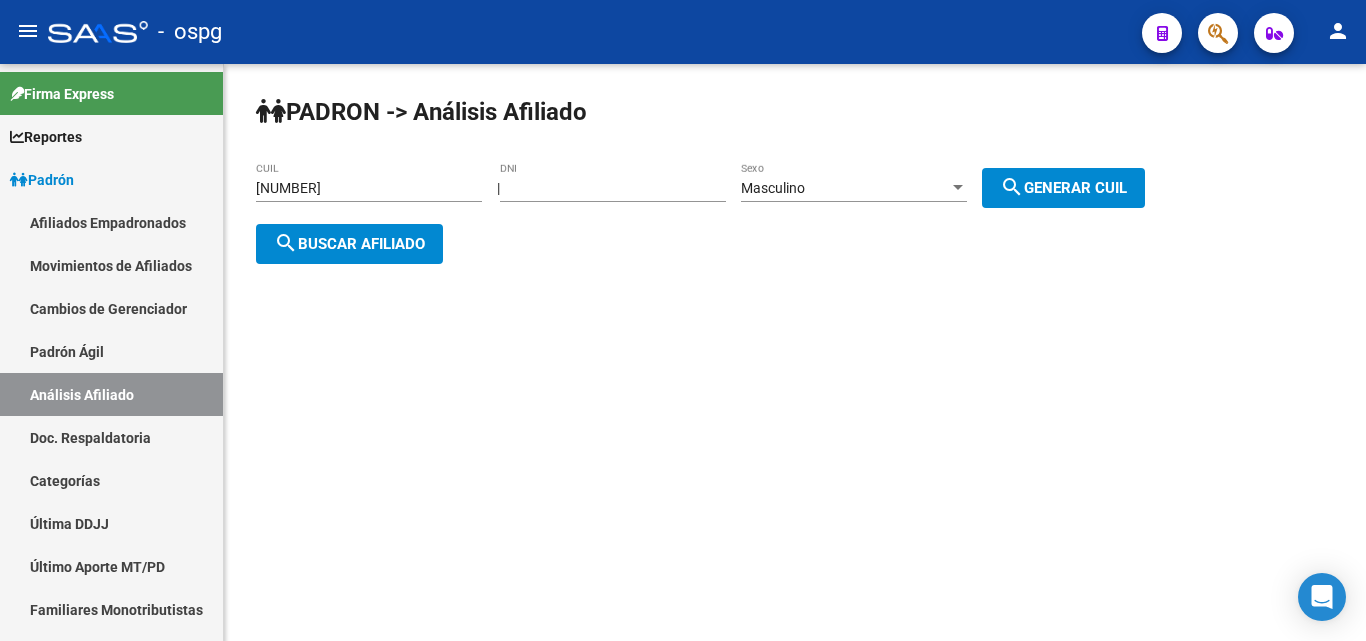 click on "search  Buscar afiliado" 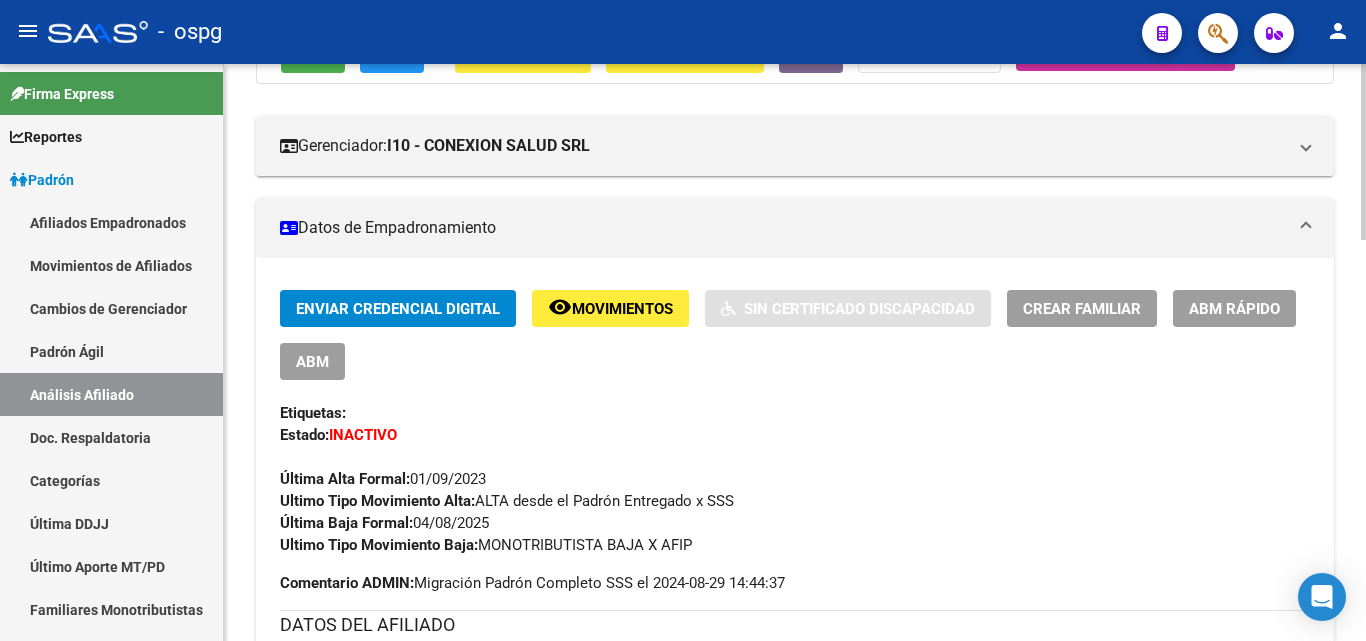 scroll, scrollTop: 0, scrollLeft: 0, axis: both 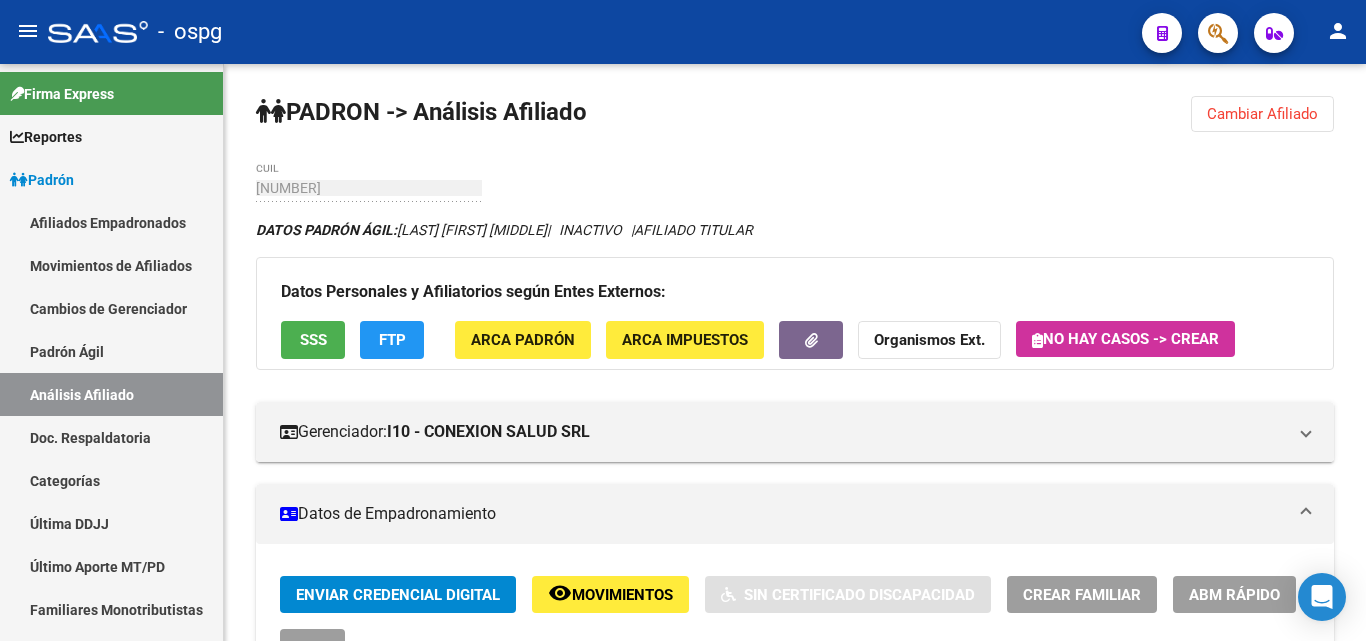click on "Cambiar Afiliado" 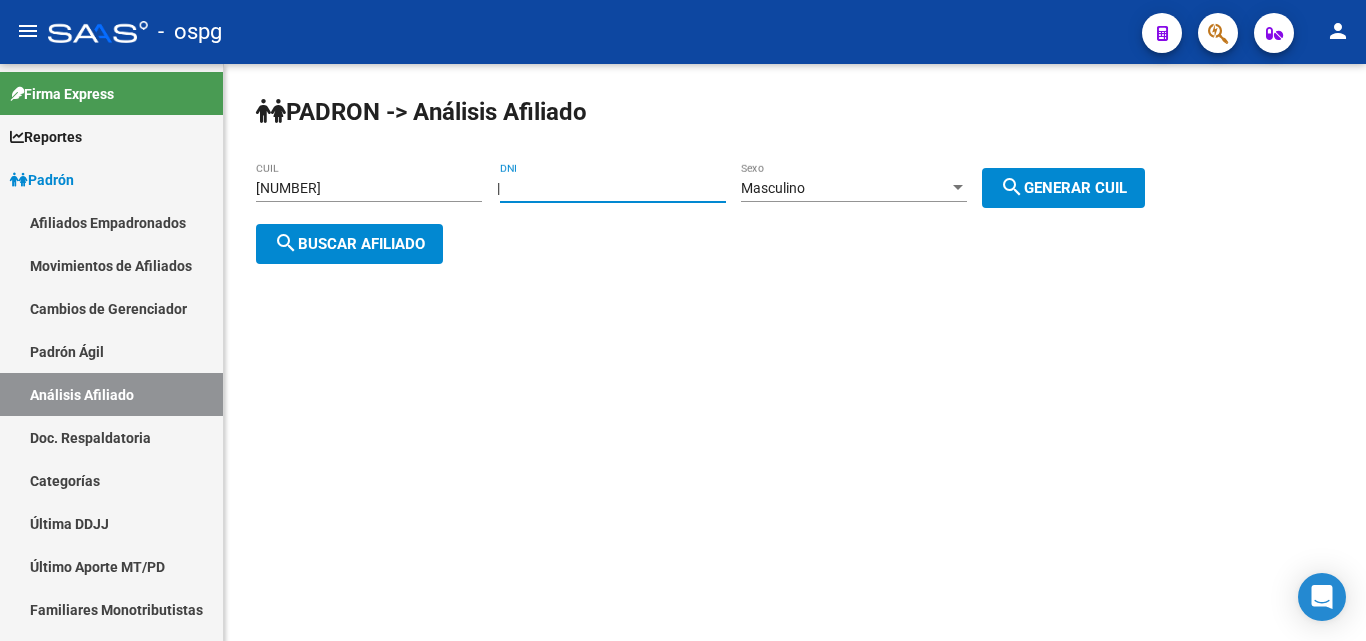 drag, startPoint x: 600, startPoint y: 193, endPoint x: 630, endPoint y: 209, distance: 34 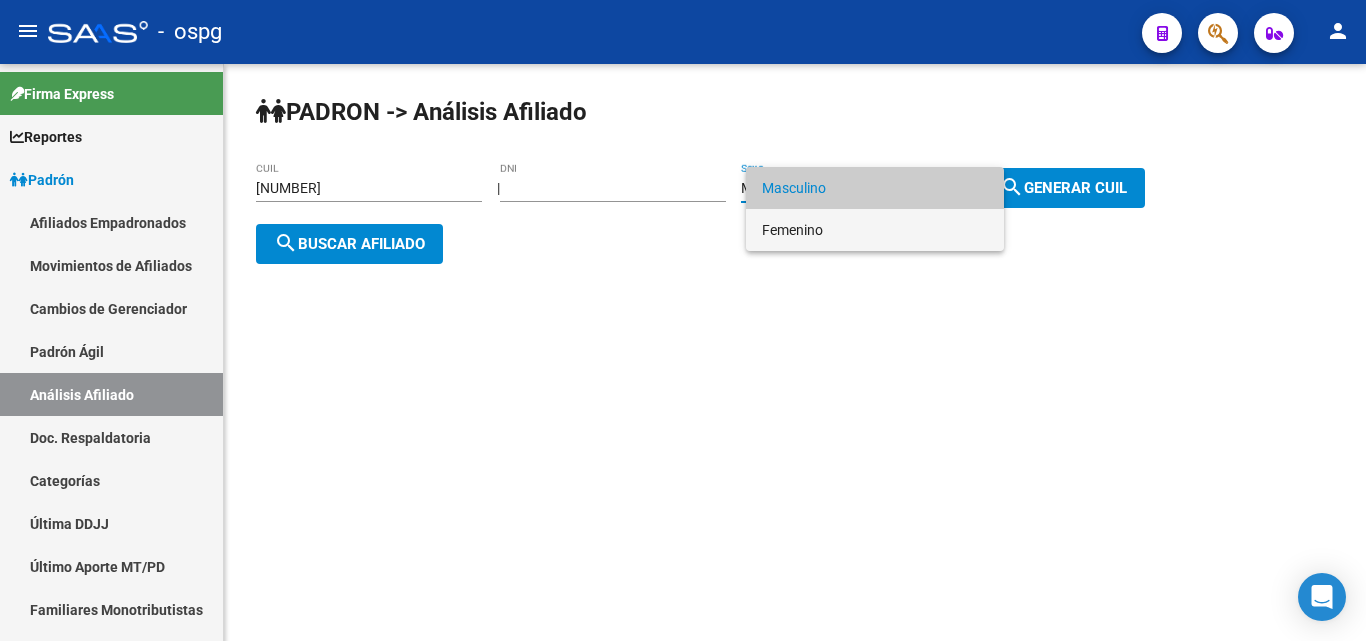 click on "Femenino" at bounding box center (875, 230) 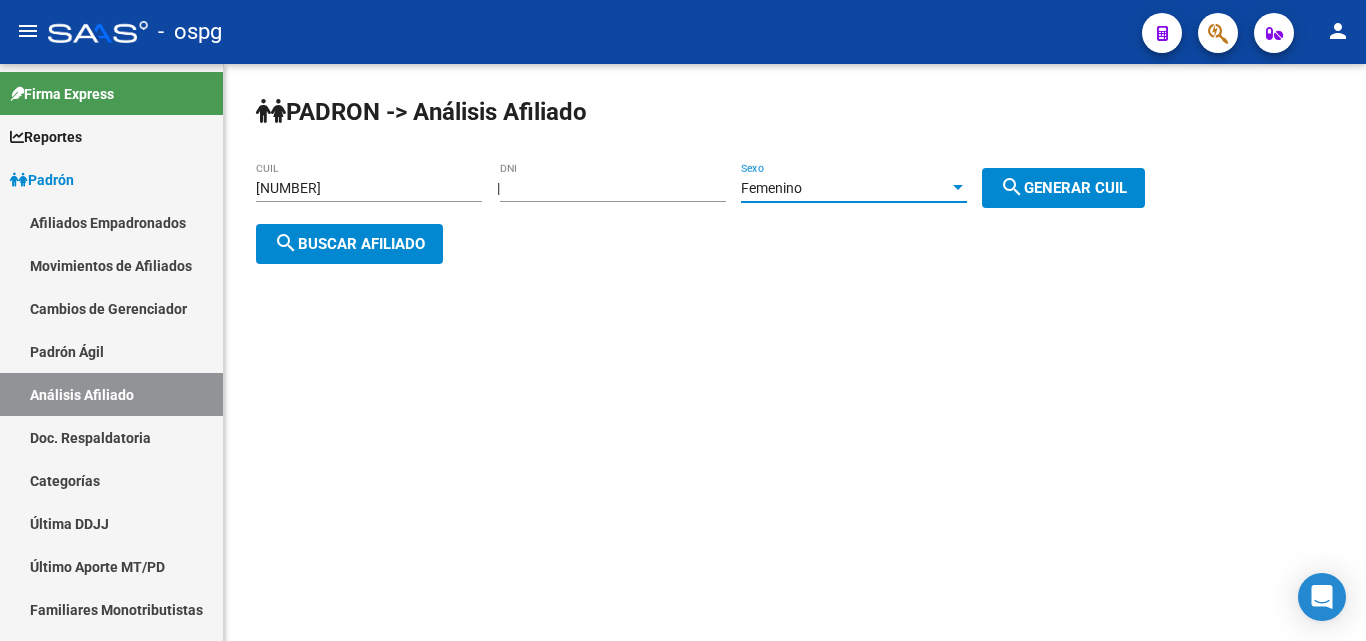 drag, startPoint x: 1126, startPoint y: 180, endPoint x: 1089, endPoint y: 182, distance: 37.054016 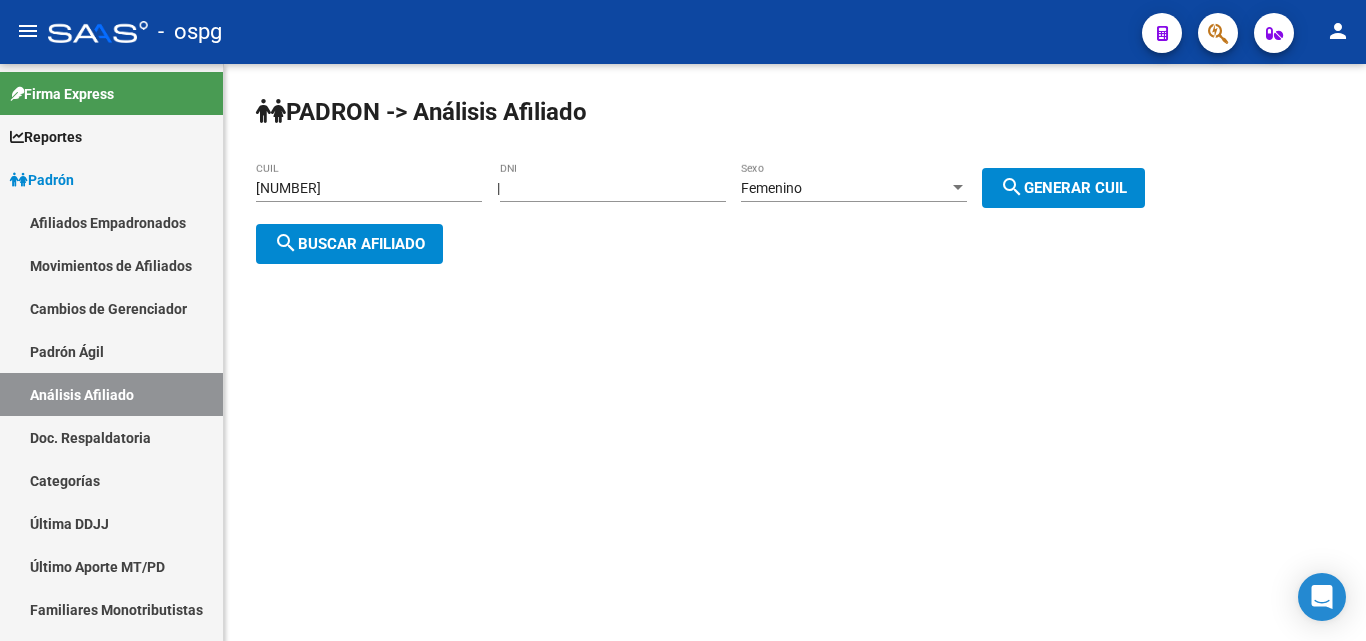 click on "search  Buscar afiliado" 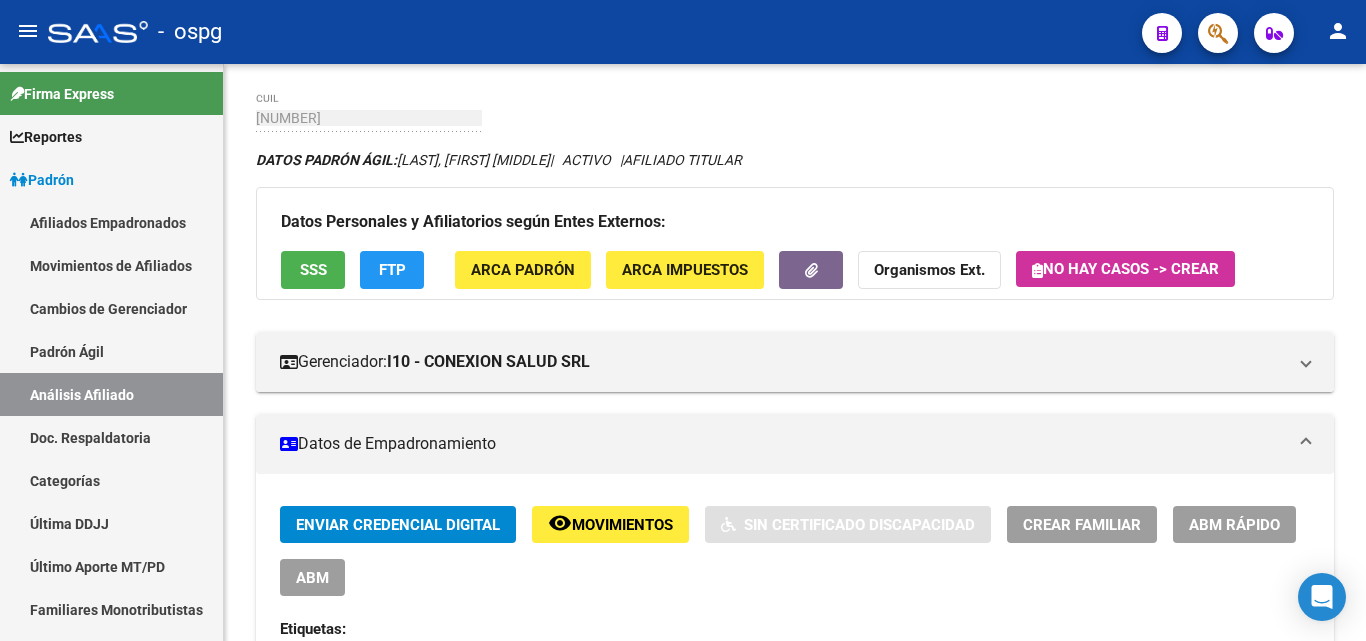 scroll, scrollTop: 400, scrollLeft: 0, axis: vertical 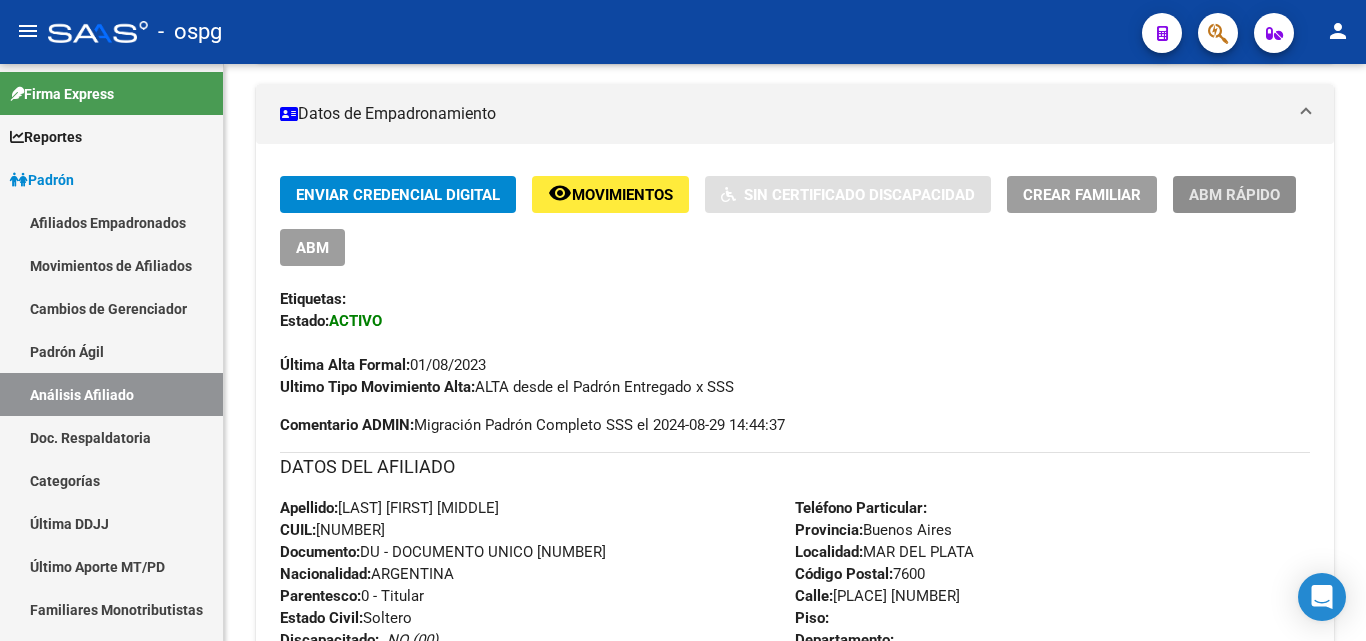 click on "ABM Rápido" 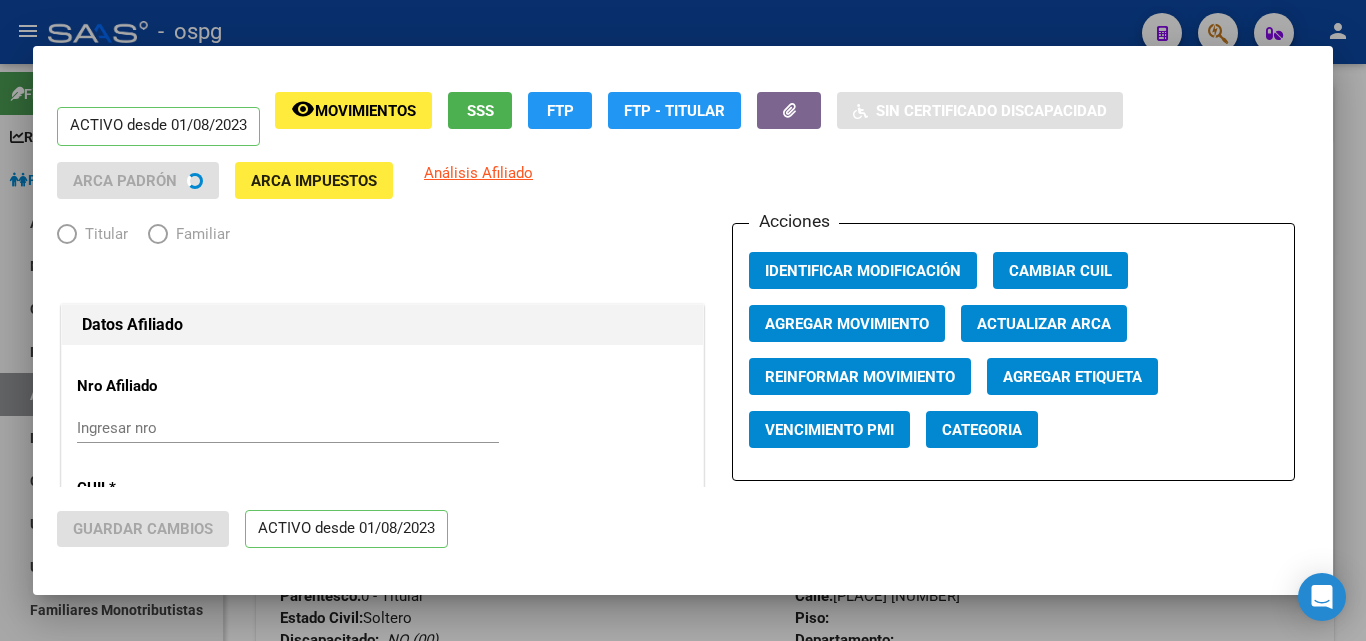 radio on "true" 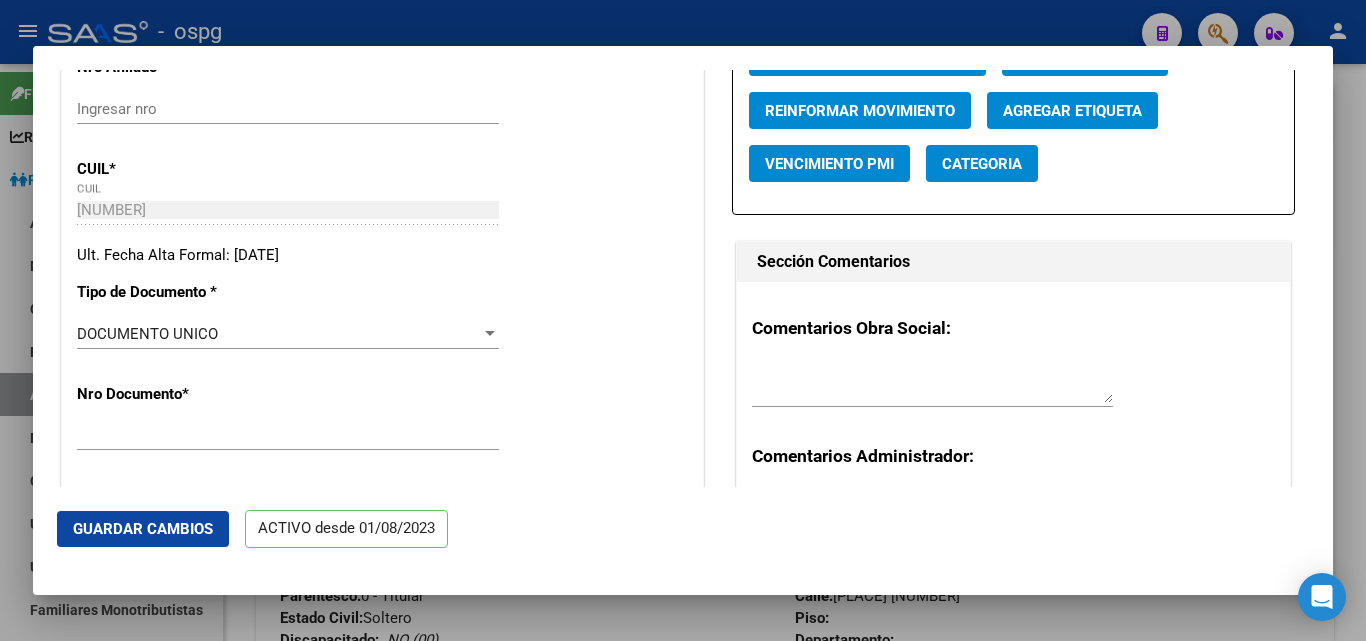 scroll, scrollTop: 400, scrollLeft: 0, axis: vertical 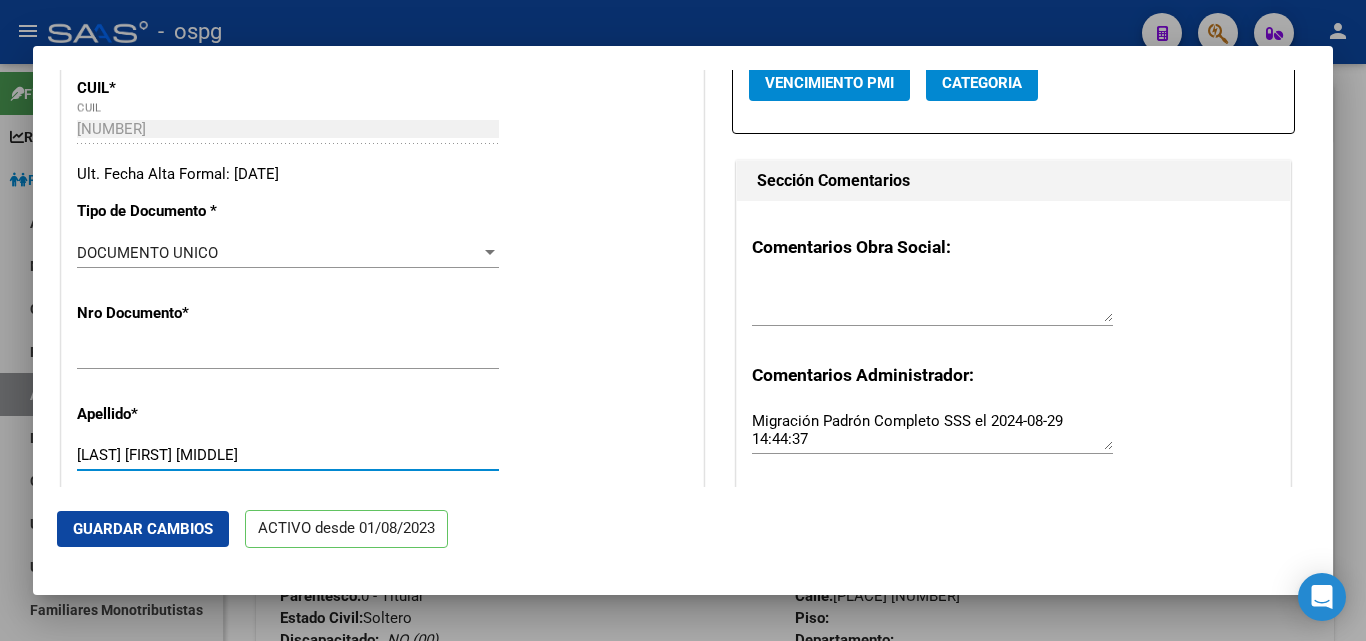 drag, startPoint x: 143, startPoint y: 453, endPoint x: 257, endPoint y: 460, distance: 114.21471 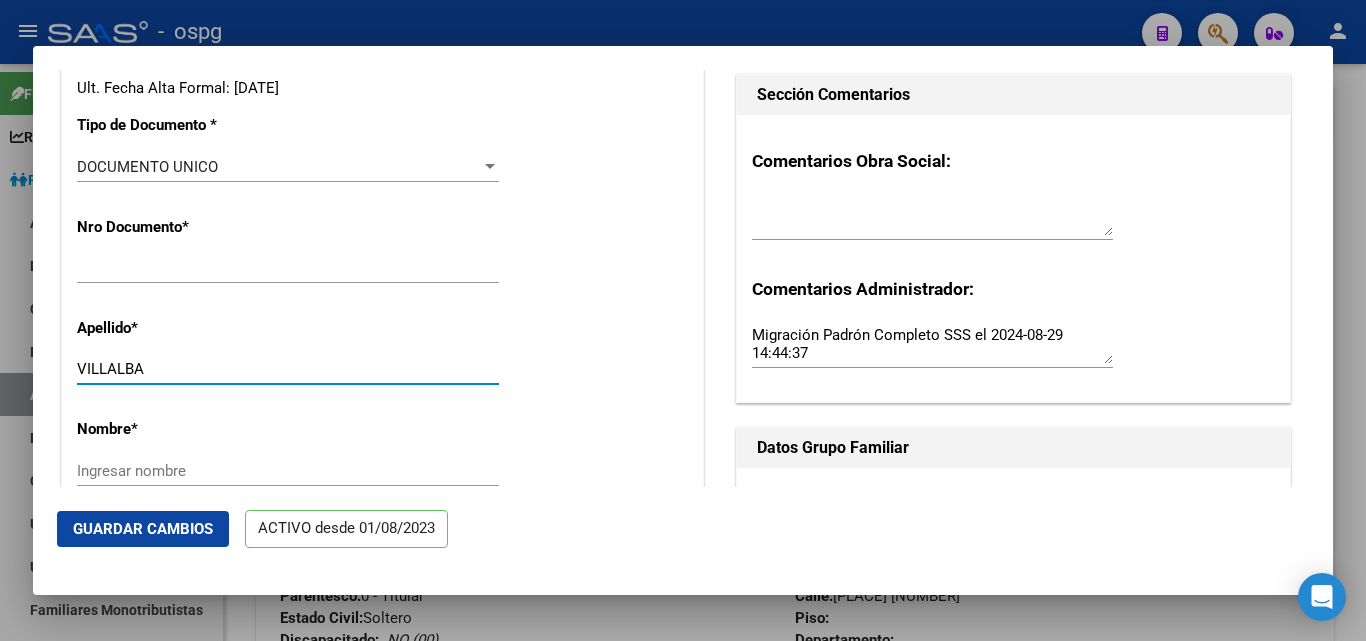 scroll, scrollTop: 700, scrollLeft: 0, axis: vertical 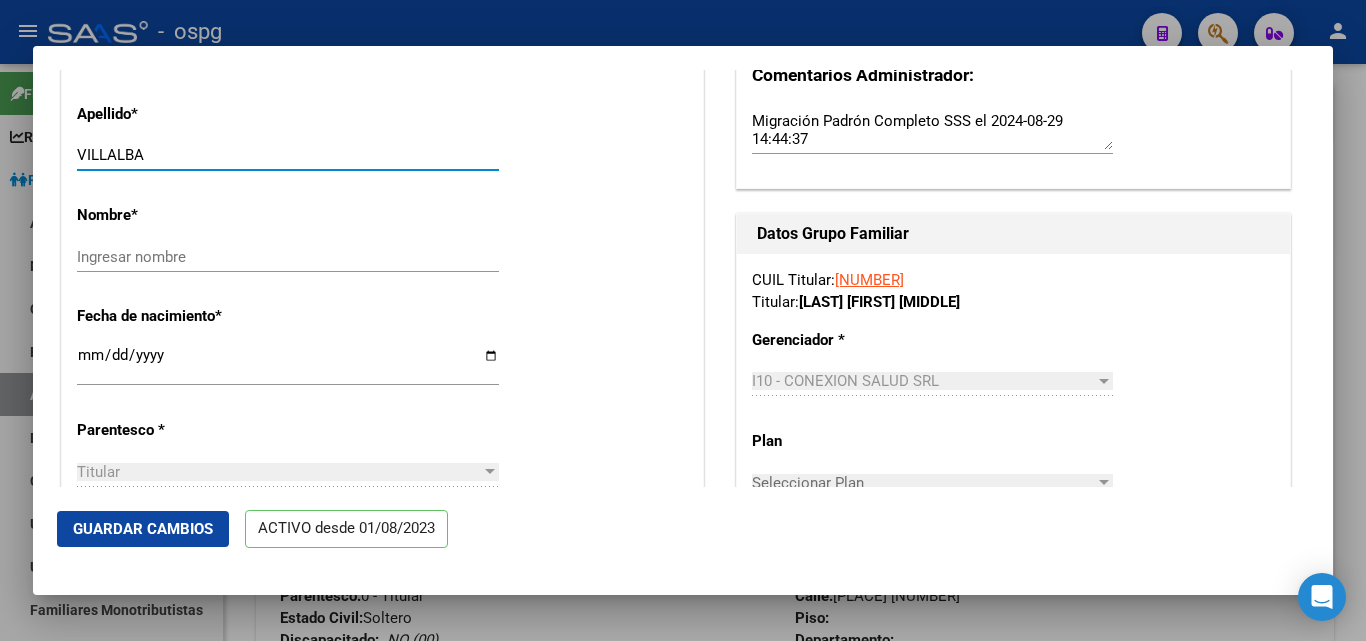 type on "VILLALBA" 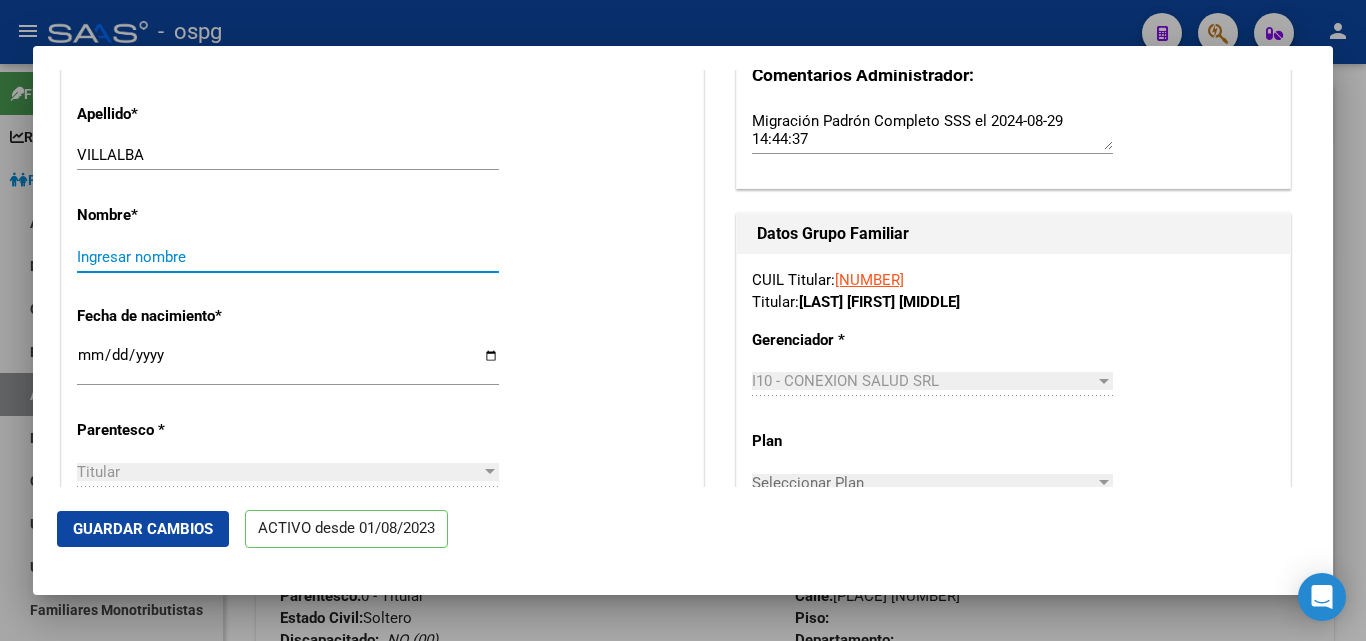 click on "Ingresar nombre" at bounding box center [288, 257] 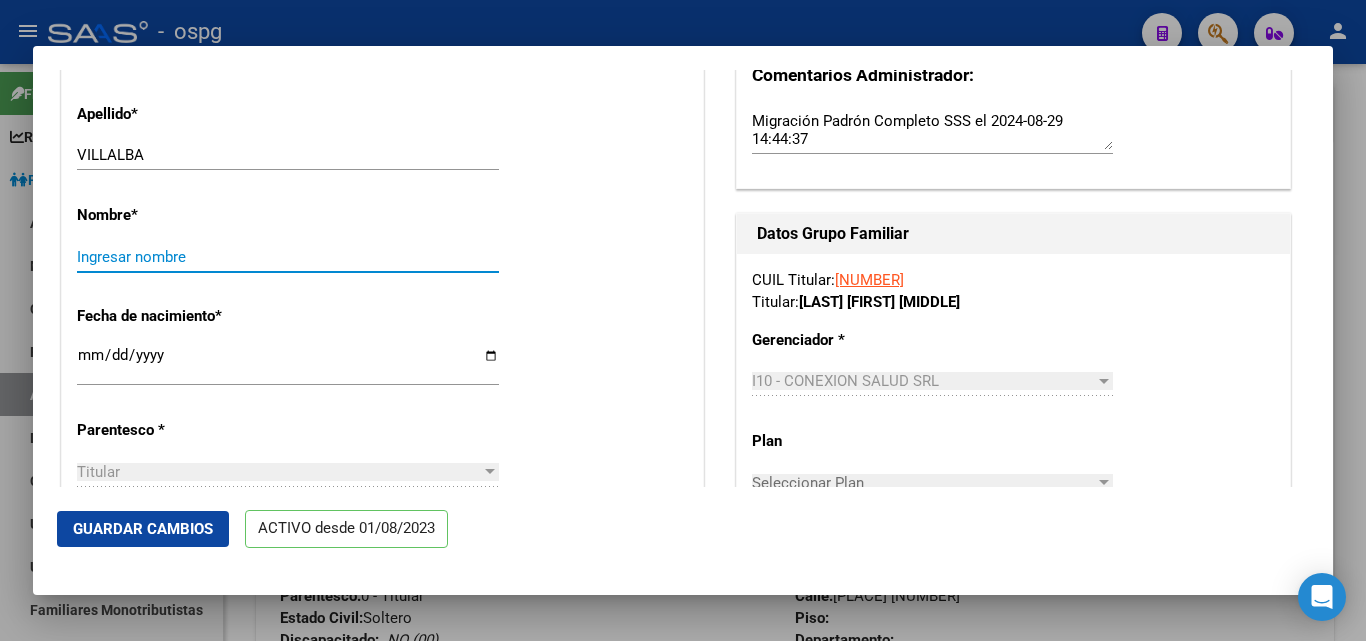 paste on "ROCIO BELEN" 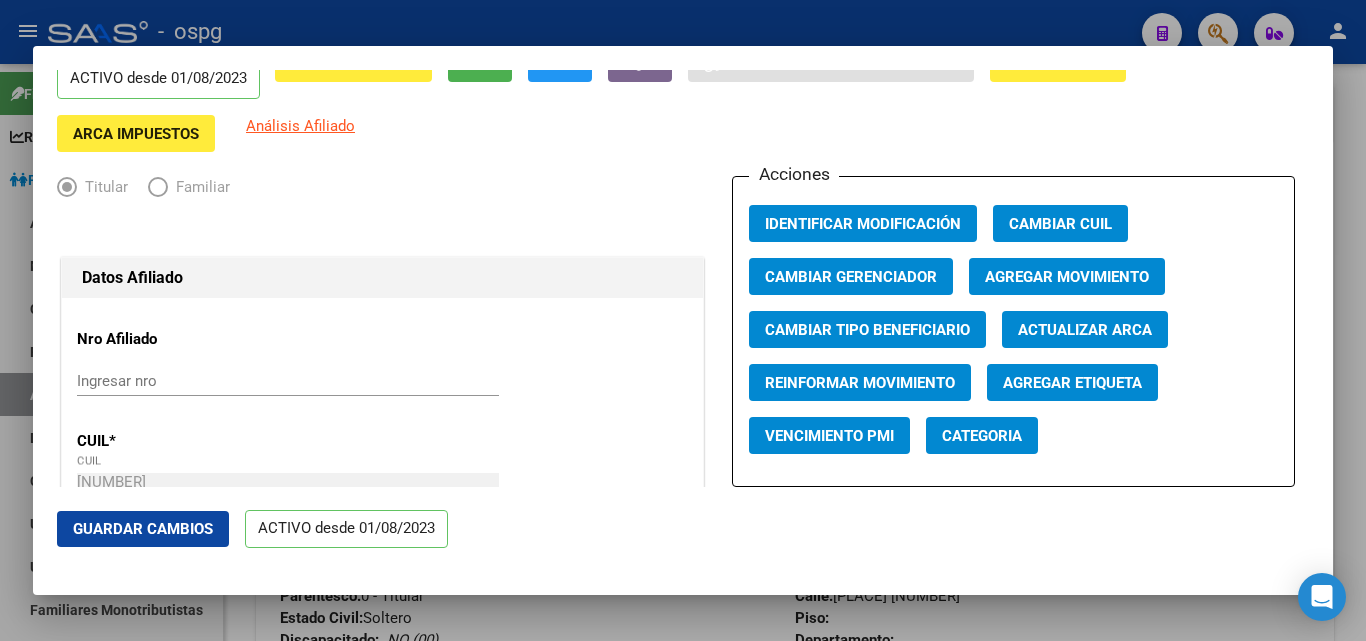 scroll, scrollTop: 0, scrollLeft: 0, axis: both 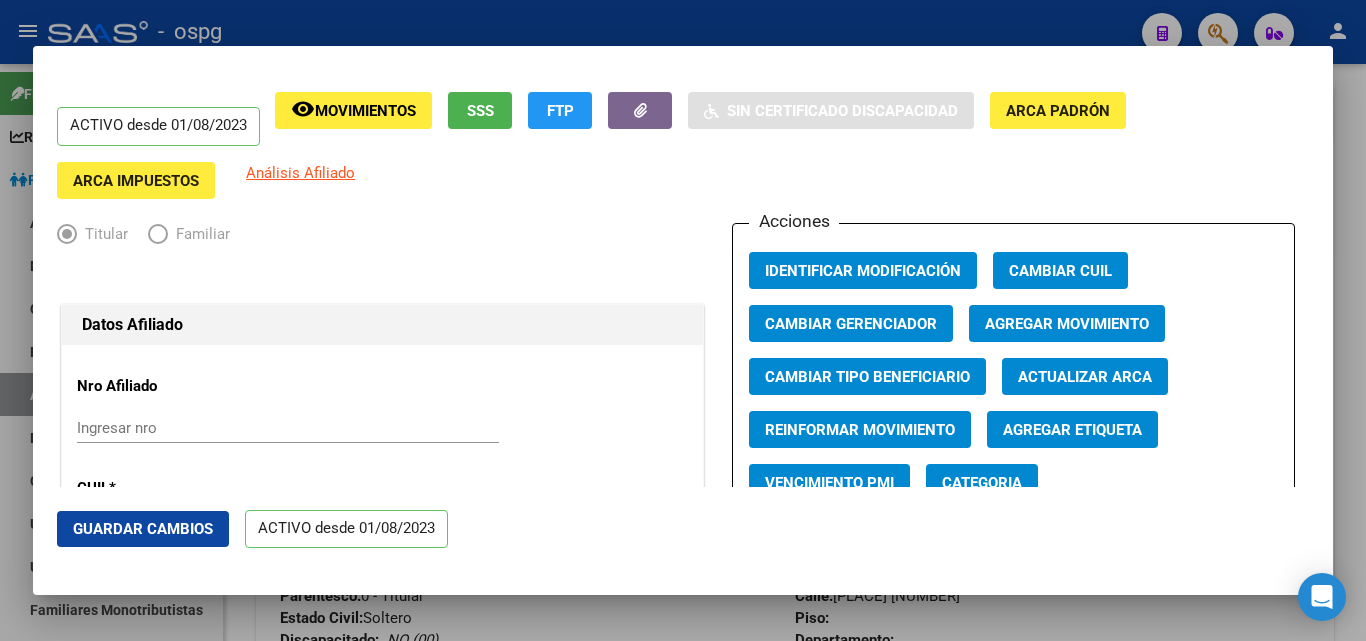 type on "ROCIO BELEN" 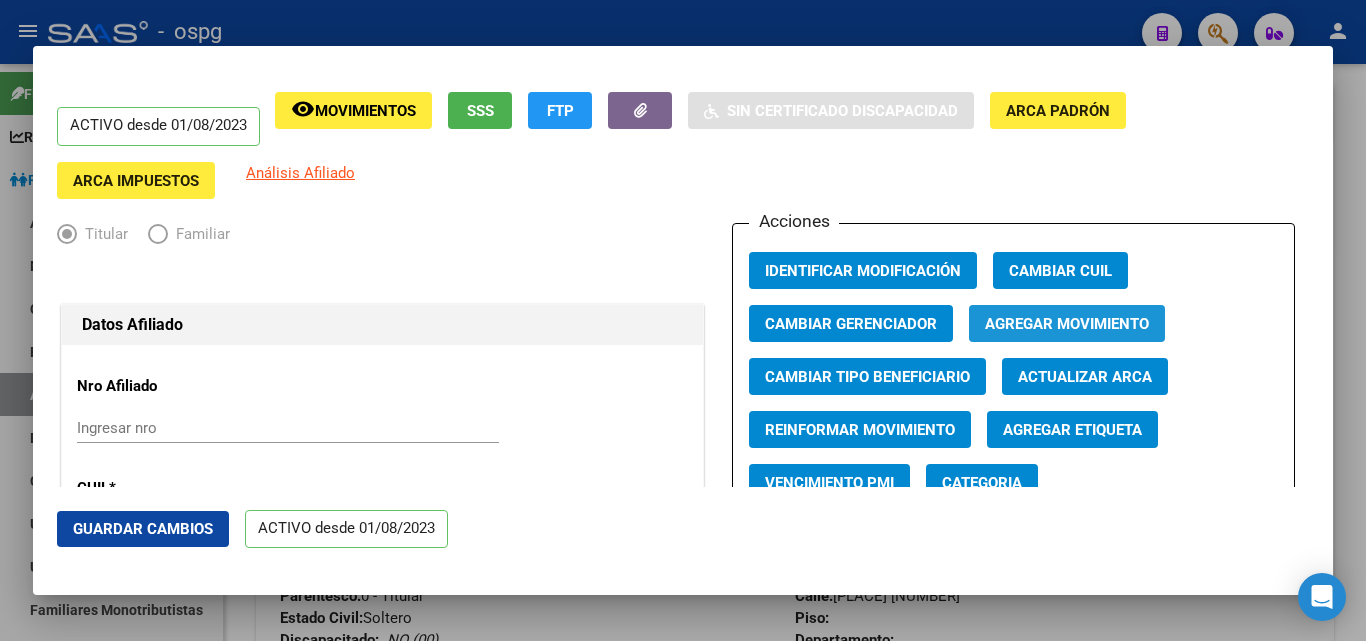 click on "Agregar Movimiento" 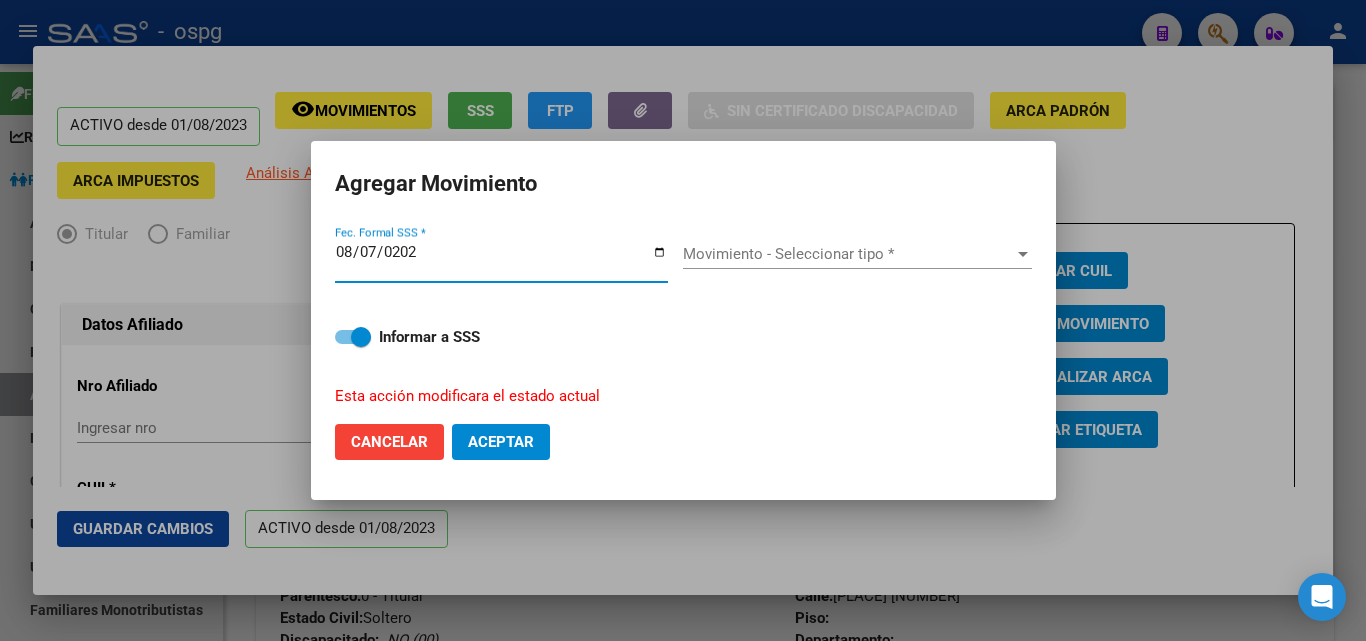 type on "2025-08-07" 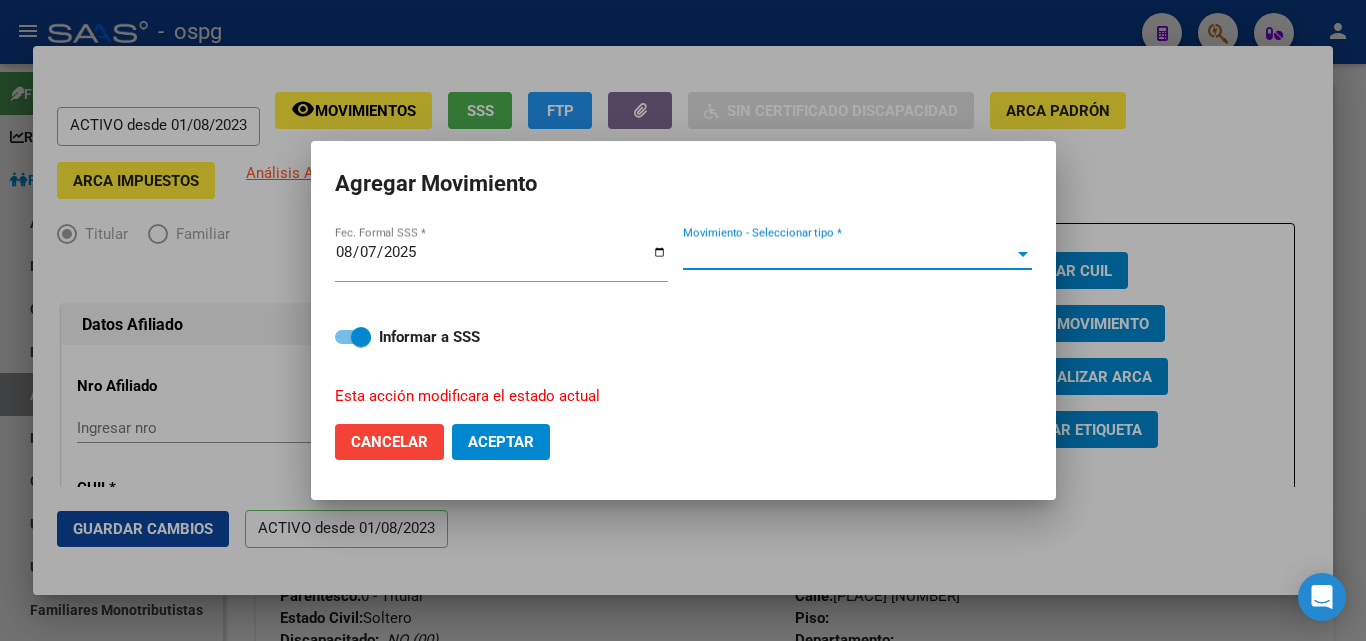 click on "Movimiento - Seleccionar tipo *" at bounding box center (848, 254) 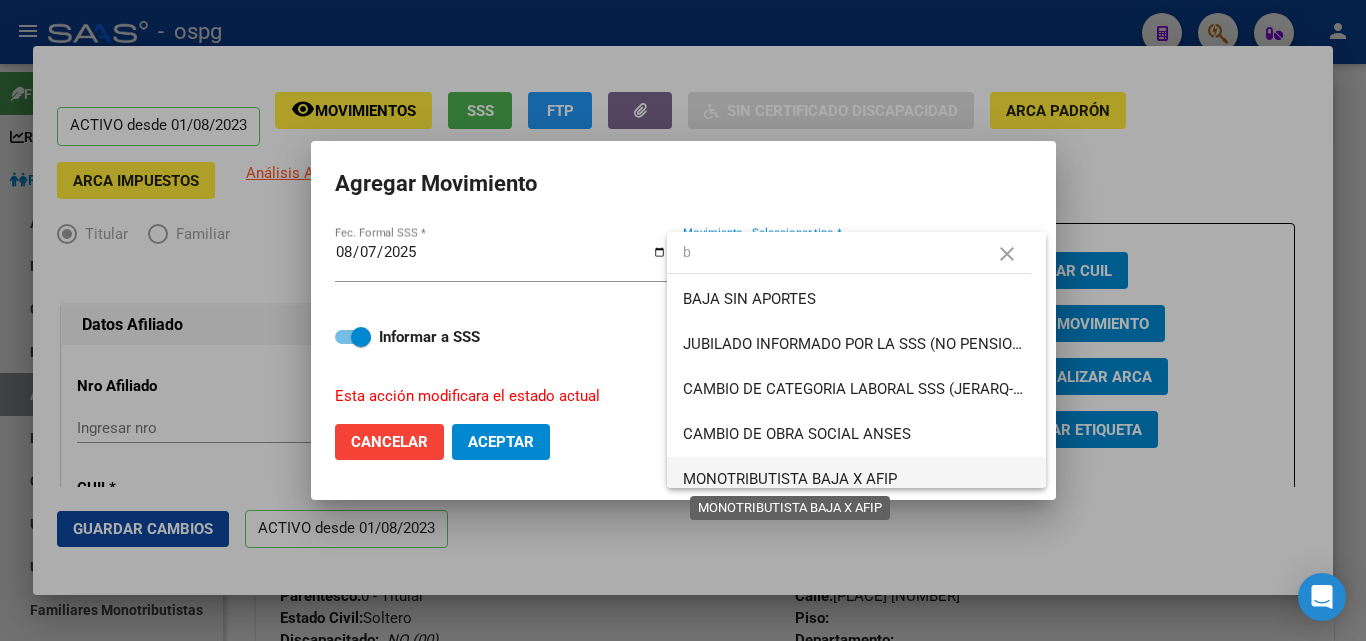 type on "b" 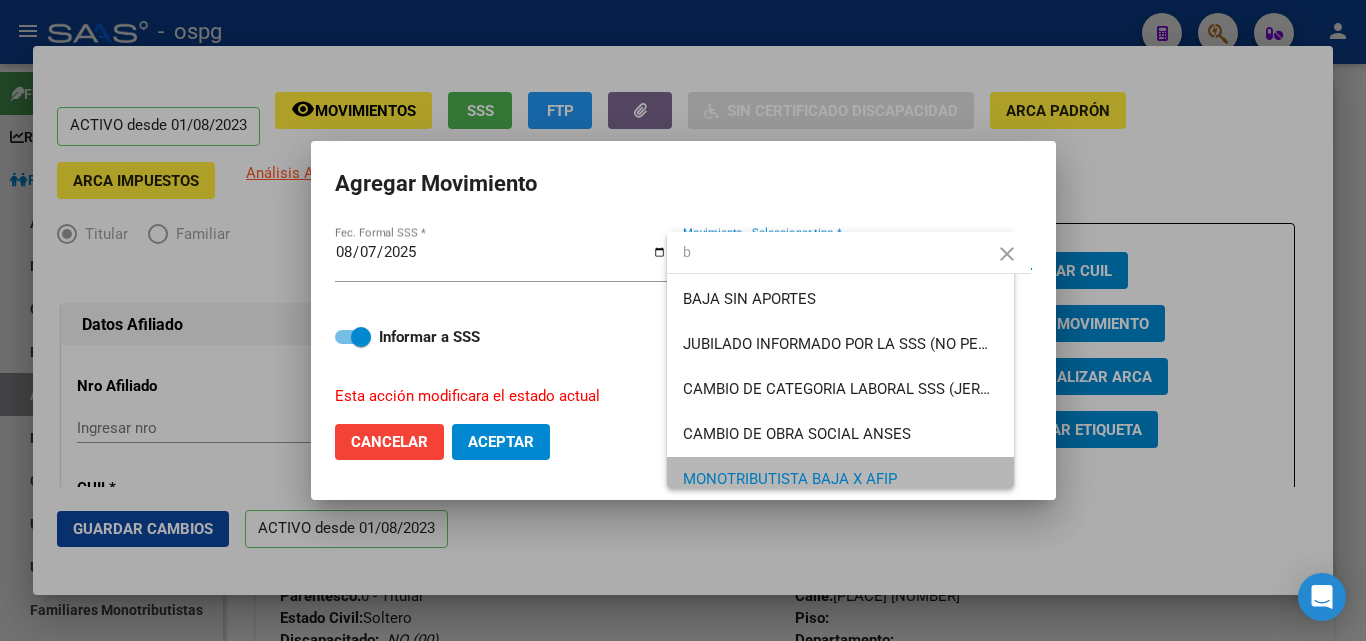 scroll, scrollTop: 11, scrollLeft: 0, axis: vertical 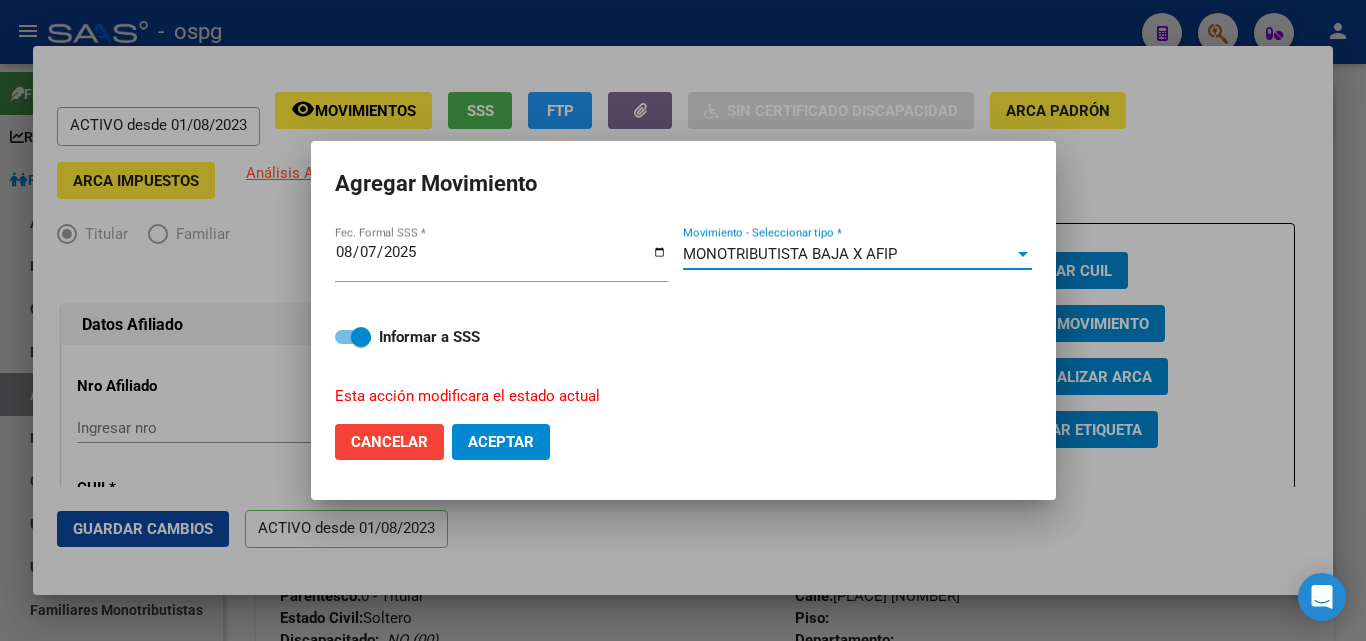 click on "Aceptar" 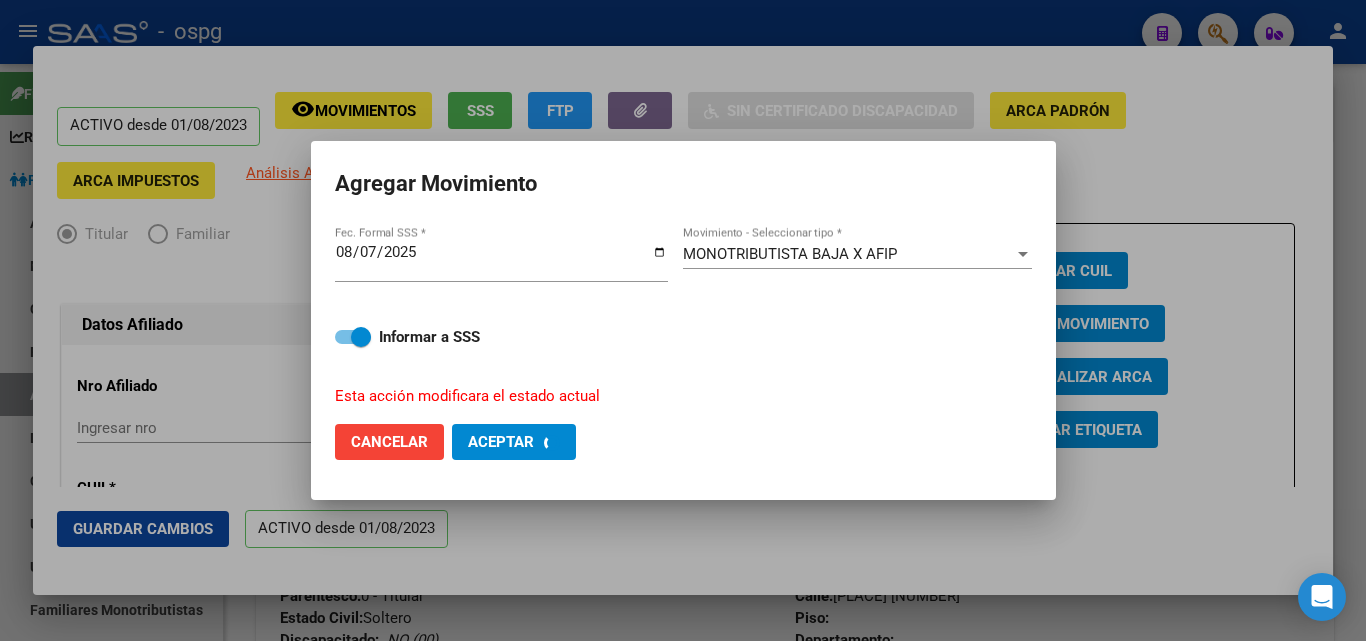 checkbox on "false" 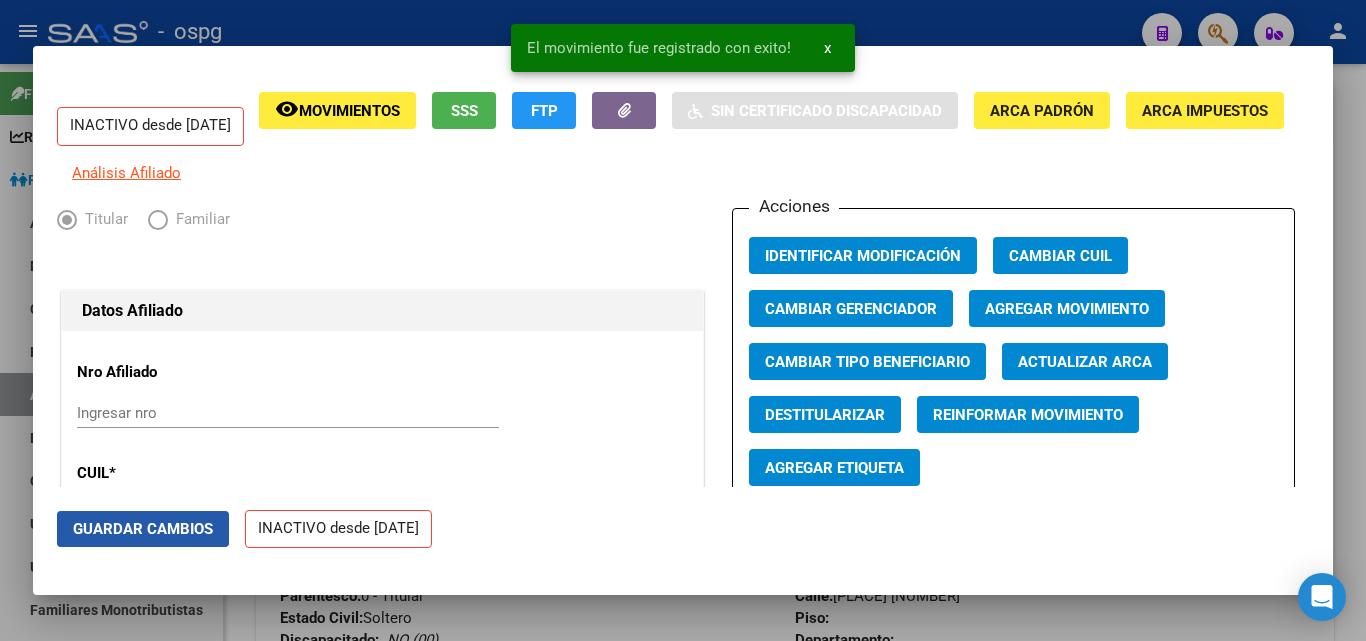 click on "Guardar Cambios" 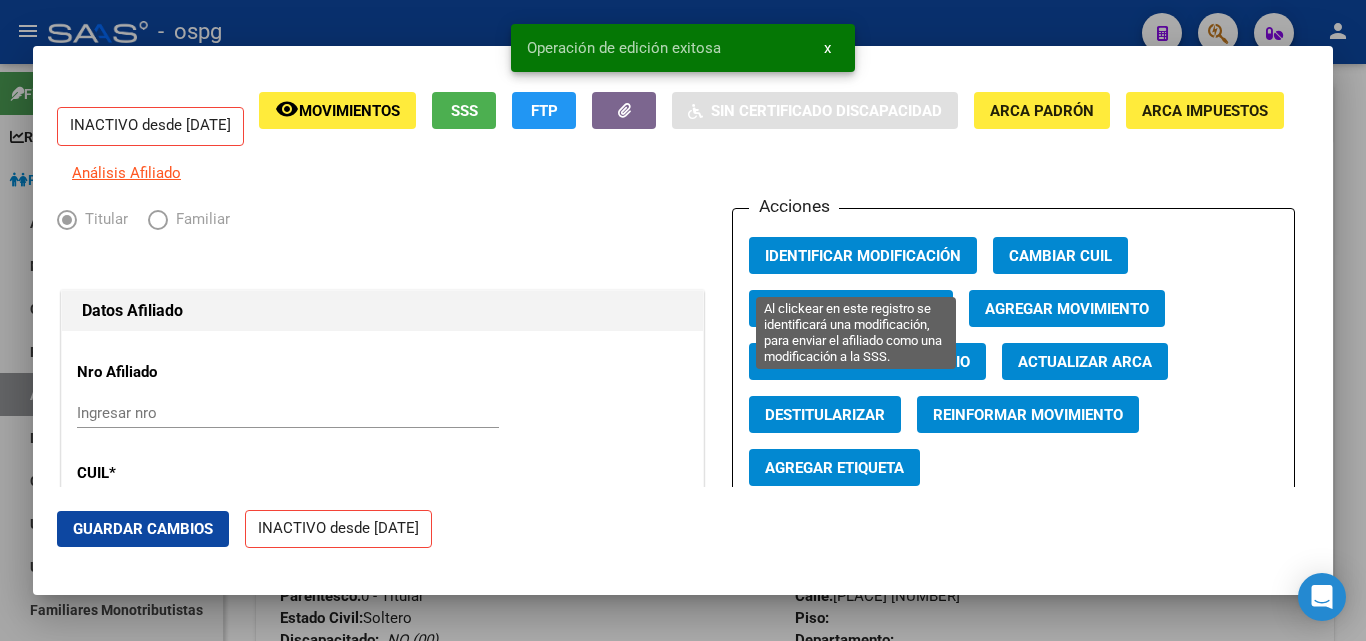click on "Identificar Modificación" at bounding box center [863, 255] 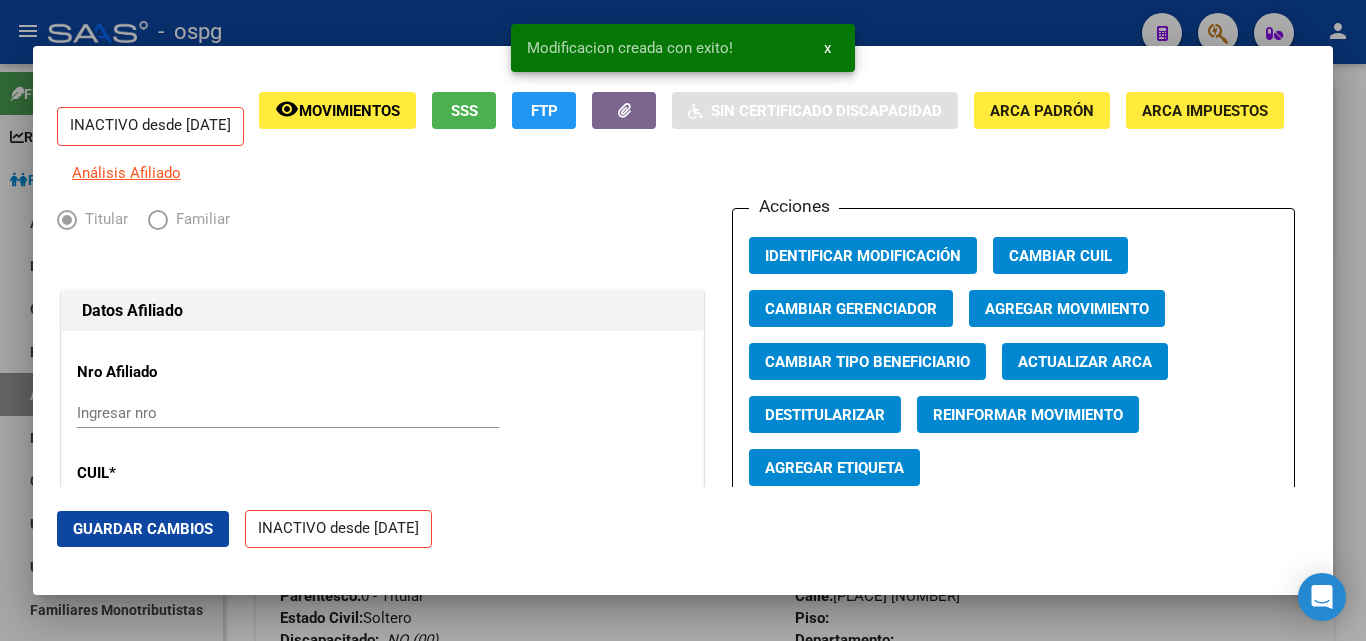 click at bounding box center (683, 320) 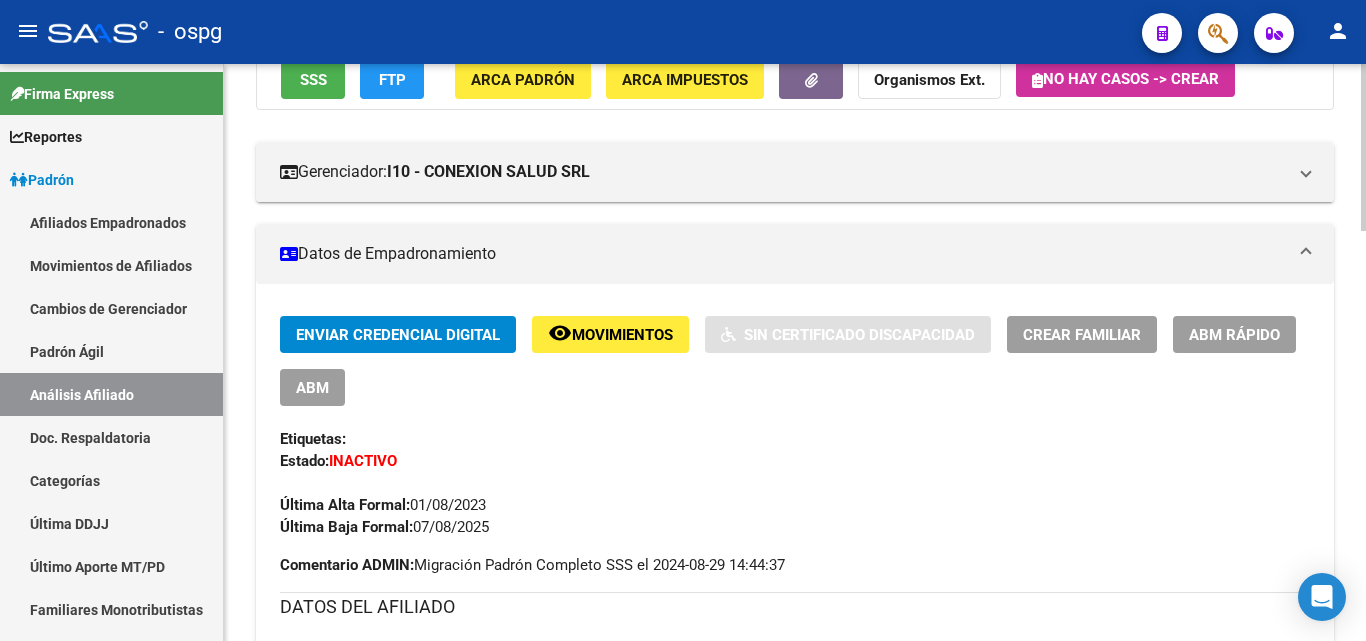 scroll, scrollTop: 0, scrollLeft: 0, axis: both 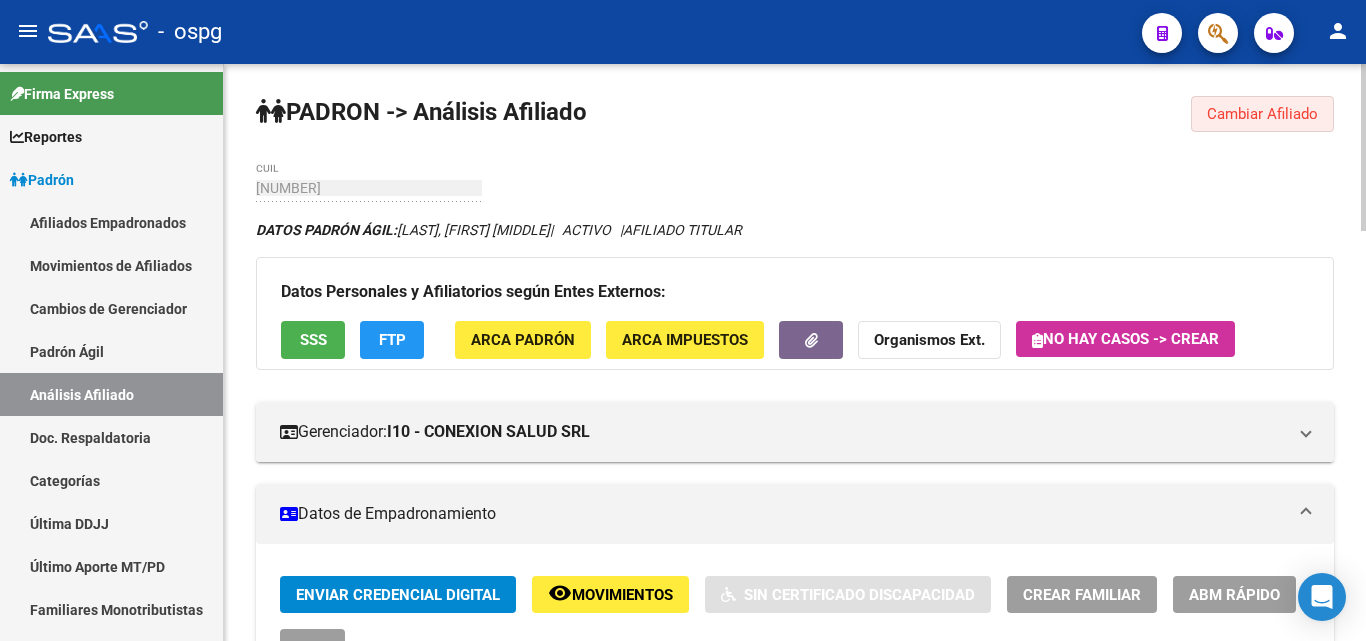 click on "Cambiar Afiliado" 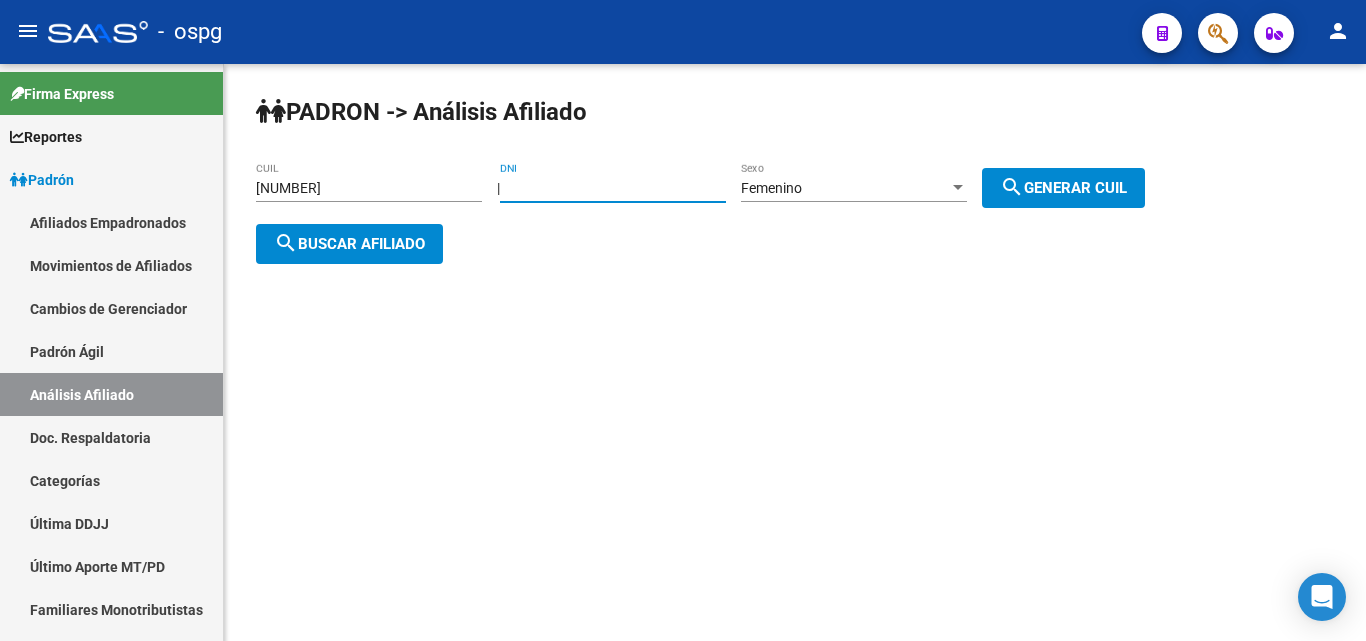 drag, startPoint x: 568, startPoint y: 192, endPoint x: 643, endPoint y: 171, distance: 77.88453 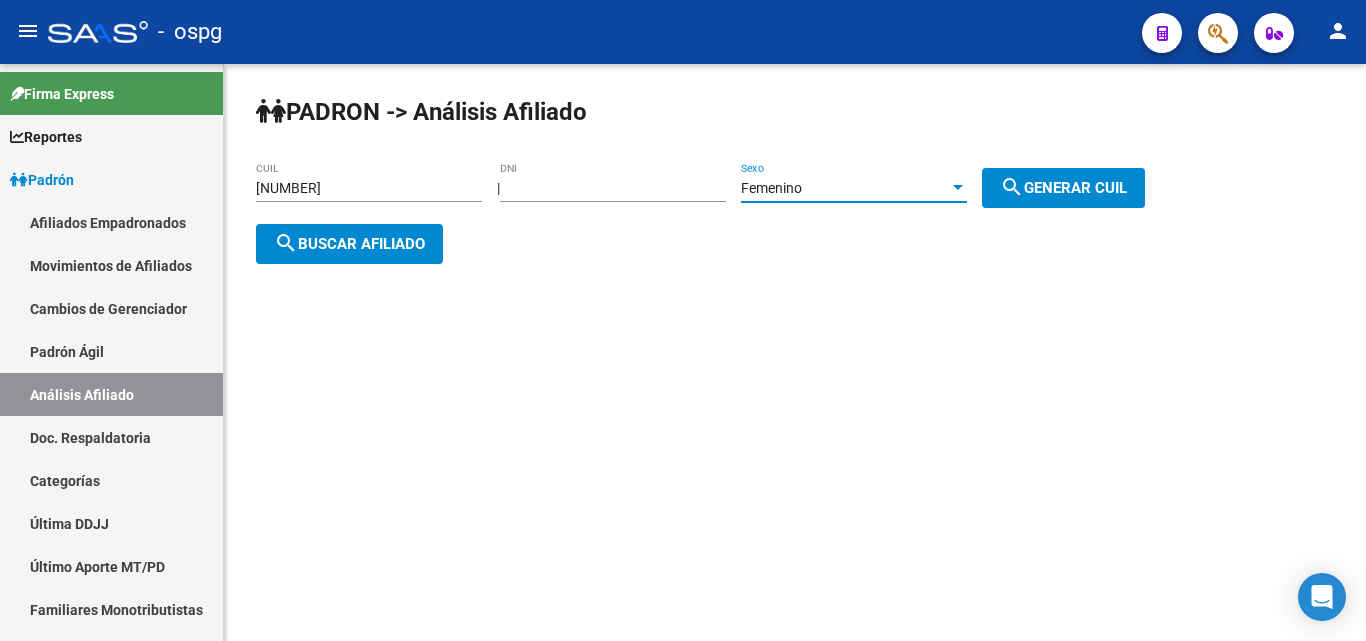 click on "Femenino" at bounding box center [845, 188] 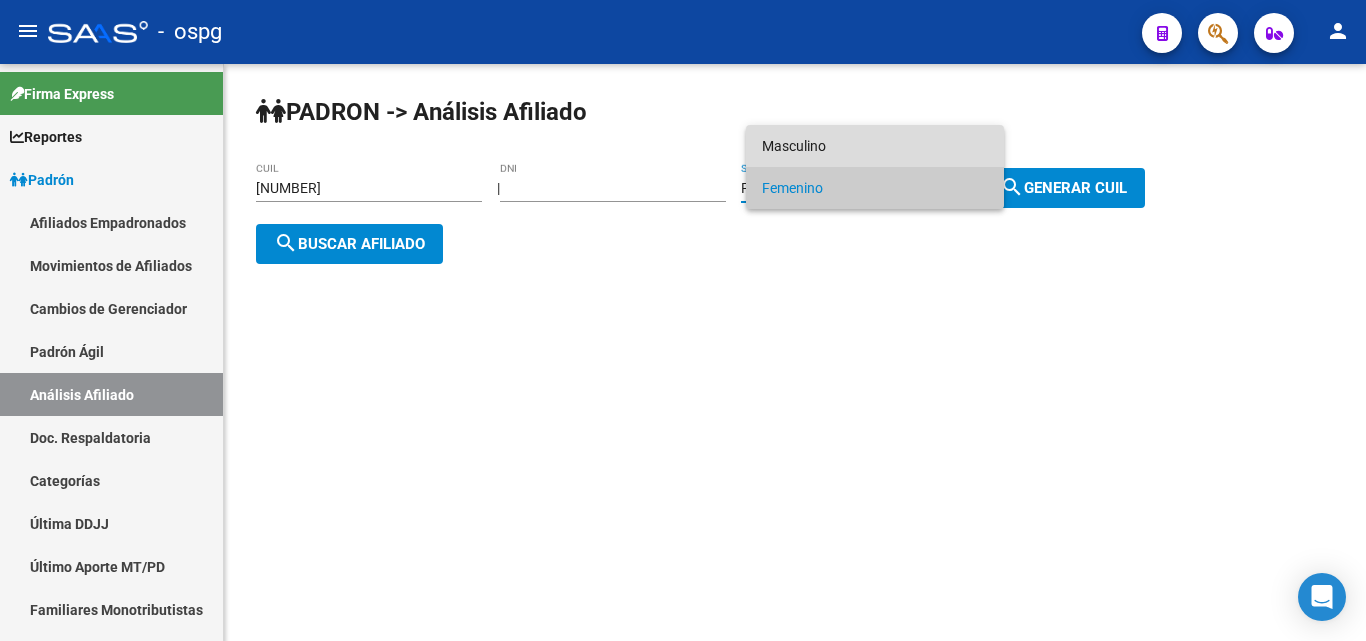 click on "Masculino" at bounding box center (875, 146) 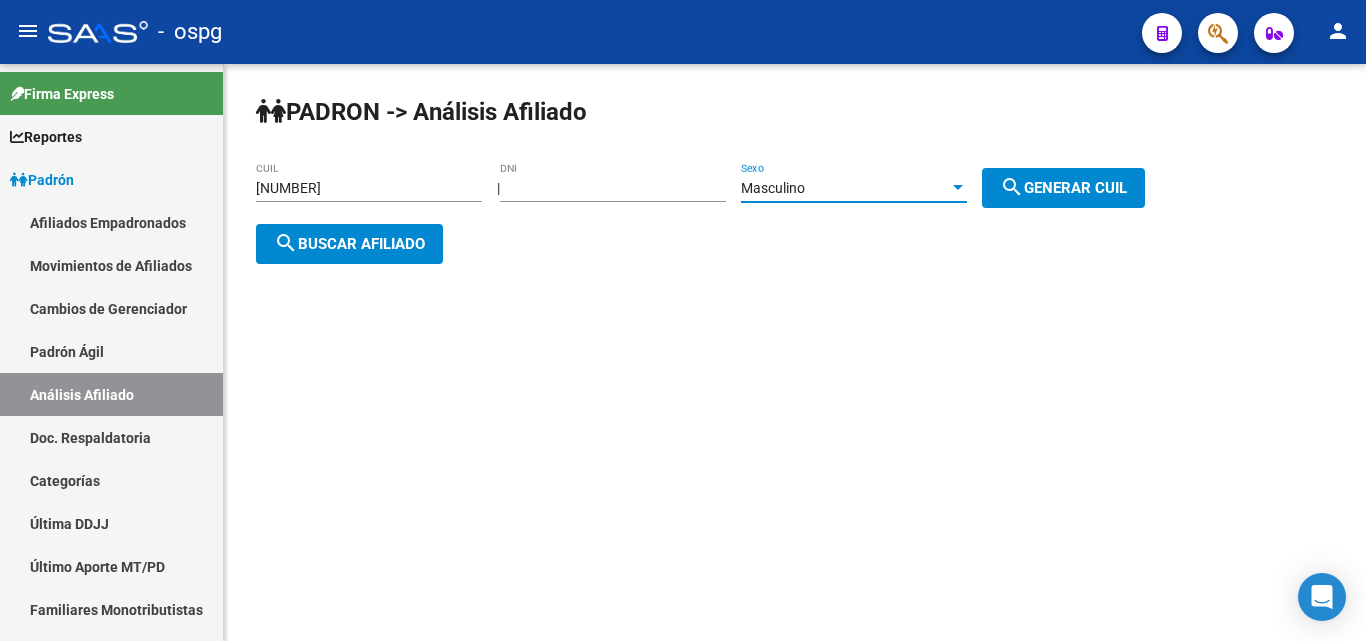 click on "search" 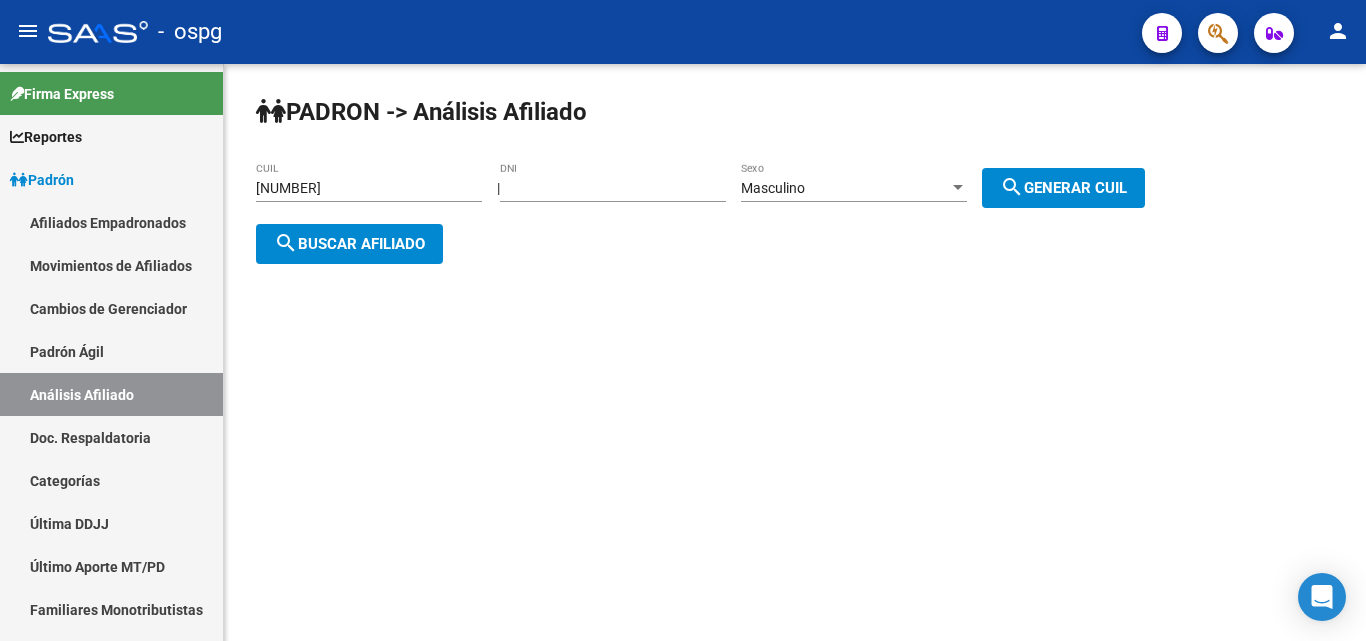click on "search  Buscar afiliado" 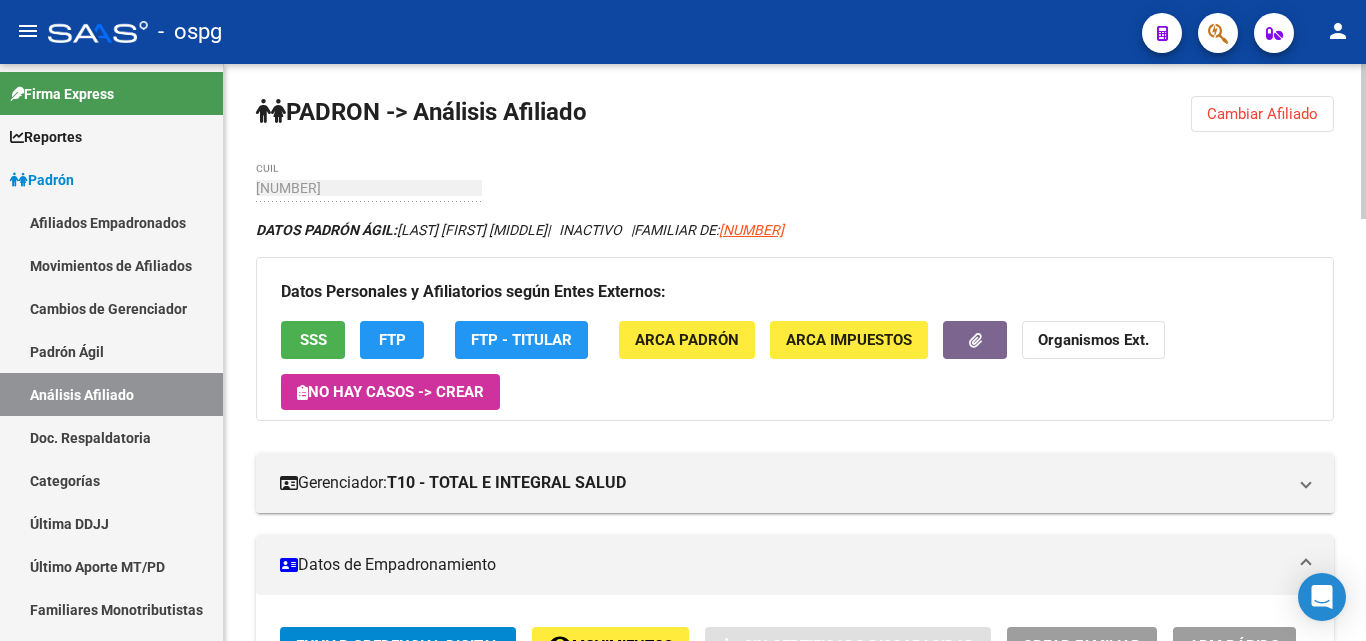 click on "PADRON -> Análisis Afiliado  Cambiar Afiliado
20-50900732-3 CUIL DATOS PADRÓN ÁGIL:  FERREYRA NEHEMIAS EZEQUIEL          |   INACTIVO   |     FAMILIAR DE:  27282424202 Datos Personales y Afiliatorios según Entes Externos: SSS FTP  FTP - Titular ARCA Padrón ARCA Impuestos Organismos Ext.   No hay casos -> Crear
Gerenciador:      T10 - TOTAL E INTEGRAL SALUD Atención telefónica: Atención emergencias: Otros Datos Útiles:    Datos de Empadronamiento  Enviar Credencial Digital remove_red_eye Movimientos    Sin Certificado Discapacidad Crear Familiar ABM Rápido ABM Etiquetas: Estado: INACTIVO Última Alta Formal:  01/04/2020 Última Baja Formal:  20/12/2024 Ultimo Tipo Movimiento Baja:  MONOTRIBUTISTA (FLIAR. NO APORTANTE) Comentario ADMIN:  Migración Padrón Completo SSS el 2024-08-29 14:44:45 DATOS DEL AFILIADO Apellido:   FERREYRA NEHEMIAS EZEQUIEL     CUIL:  20509007323 Documento:  DU - DOCUMENTO UNICO 50900732  Nacionalidad:  ALEMANIA Parentesco:  3 - Hijo < 21 años Estado Civil:  M" 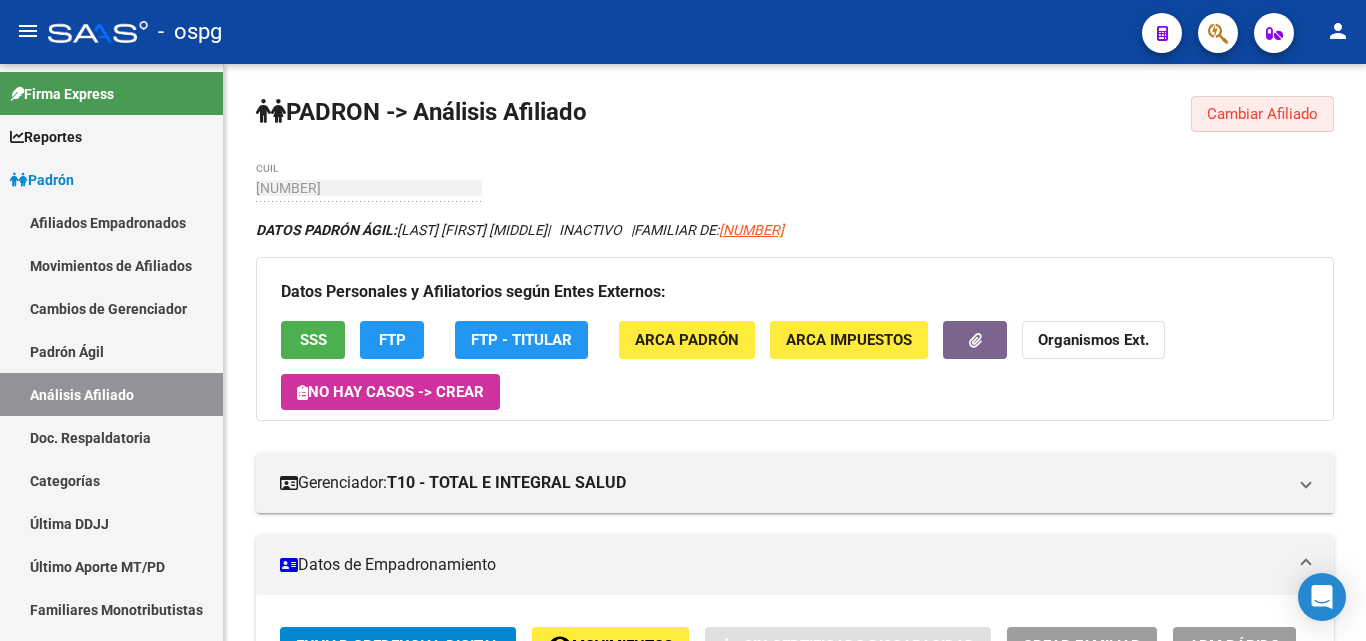 click on "Cambiar Afiliado" 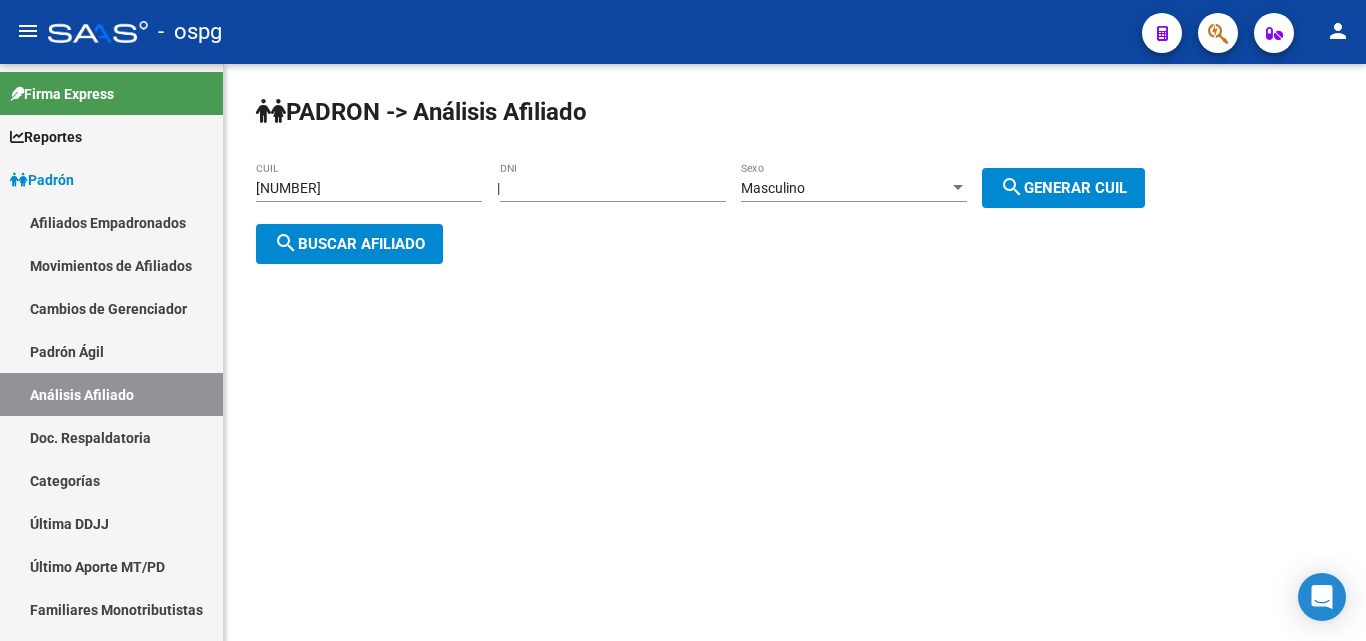 drag, startPoint x: 615, startPoint y: 197, endPoint x: 459, endPoint y: 181, distance: 156.81836 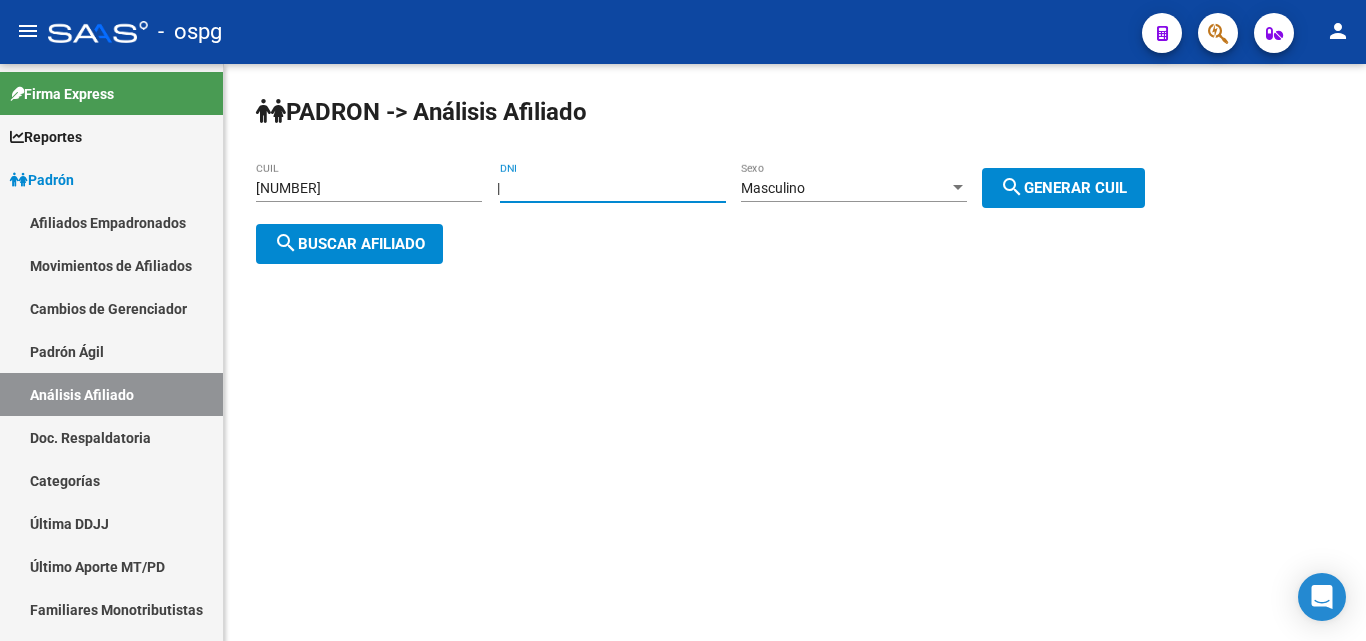 click on "50900732" at bounding box center (613, 188) 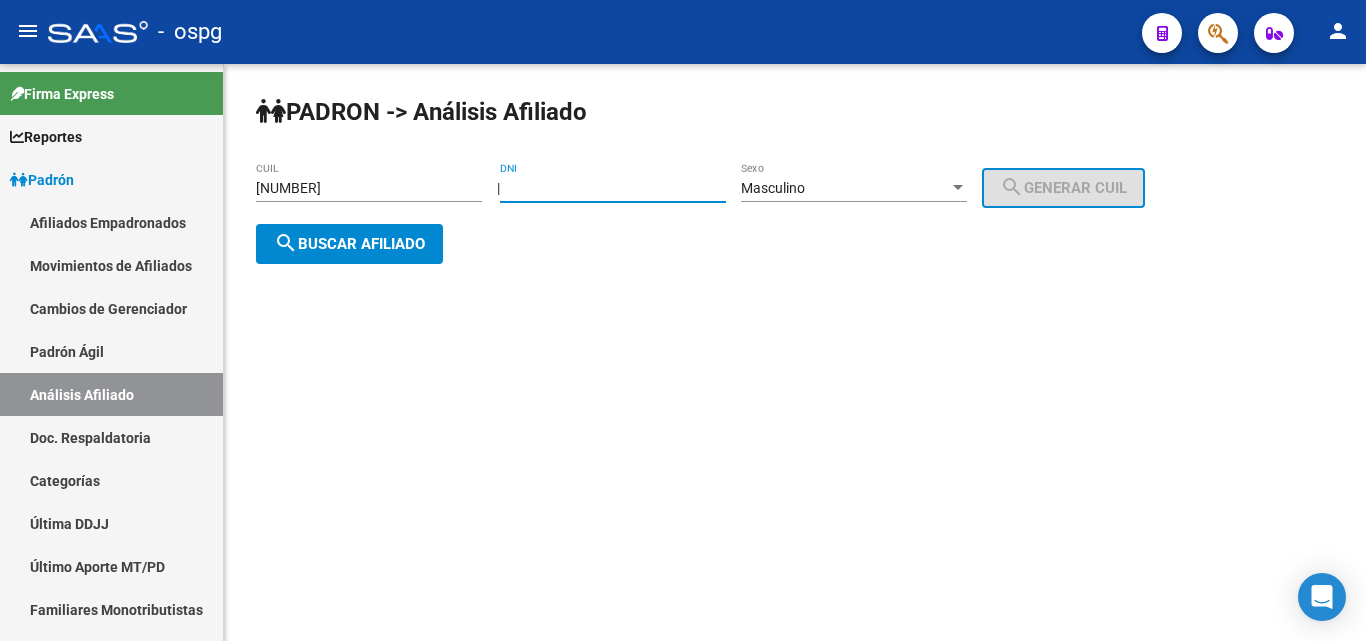 drag, startPoint x: 600, startPoint y: 188, endPoint x: 537, endPoint y: 244, distance: 84.29116 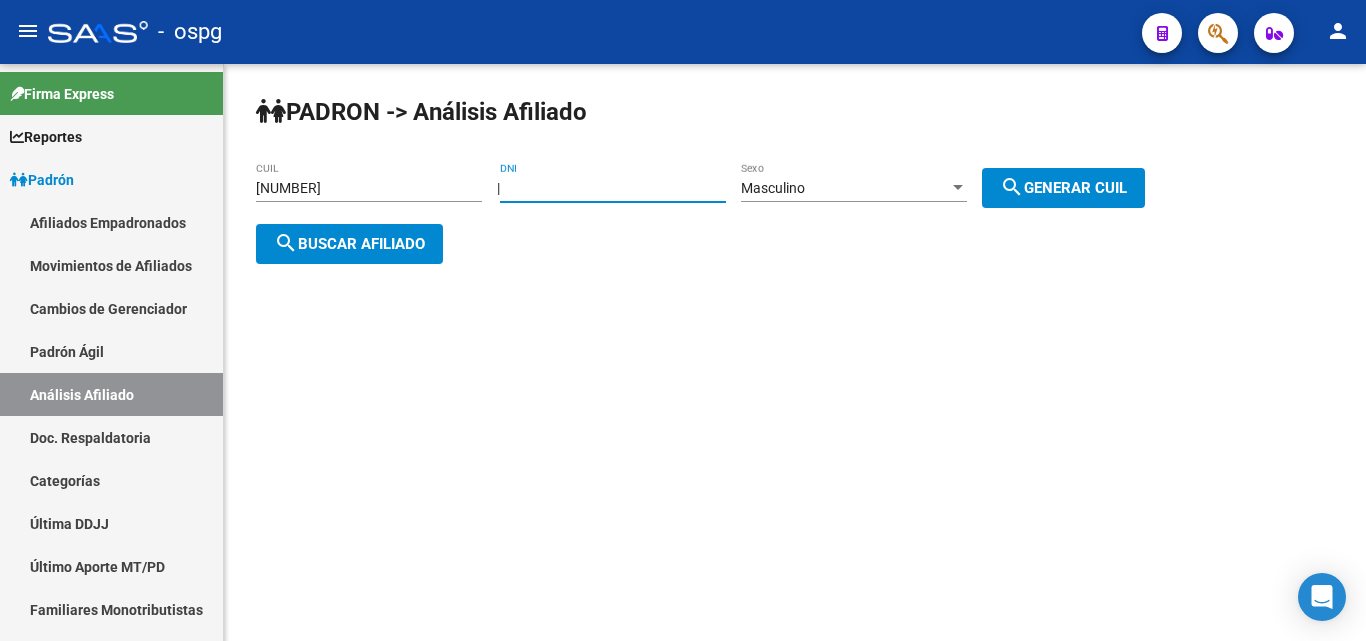 type on "94710971" 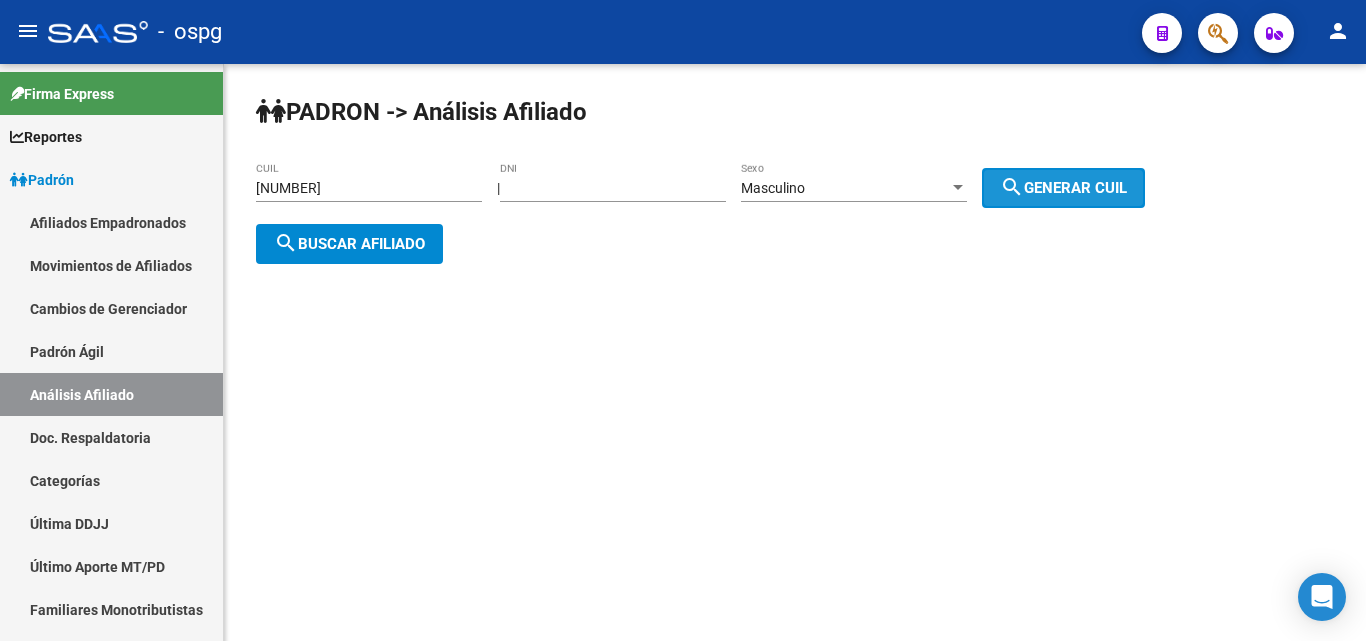 drag, startPoint x: 1079, startPoint y: 188, endPoint x: 1033, endPoint y: 200, distance: 47.539455 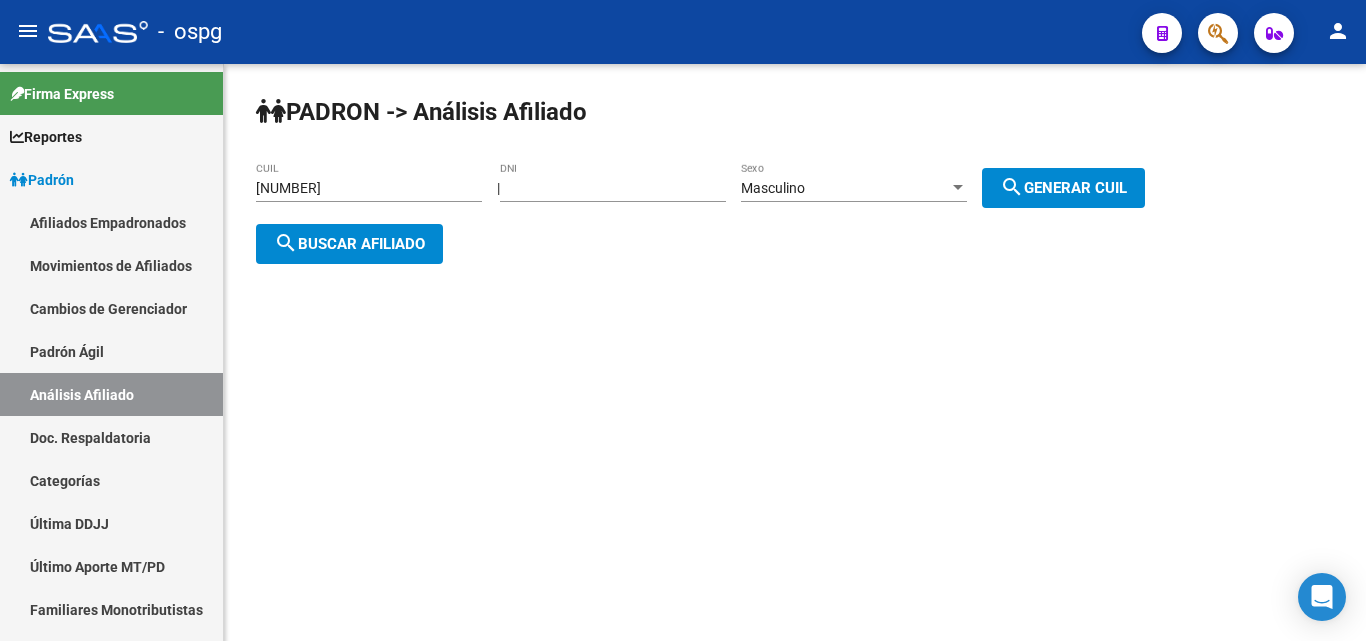 click on "search  Buscar afiliado" 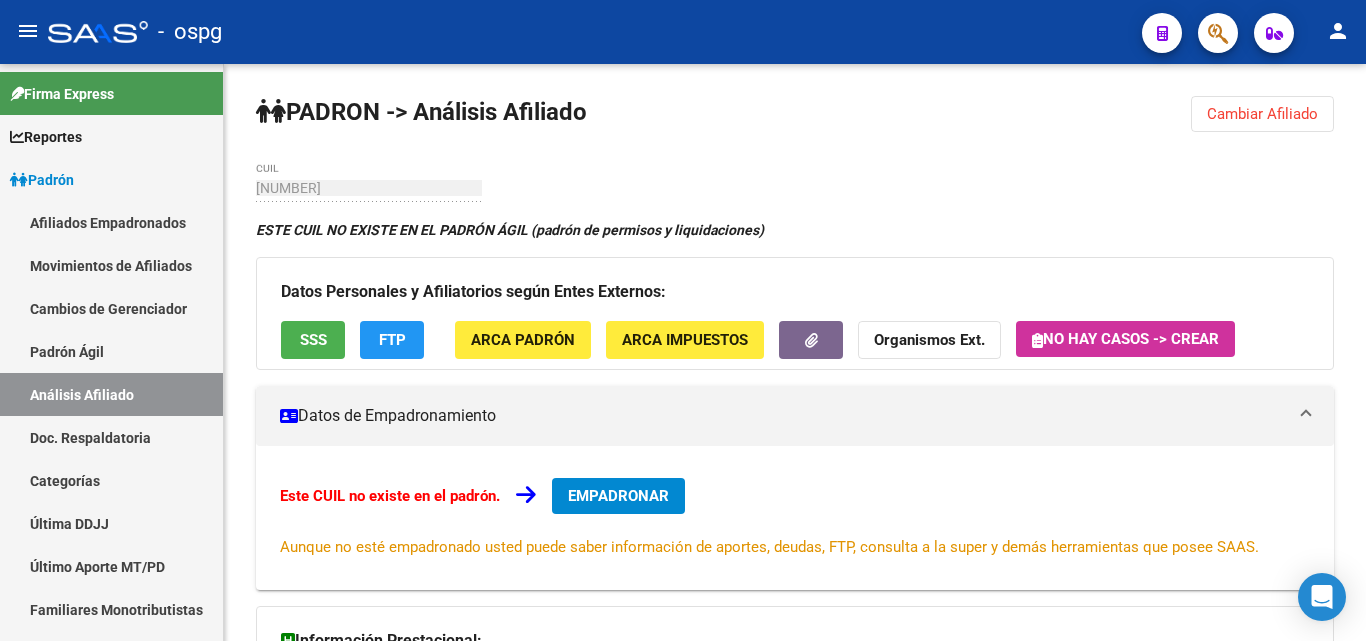 drag, startPoint x: 1297, startPoint y: 107, endPoint x: 1304, endPoint y: 115, distance: 10.630146 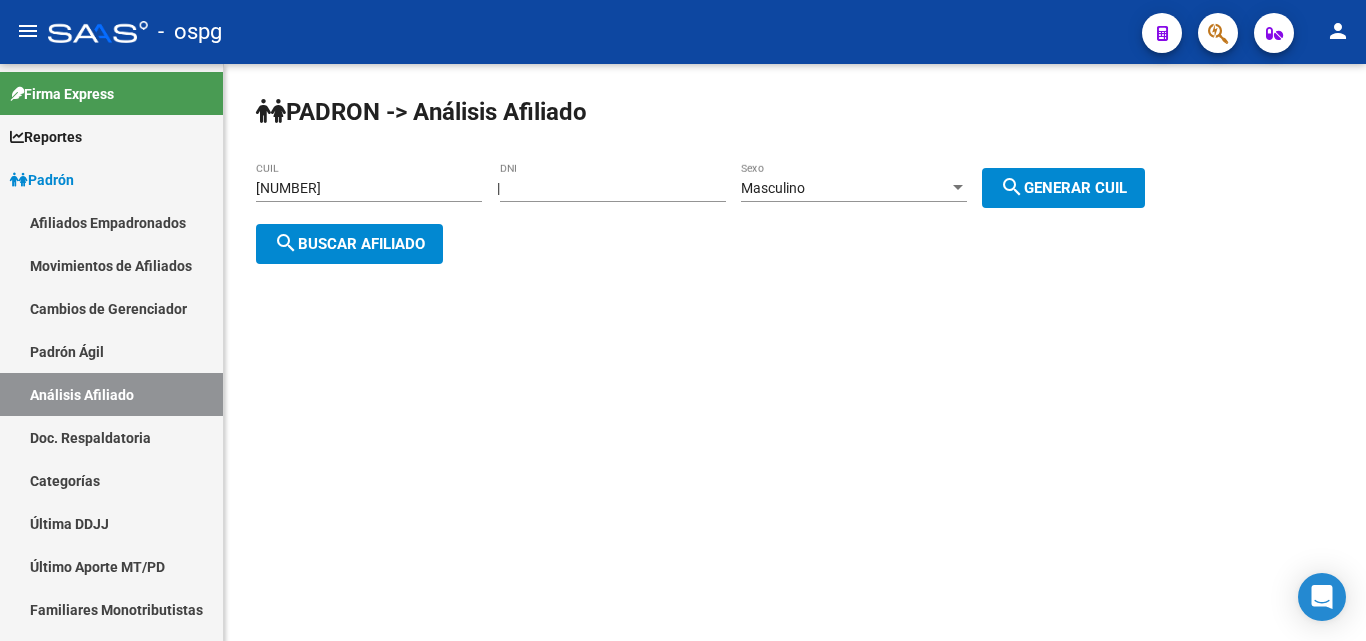 click on "Masculino" at bounding box center [845, 188] 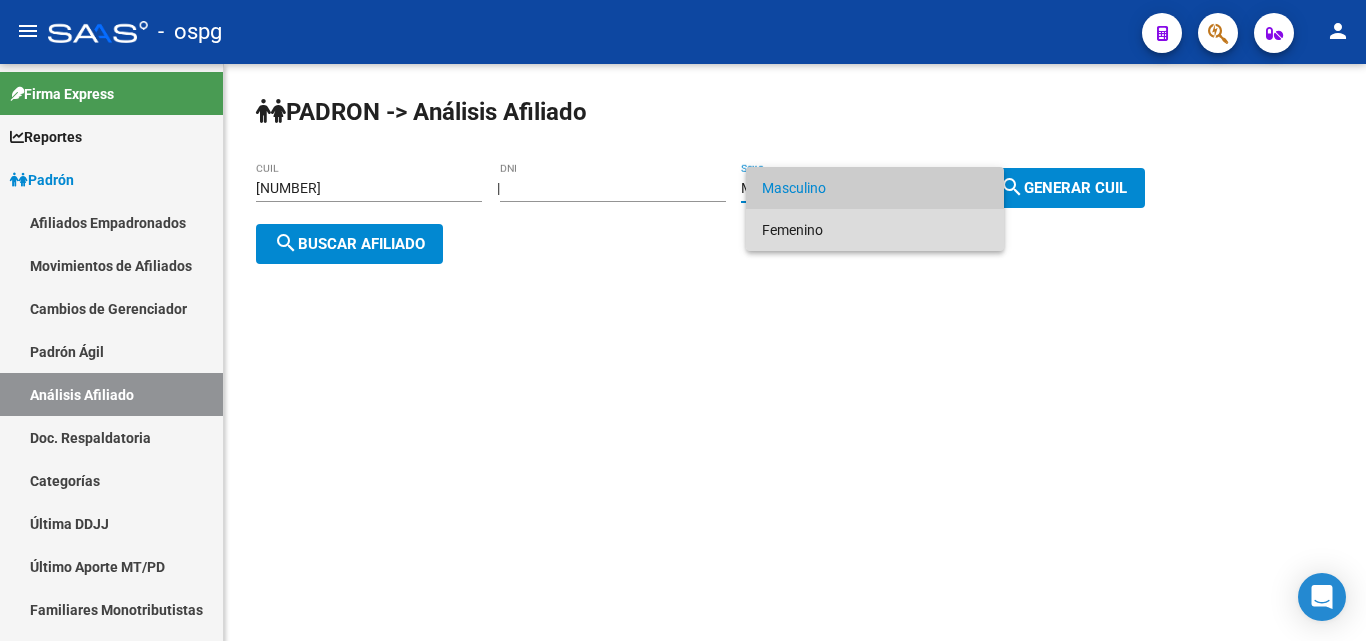 click on "Femenino" at bounding box center [875, 230] 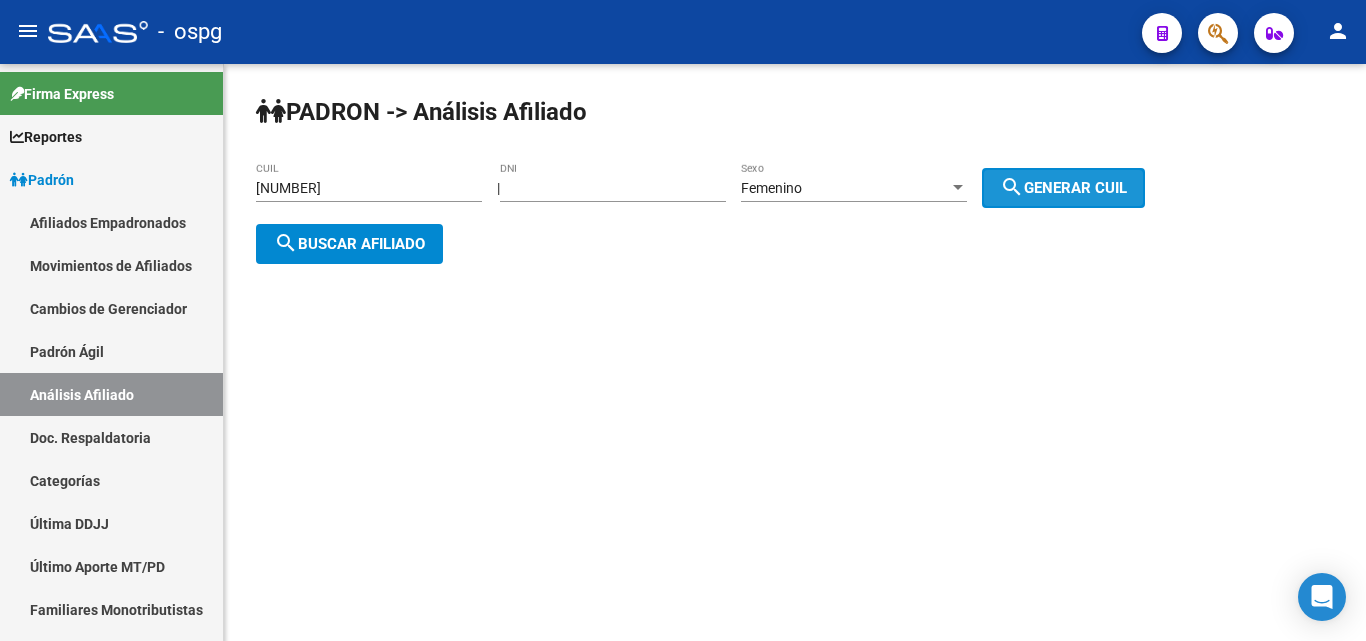 drag, startPoint x: 1059, startPoint y: 179, endPoint x: 588, endPoint y: 225, distance: 473.24097 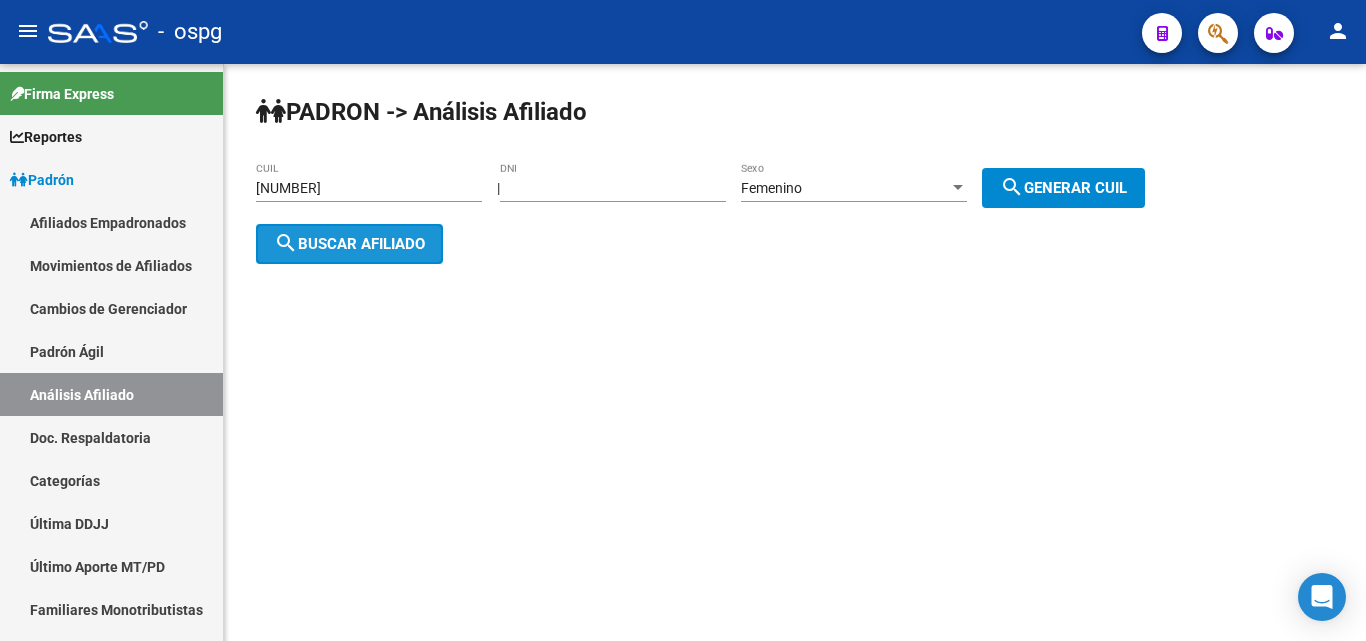 click on "search  Buscar afiliado" 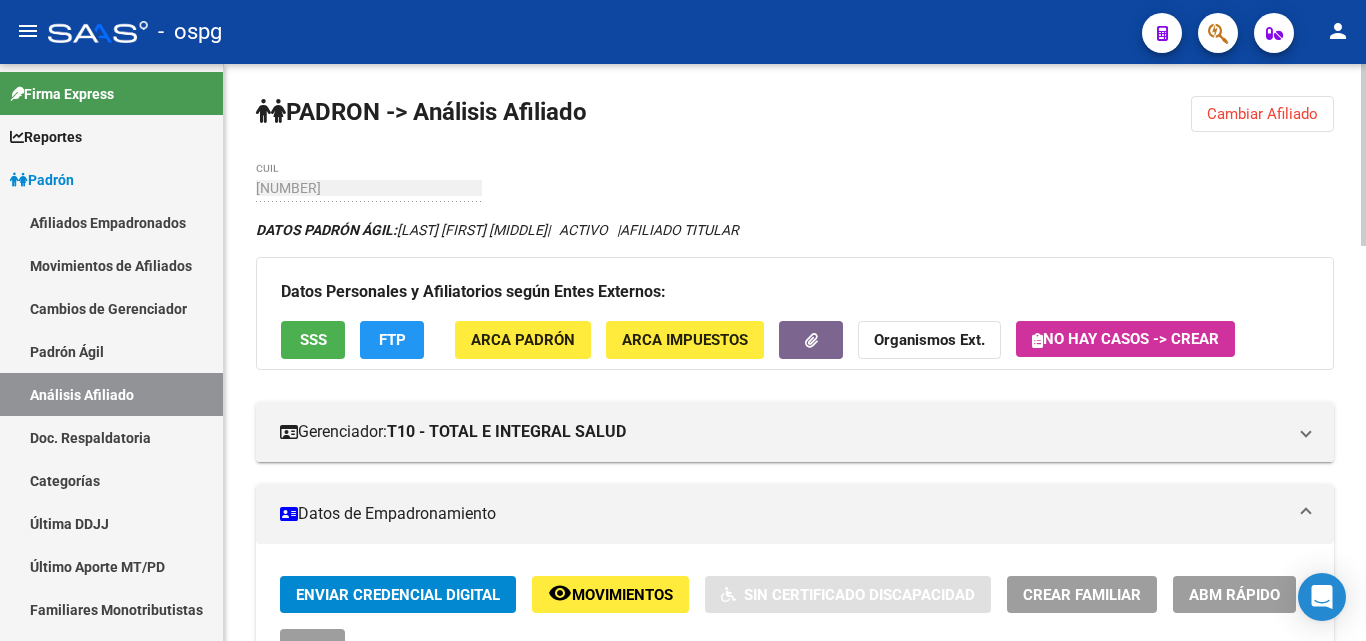 scroll, scrollTop: 100, scrollLeft: 0, axis: vertical 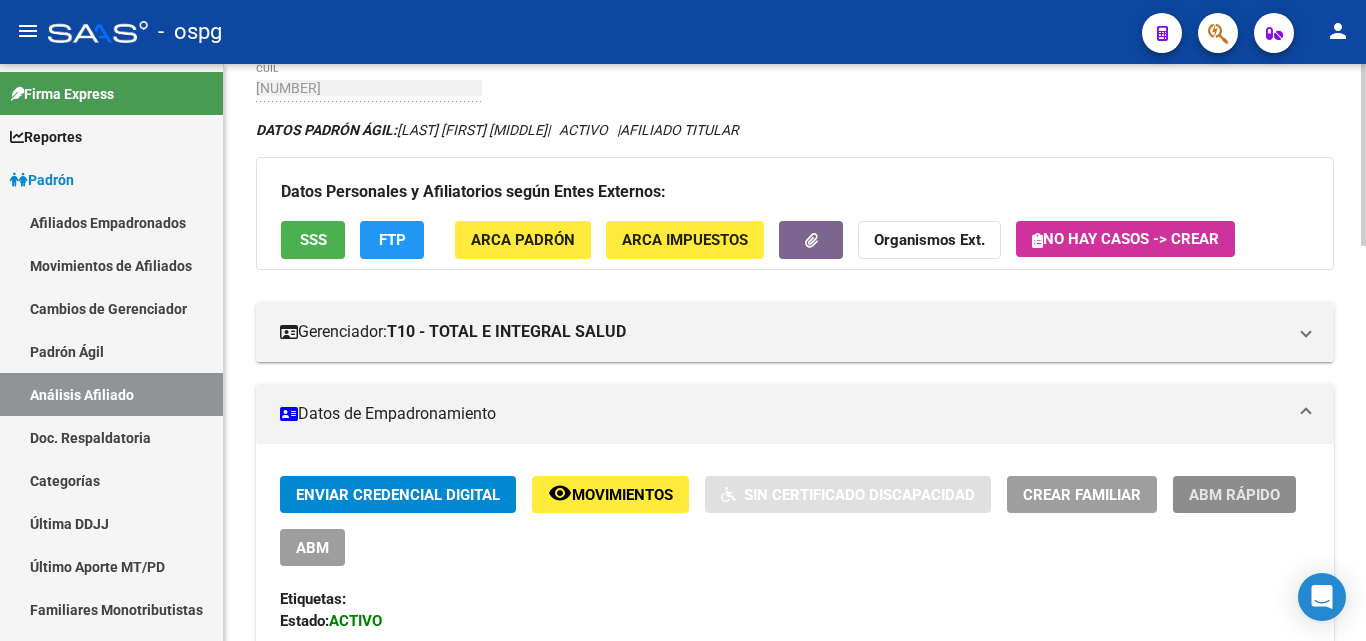 click on "ABM Rápido" 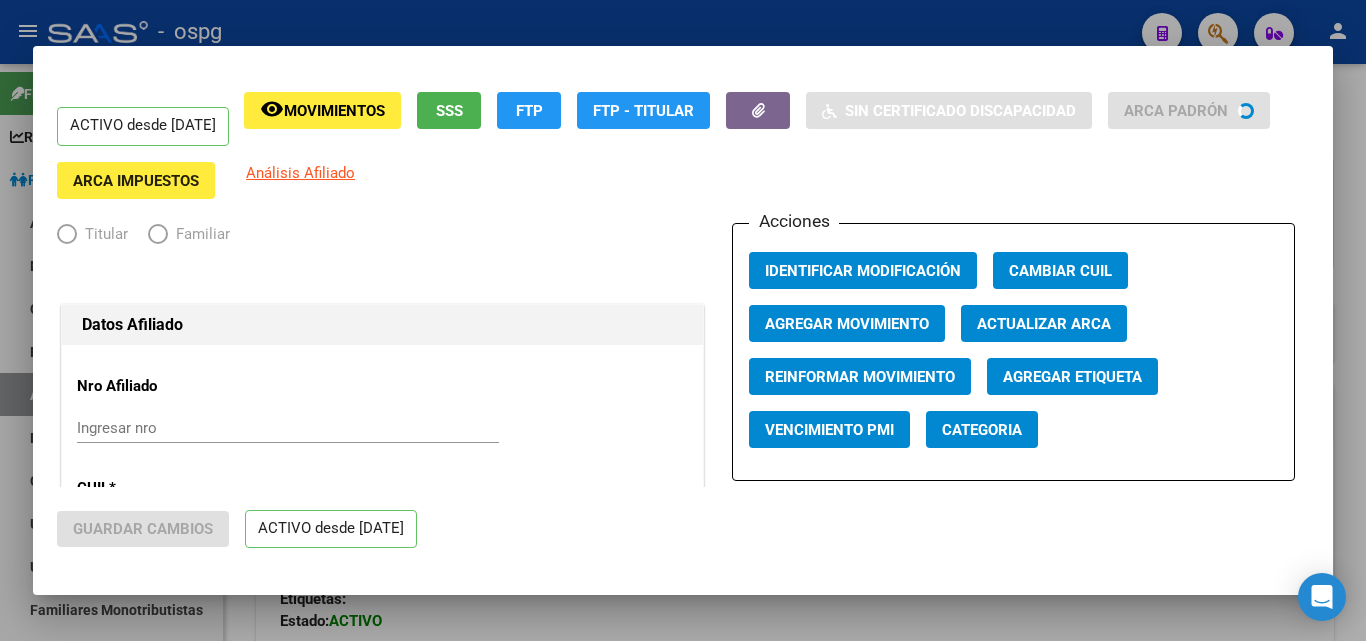 radio on "true" 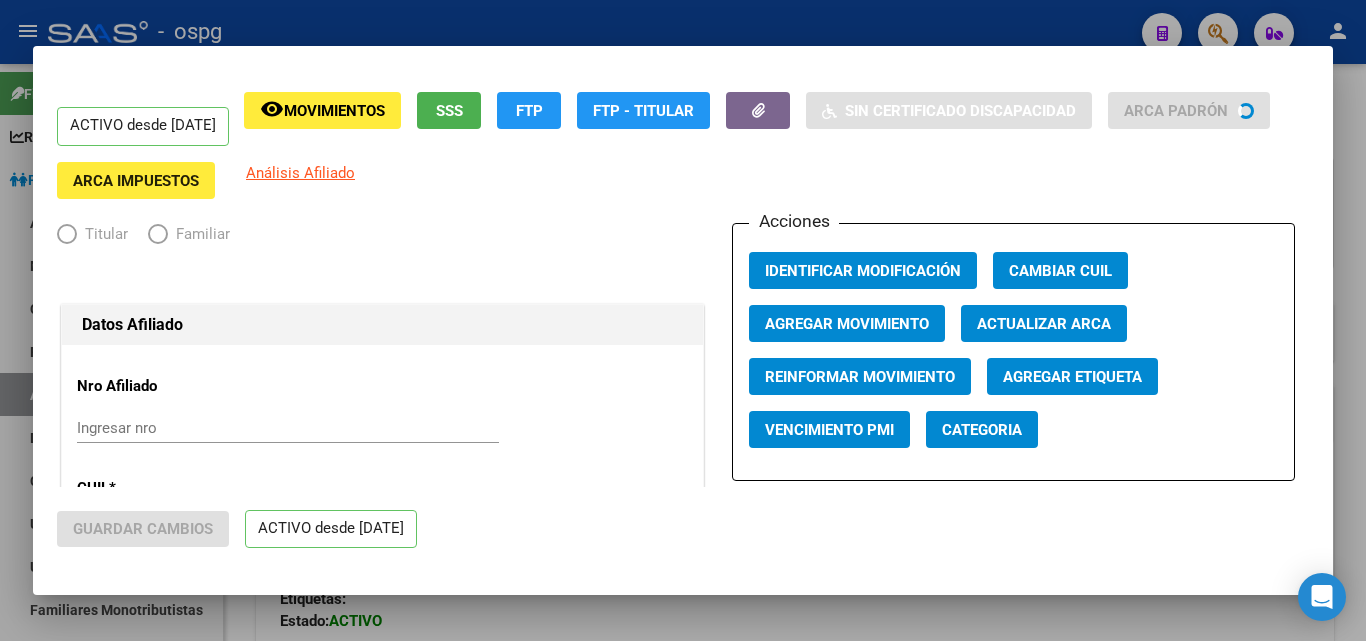 type on "27-94710971-0" 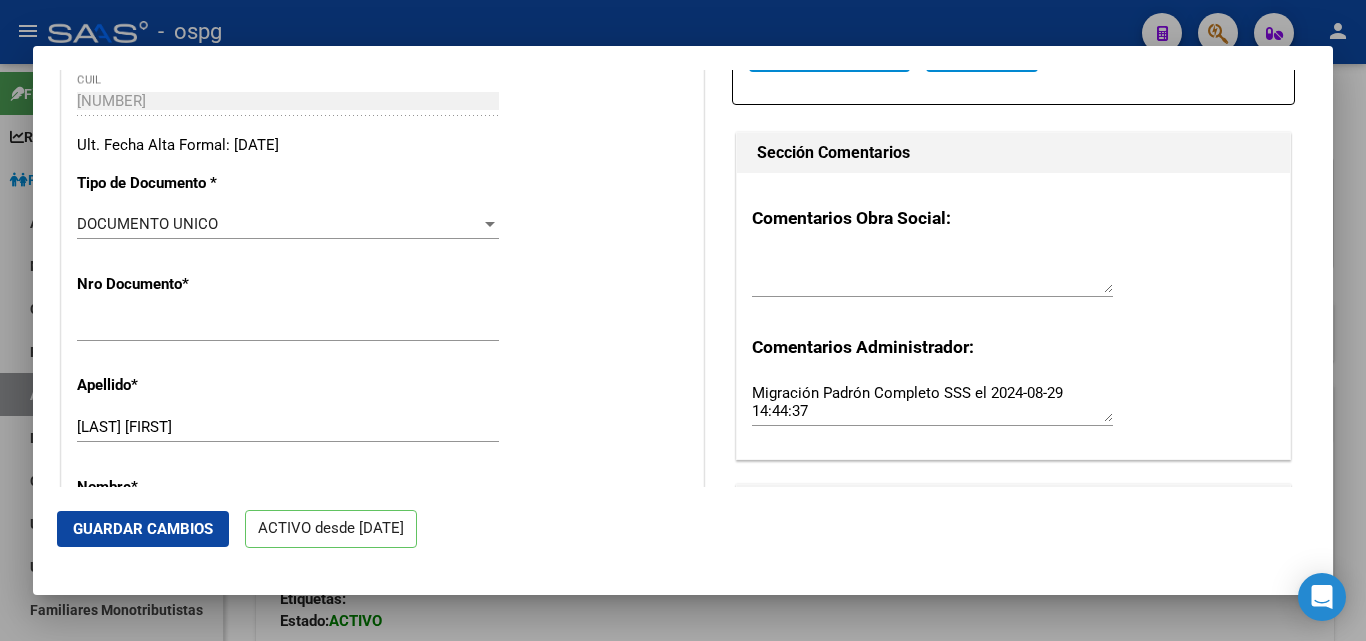 scroll, scrollTop: 200, scrollLeft: 0, axis: vertical 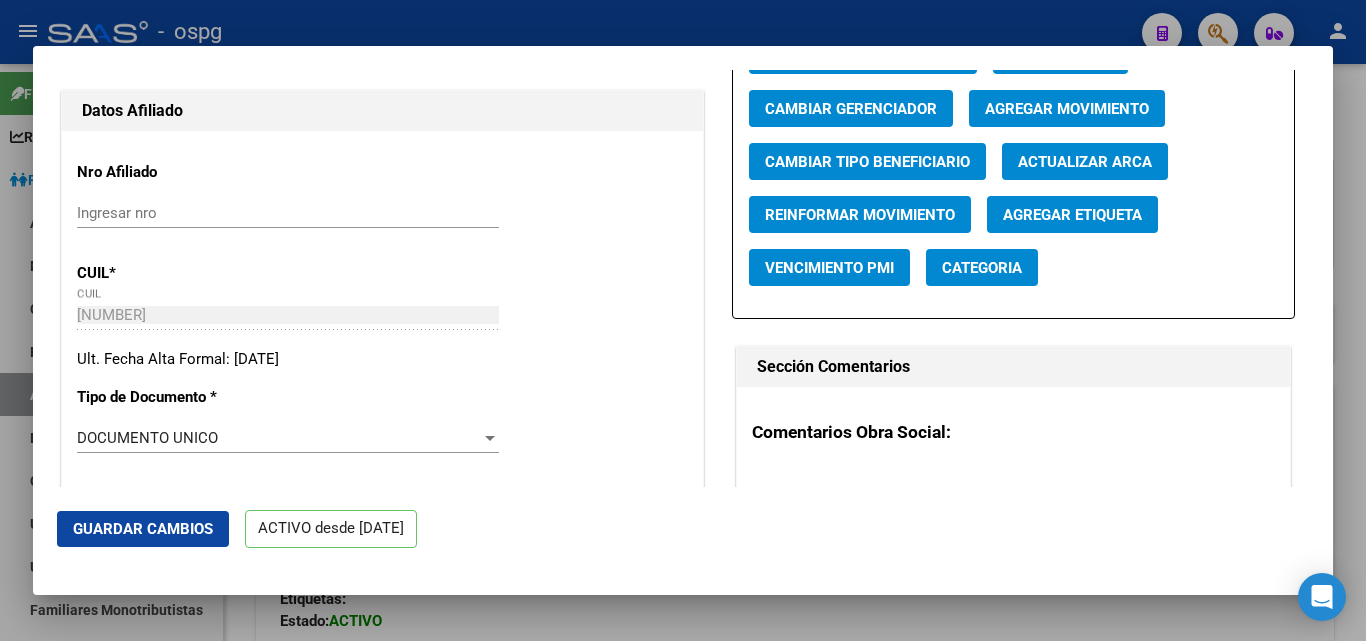 click on "Agregar Movimiento" 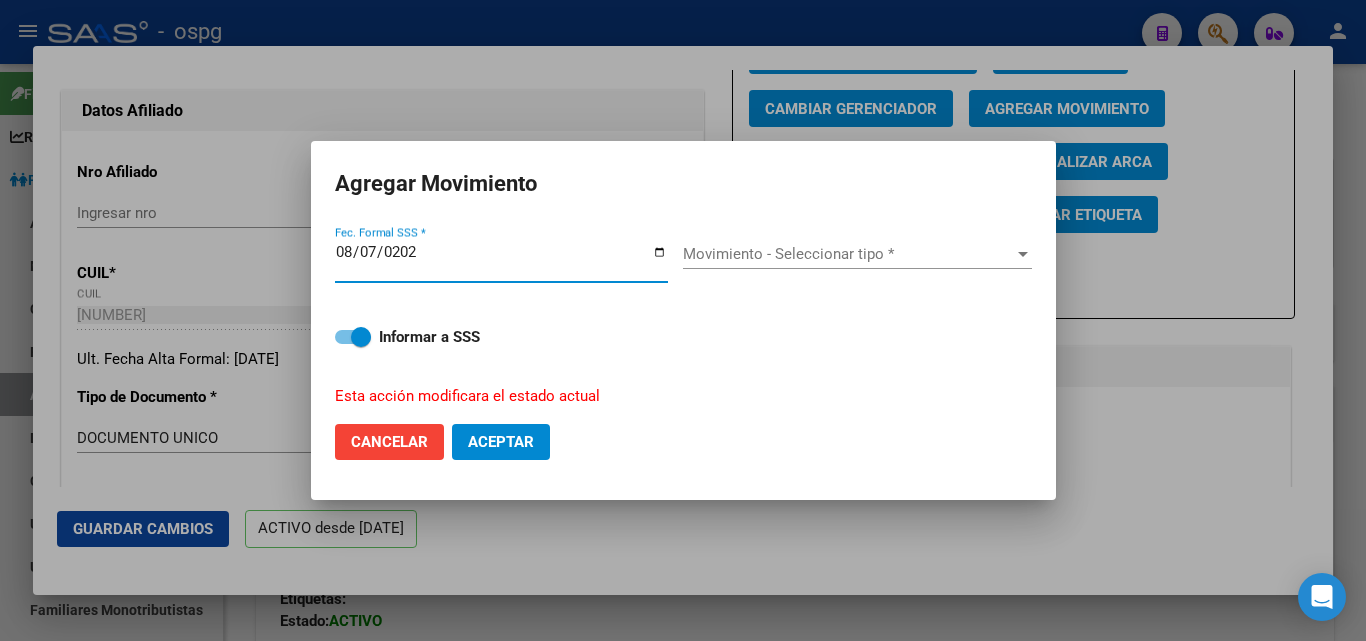 type on "2025-08-07" 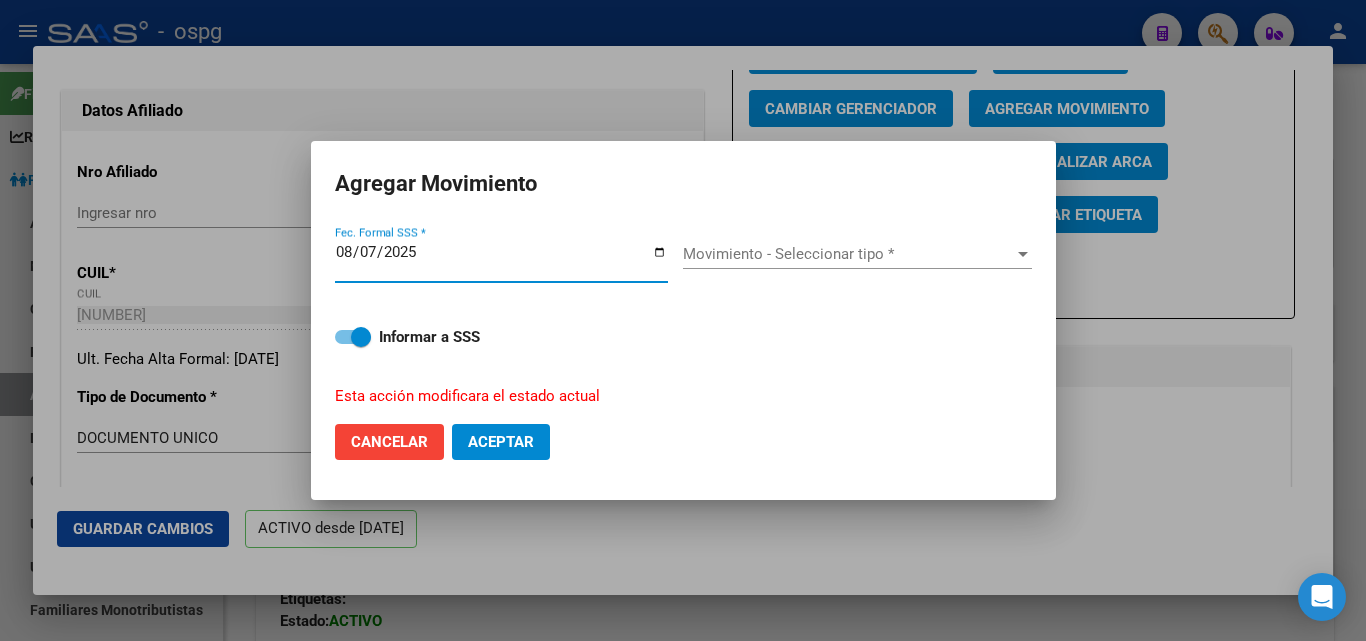 click on "Movimiento - Seleccionar tipo *" at bounding box center [848, 254] 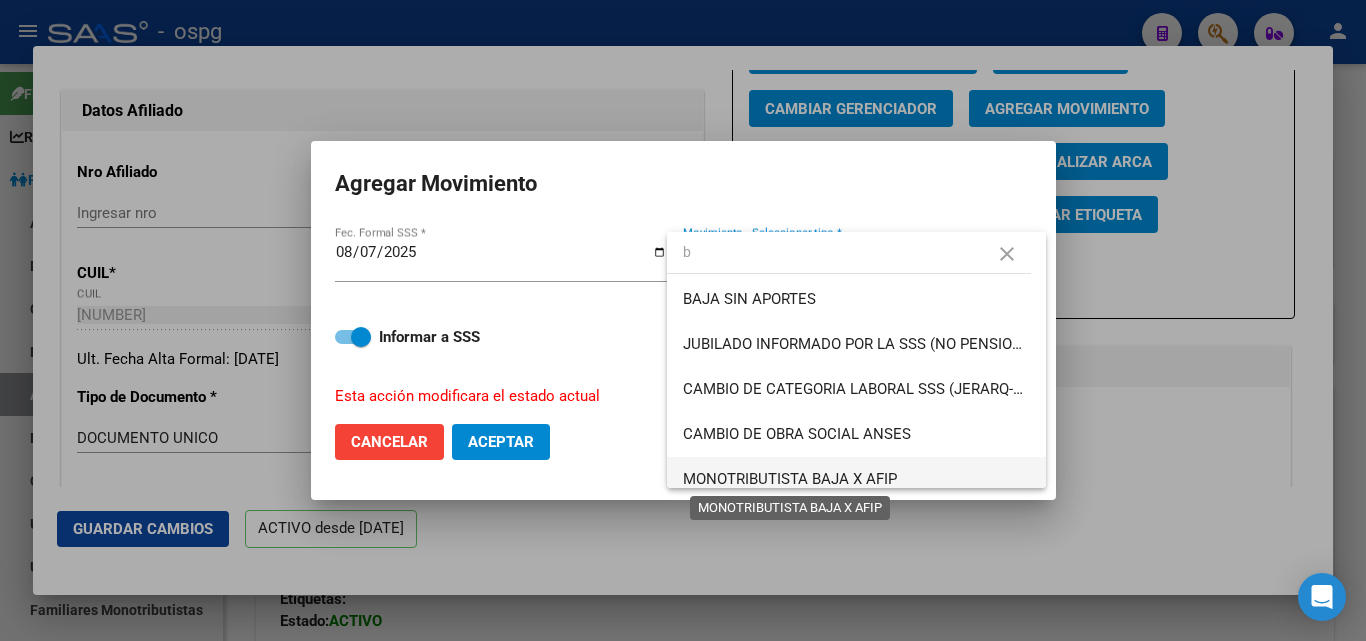type on "b" 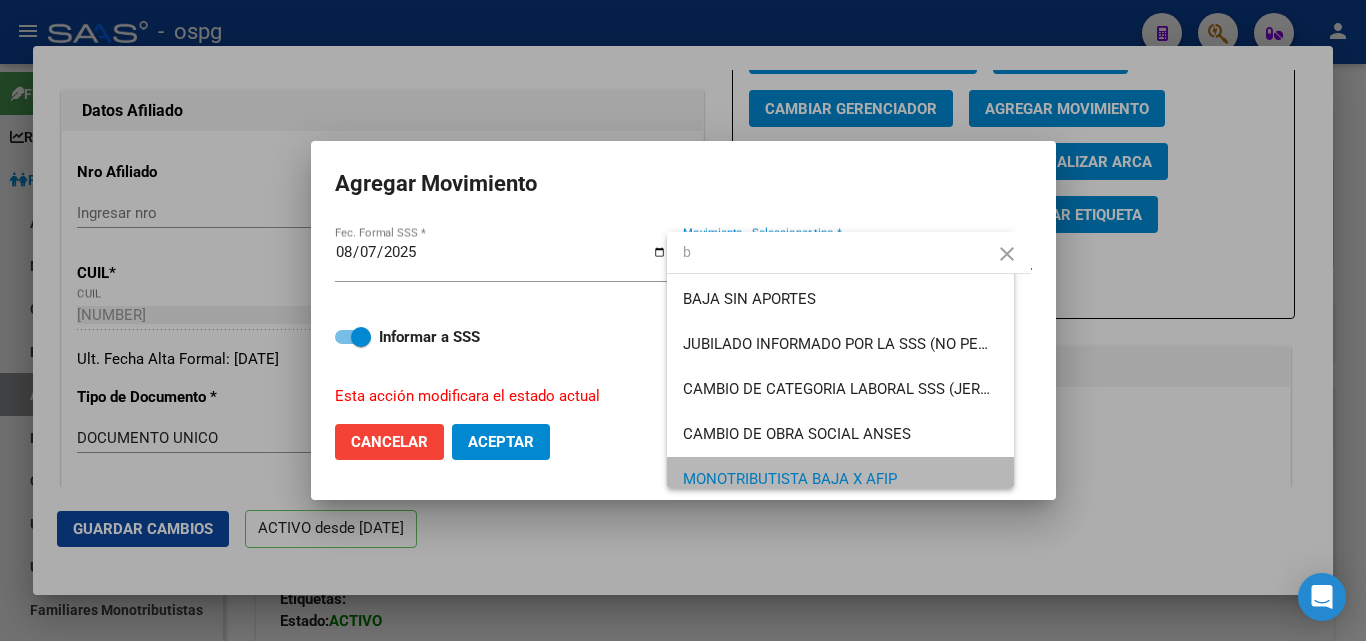 scroll, scrollTop: 11, scrollLeft: 0, axis: vertical 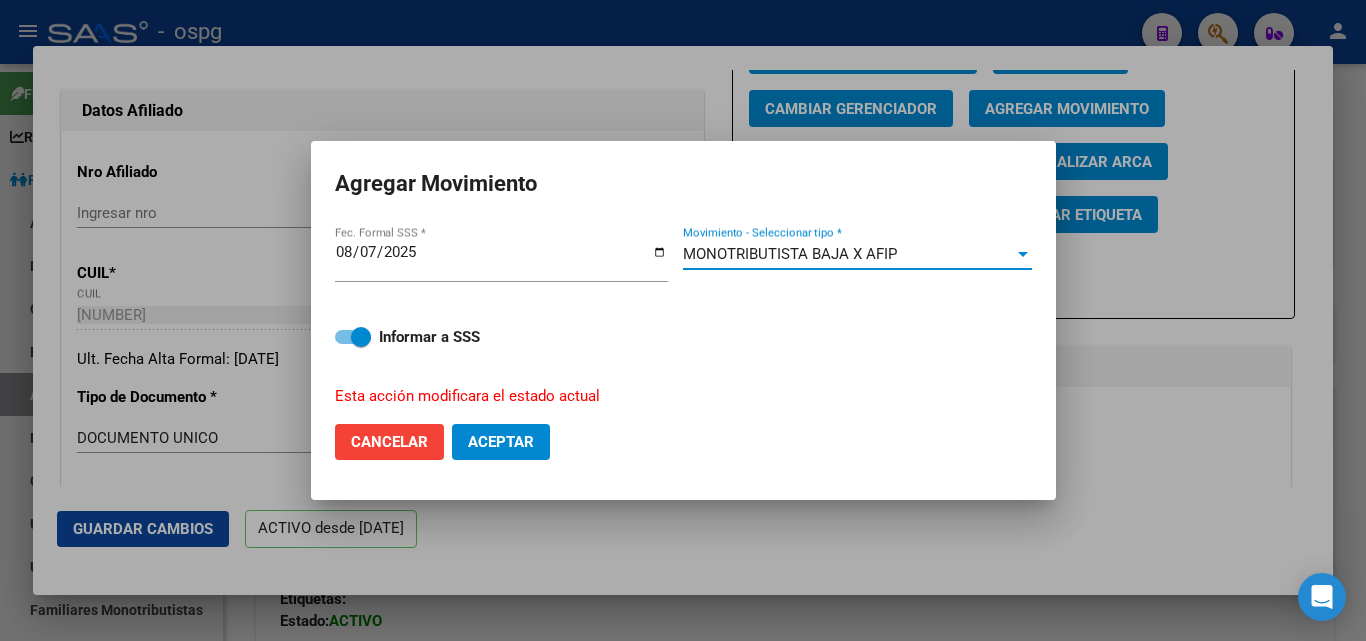 click on "Aceptar" 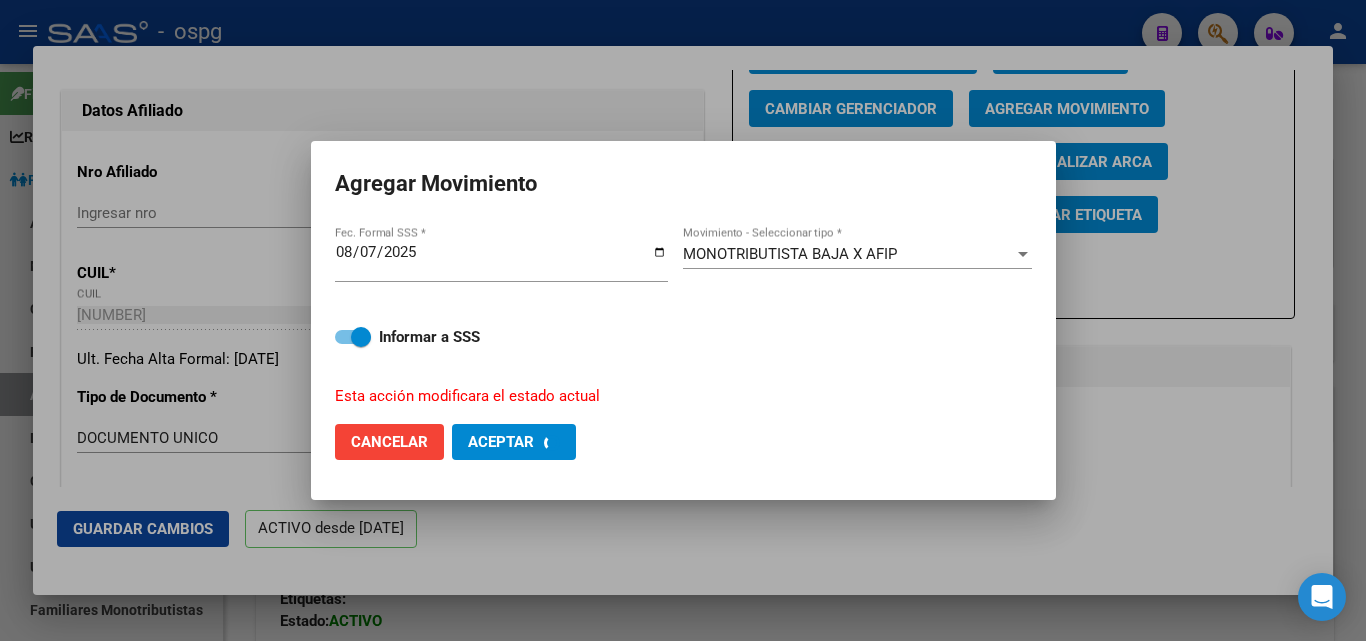 checkbox on "false" 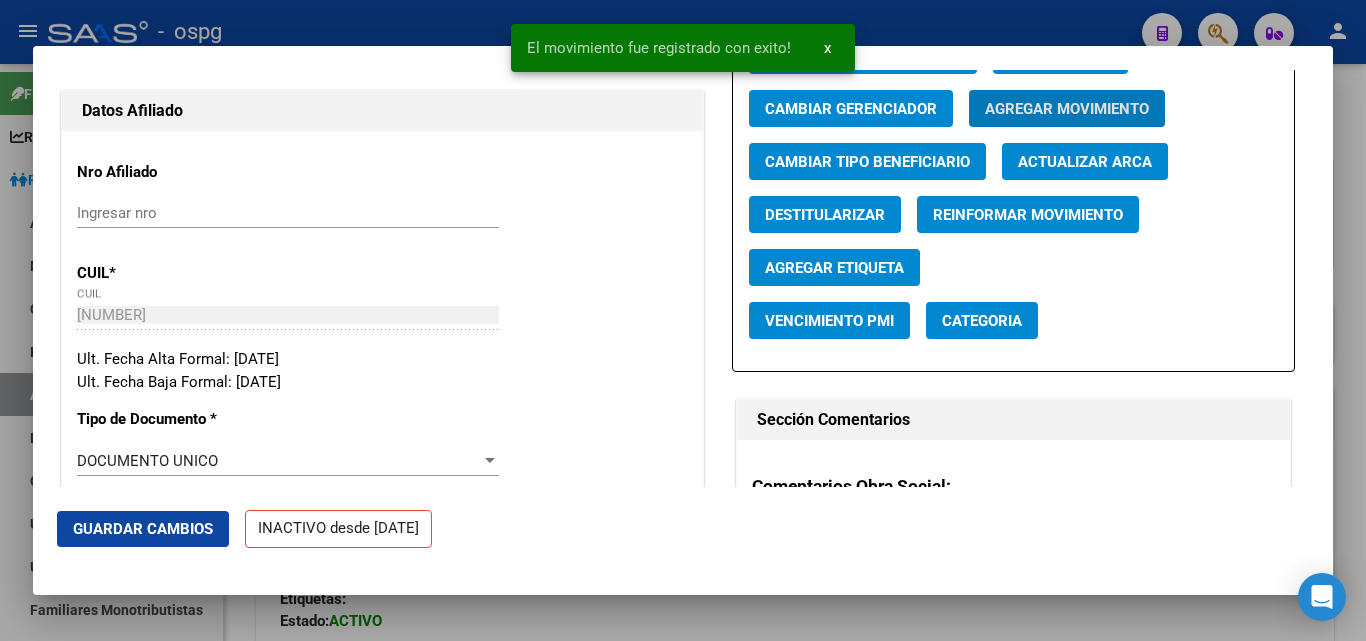 click at bounding box center [683, 320] 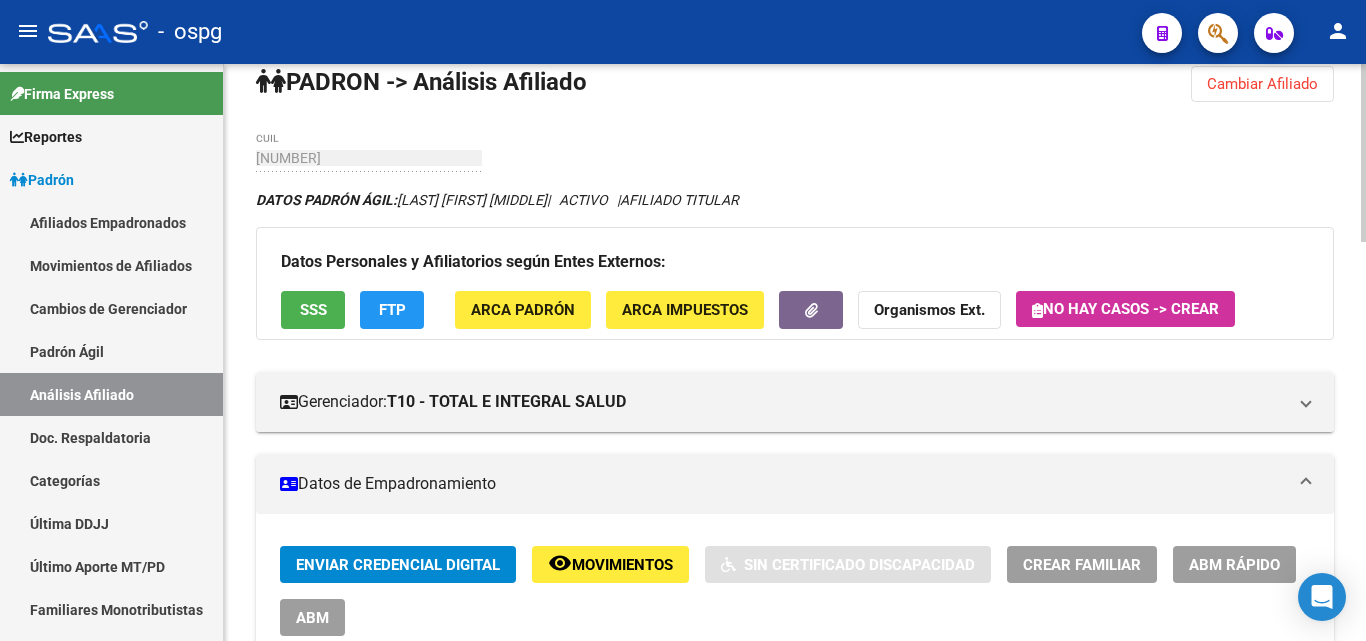scroll, scrollTop: 0, scrollLeft: 0, axis: both 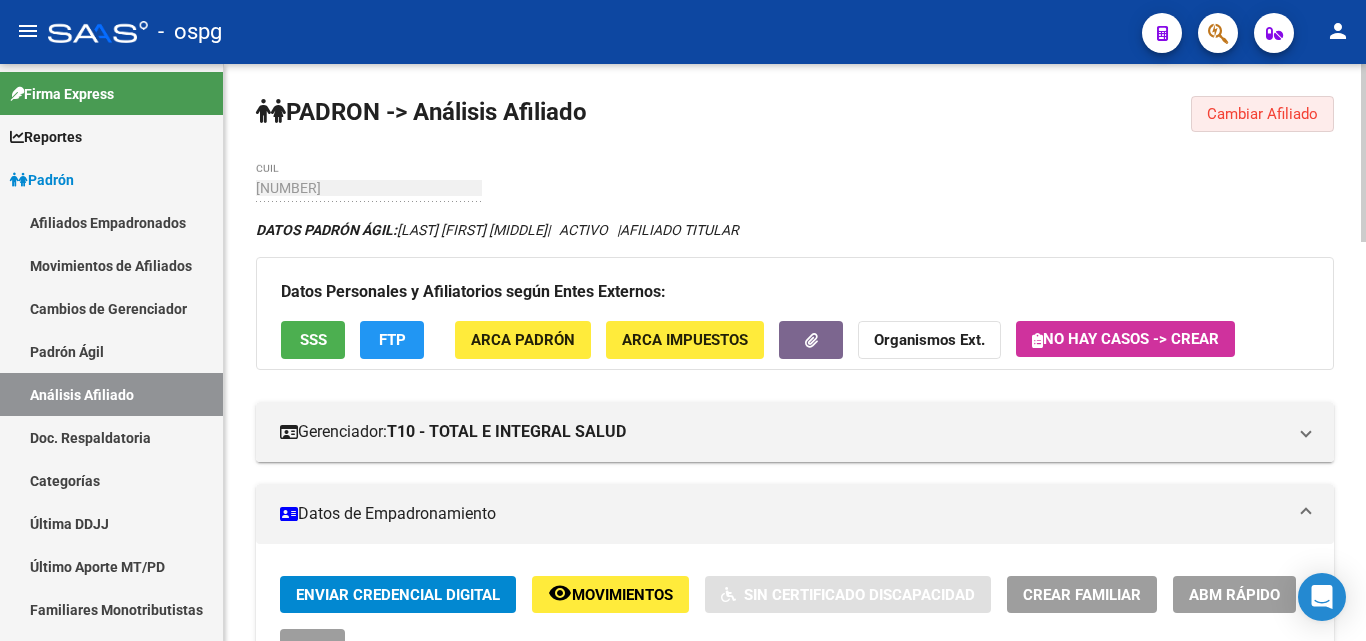 drag, startPoint x: 1236, startPoint y: 116, endPoint x: 1201, endPoint y: 121, distance: 35.35534 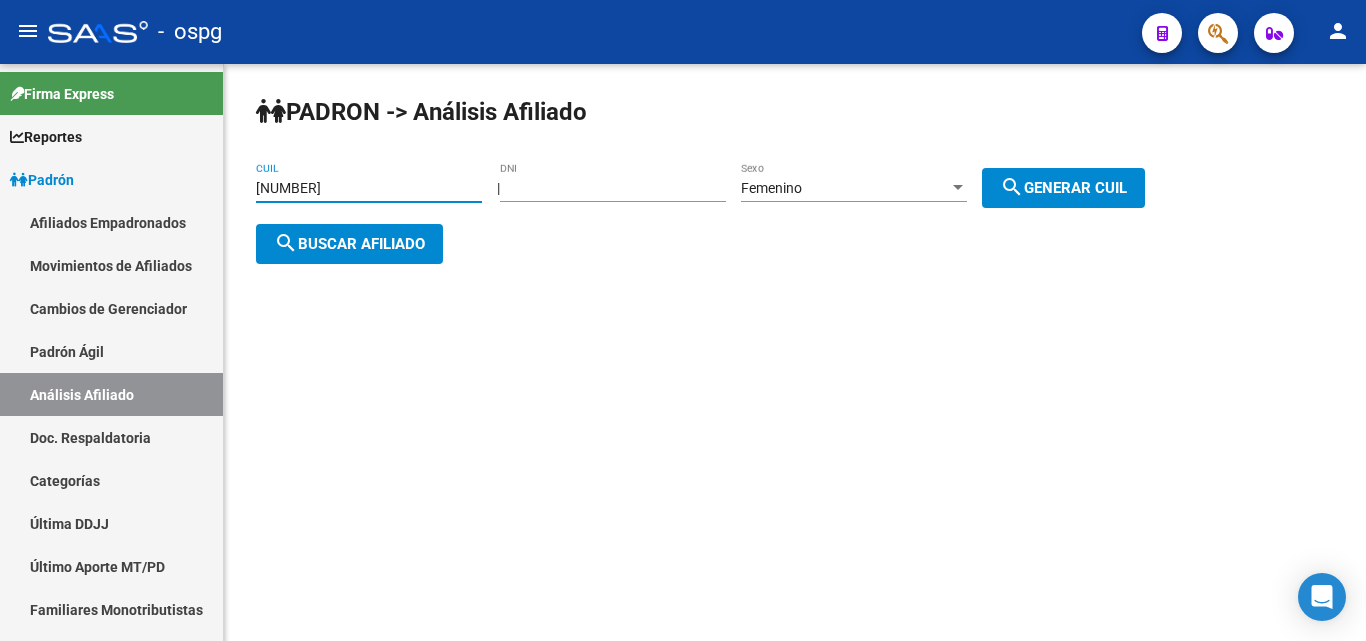 drag, startPoint x: 355, startPoint y: 191, endPoint x: 280, endPoint y: 191, distance: 75 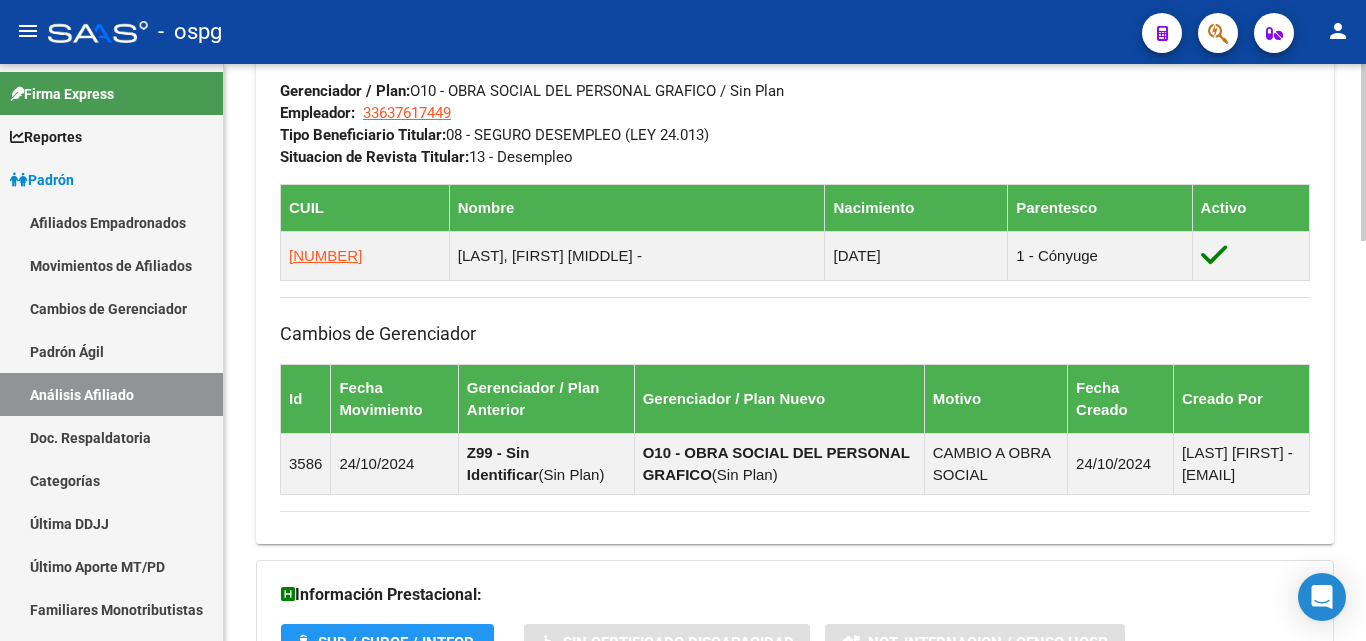 scroll, scrollTop: 1307, scrollLeft: 0, axis: vertical 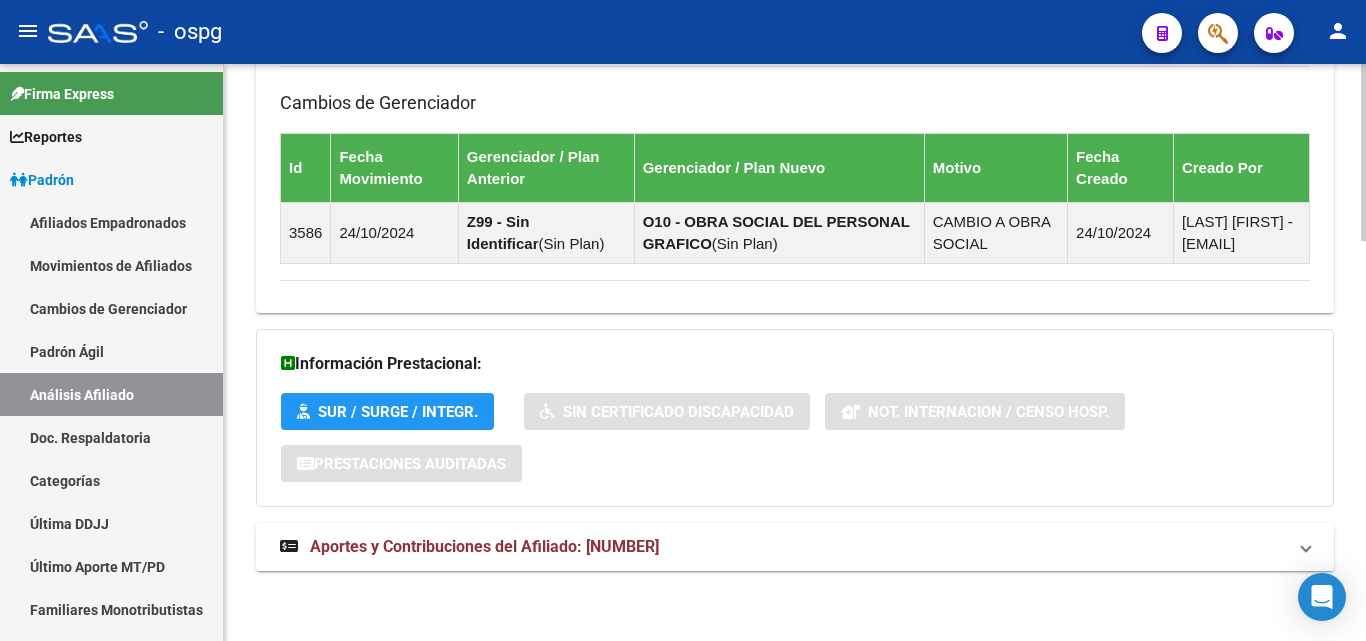 click on "Aportes y Contribuciones del Afiliado: 20253598795" at bounding box center (795, 547) 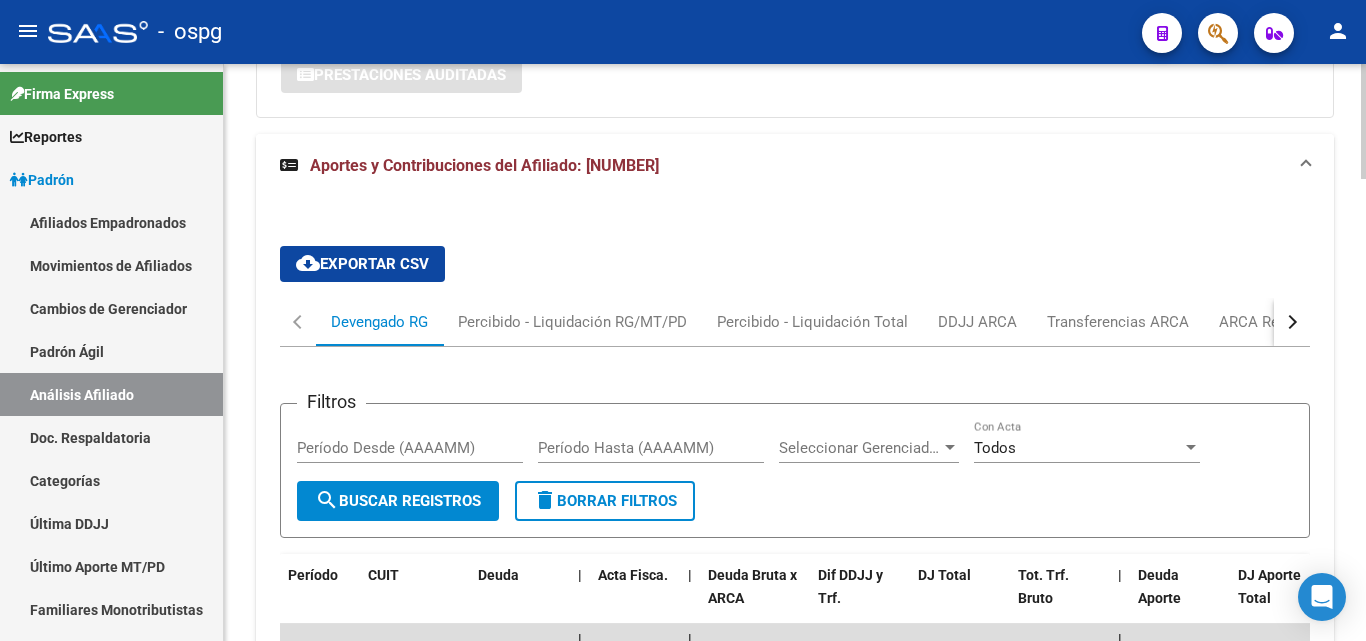 scroll, scrollTop: 1707, scrollLeft: 0, axis: vertical 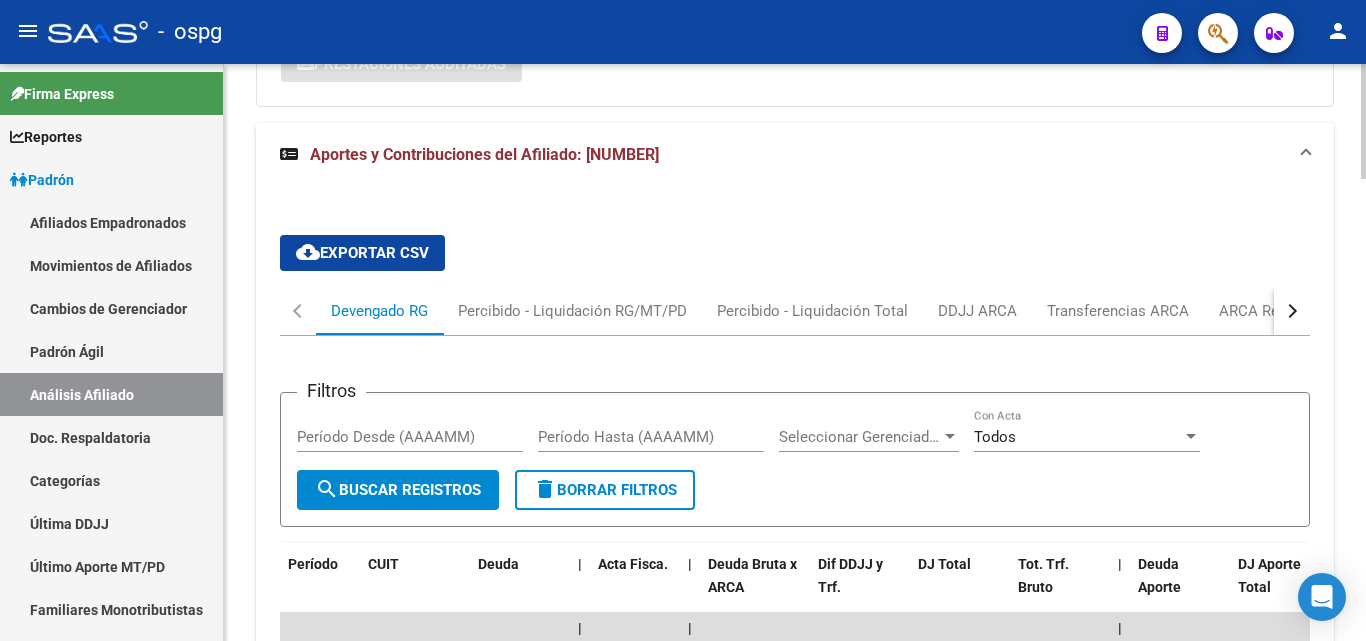 click at bounding box center [1290, 311] 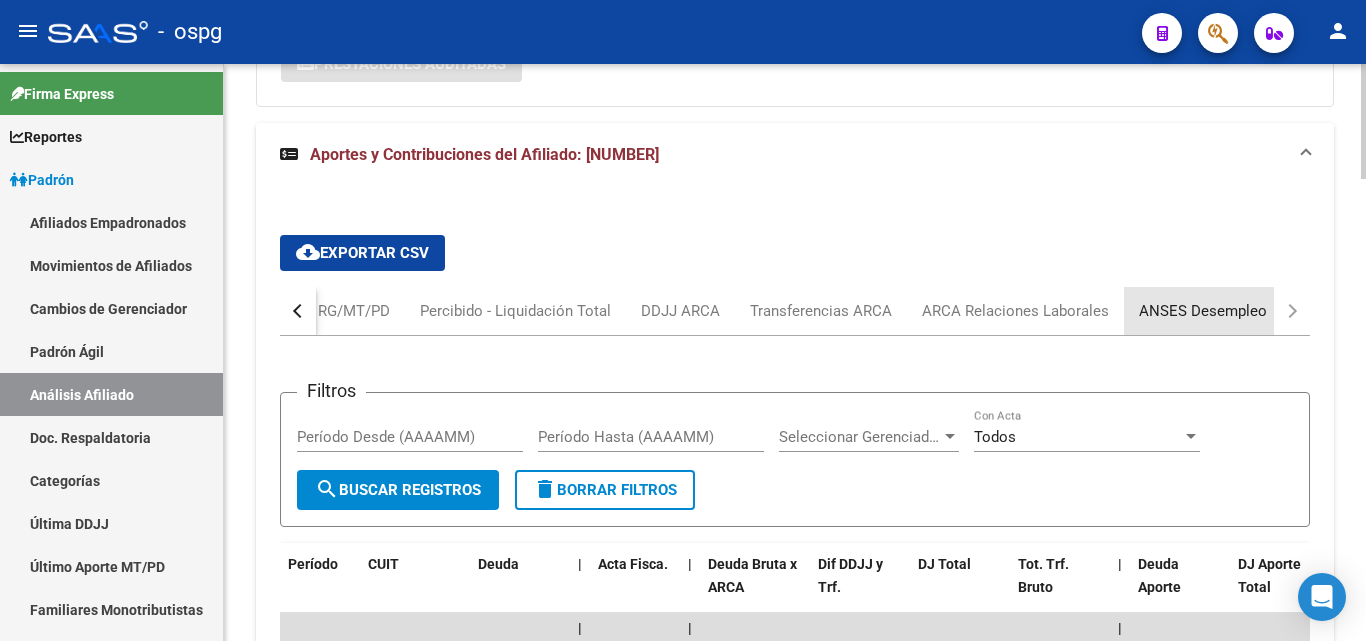 click on "ANSES Desempleo" at bounding box center [1203, 311] 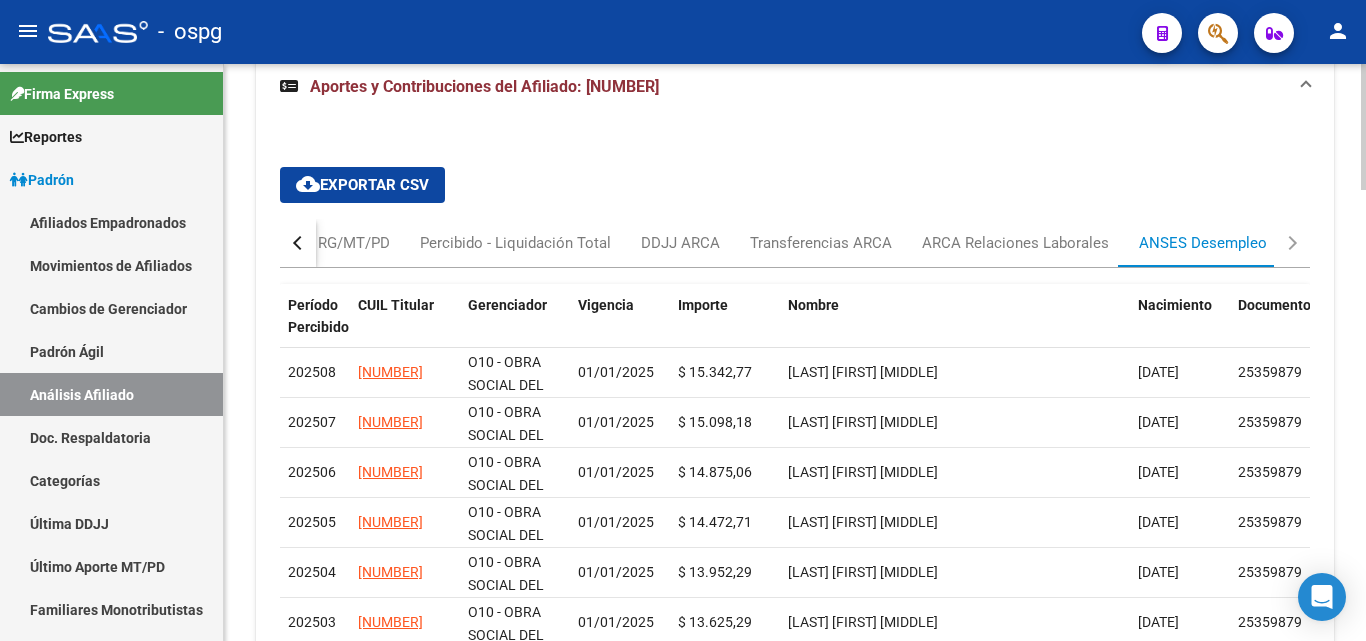 scroll, scrollTop: 1807, scrollLeft: 0, axis: vertical 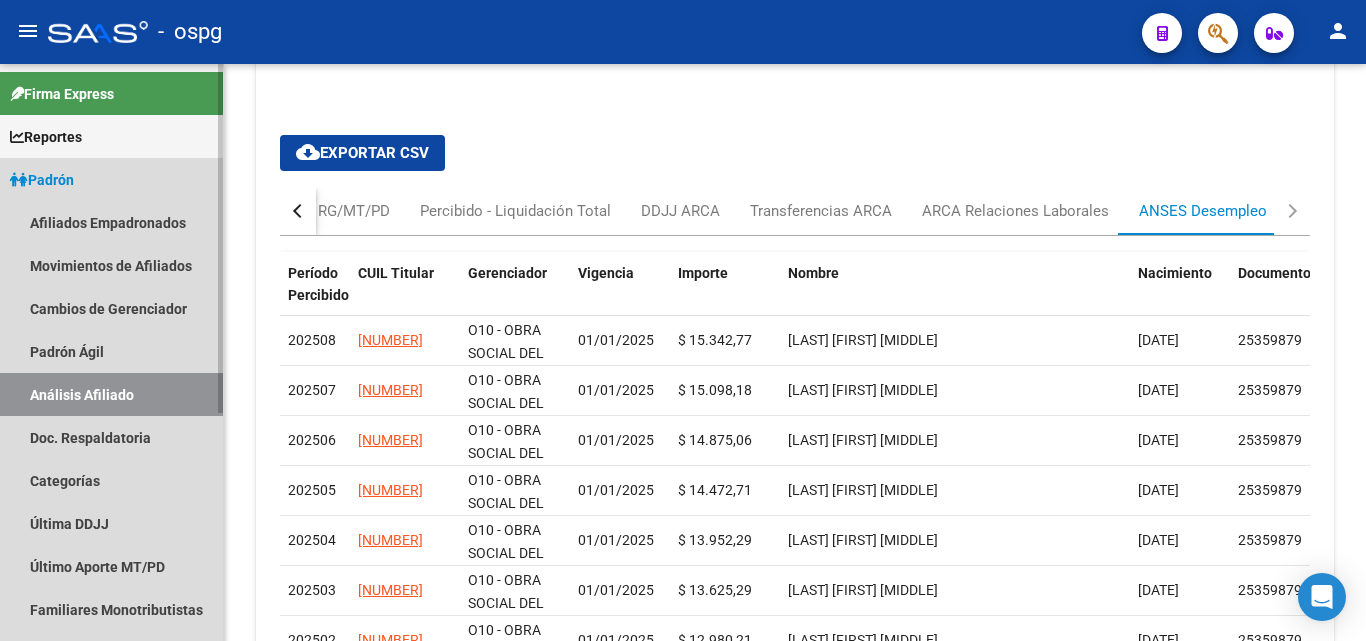 click on "Padrón" at bounding box center [42, 180] 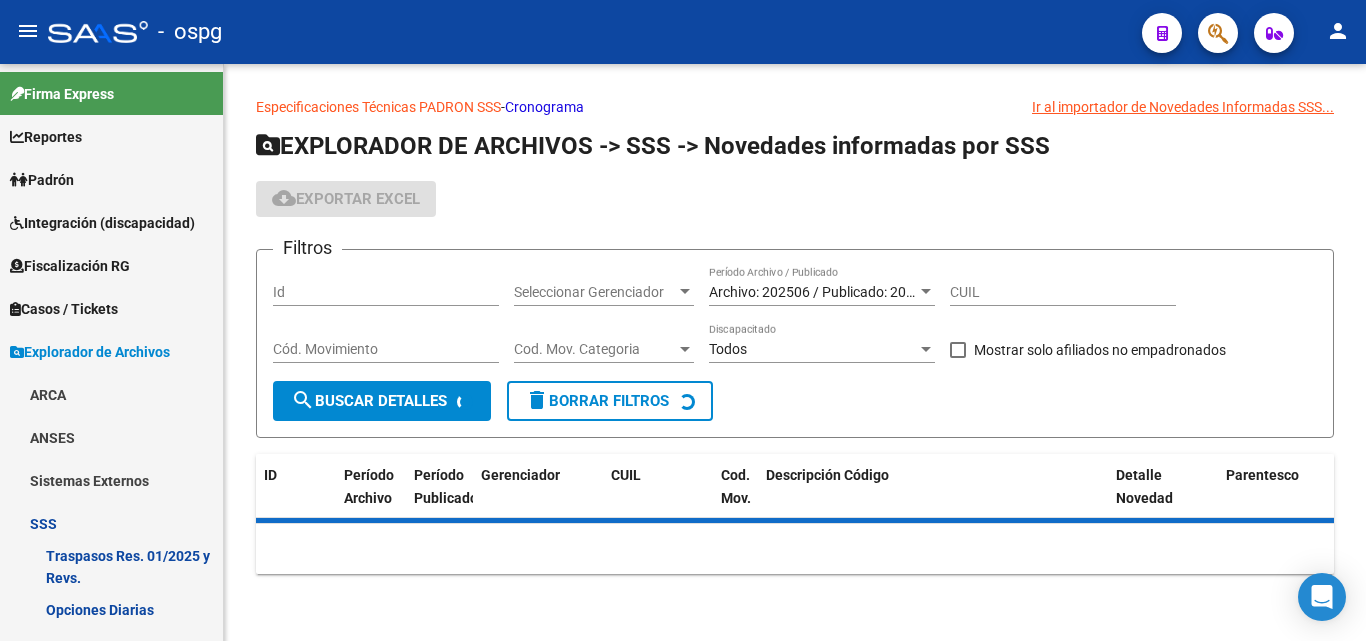 scroll, scrollTop: 0, scrollLeft: 0, axis: both 